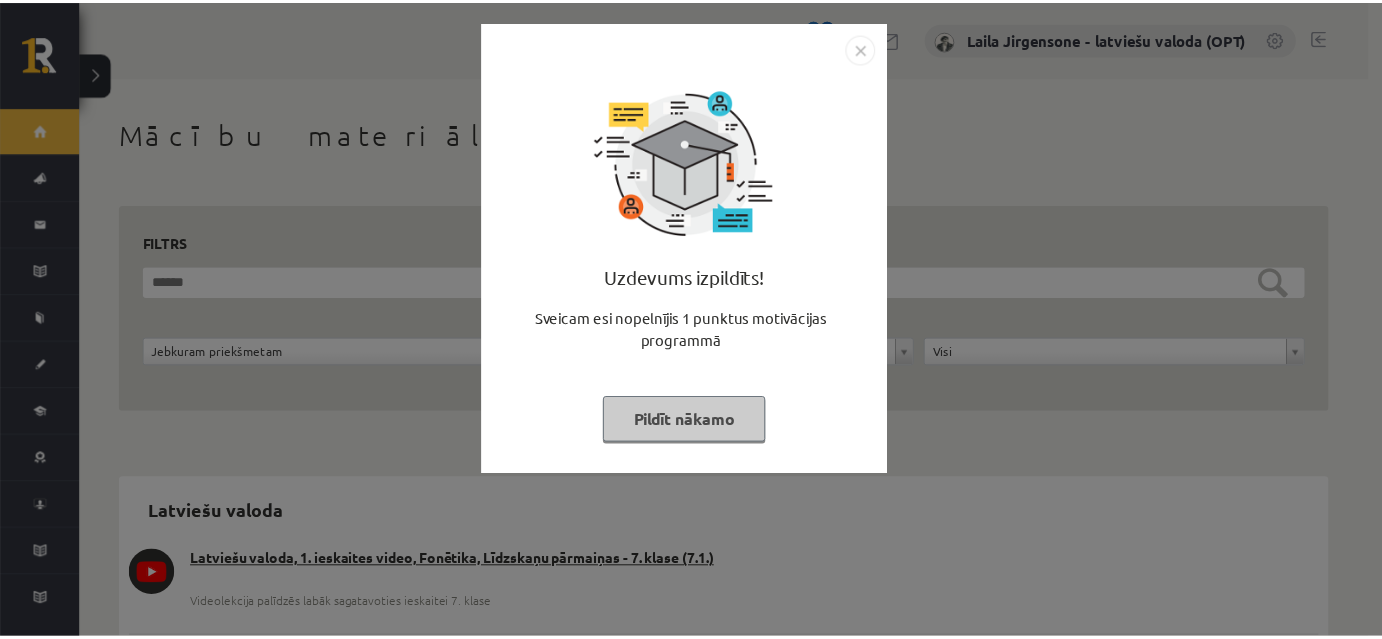 scroll, scrollTop: 0, scrollLeft: 0, axis: both 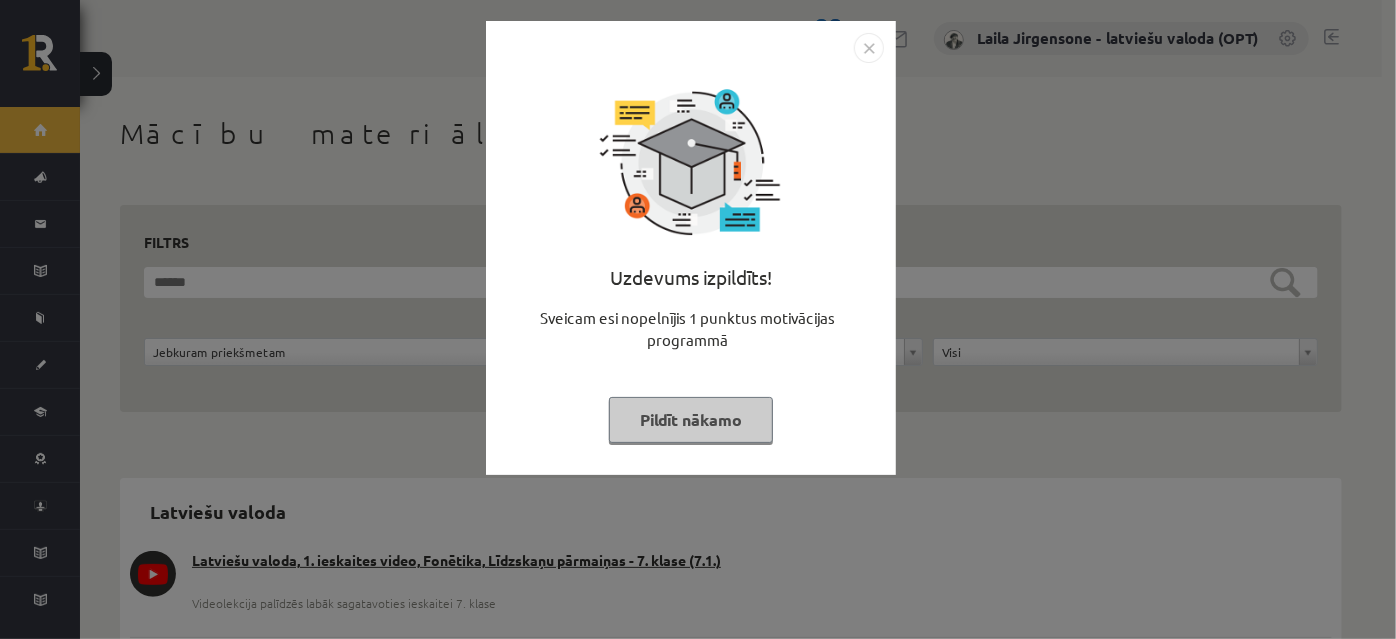 click on "Pildīt nākamo" at bounding box center (691, 420) 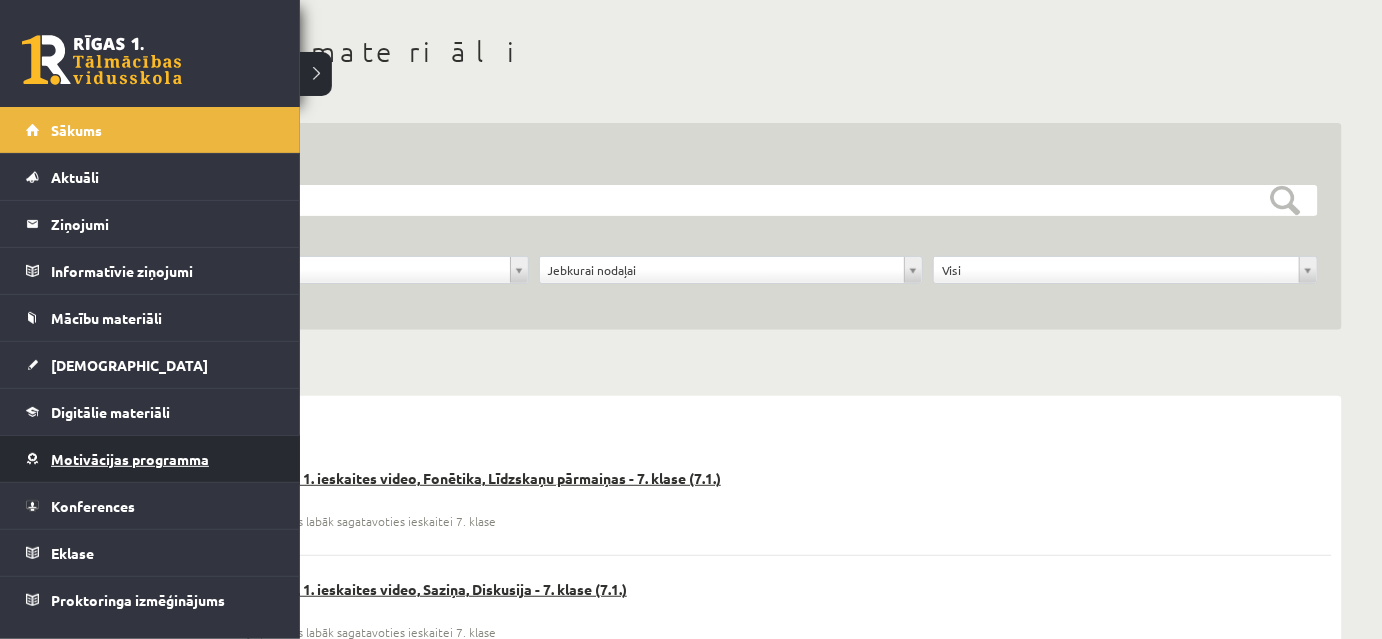 scroll, scrollTop: 181, scrollLeft: 0, axis: vertical 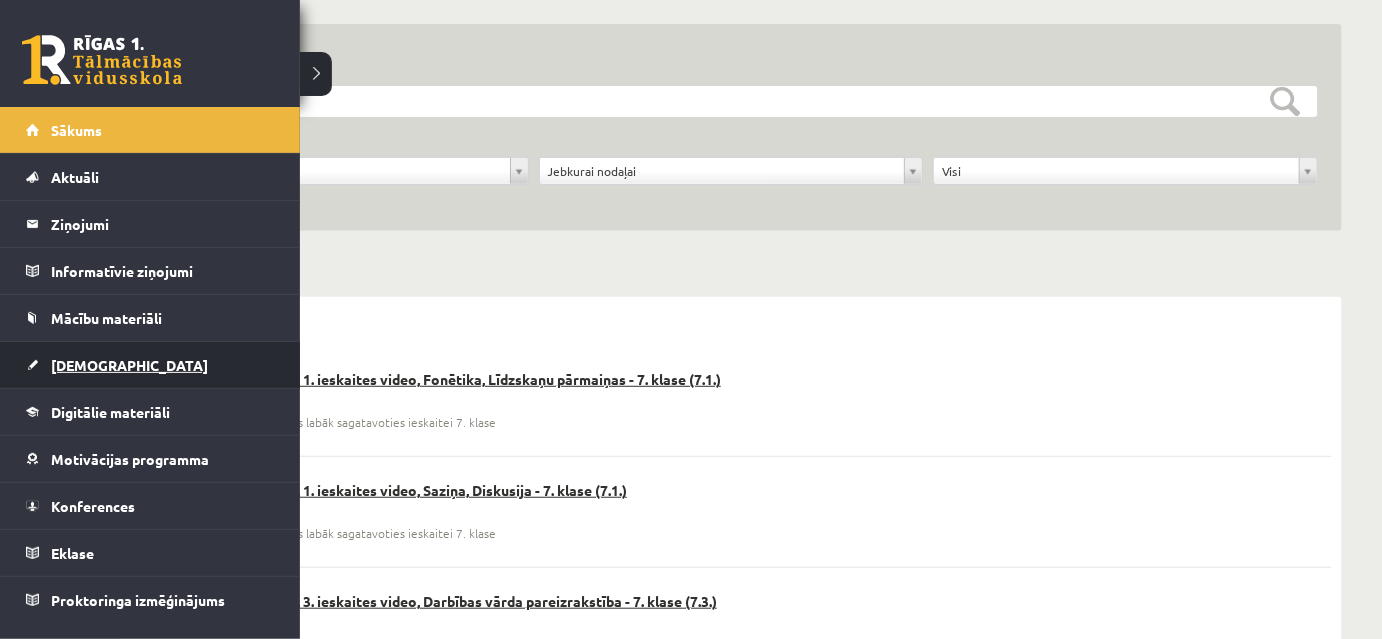 click on "[DEMOGRAPHIC_DATA]" at bounding box center [129, 365] 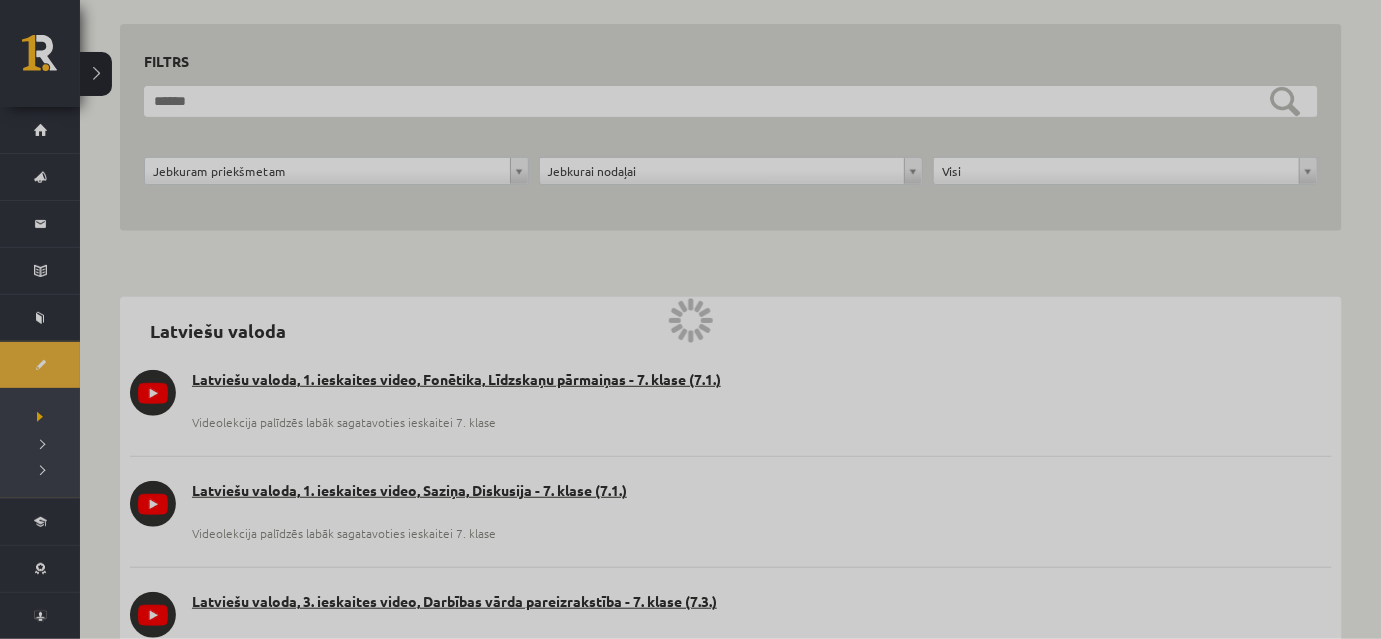 scroll, scrollTop: 0, scrollLeft: 0, axis: both 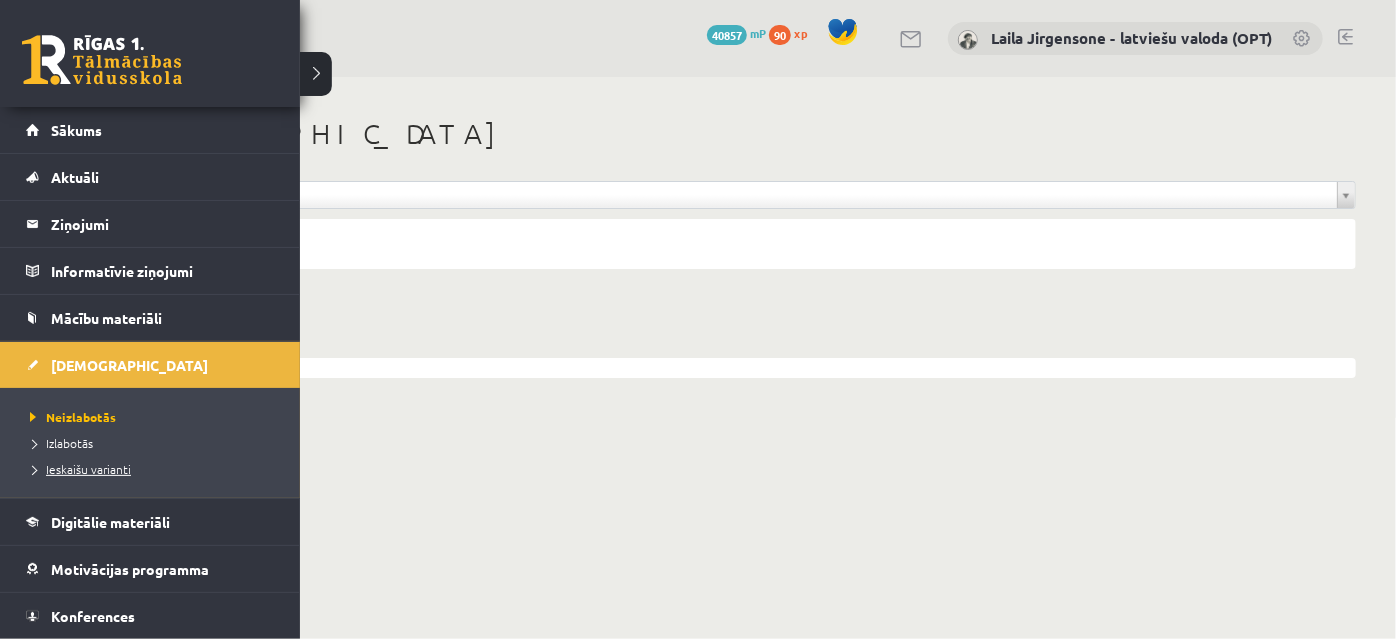 click on "Ieskaišu varianti" at bounding box center (78, 469) 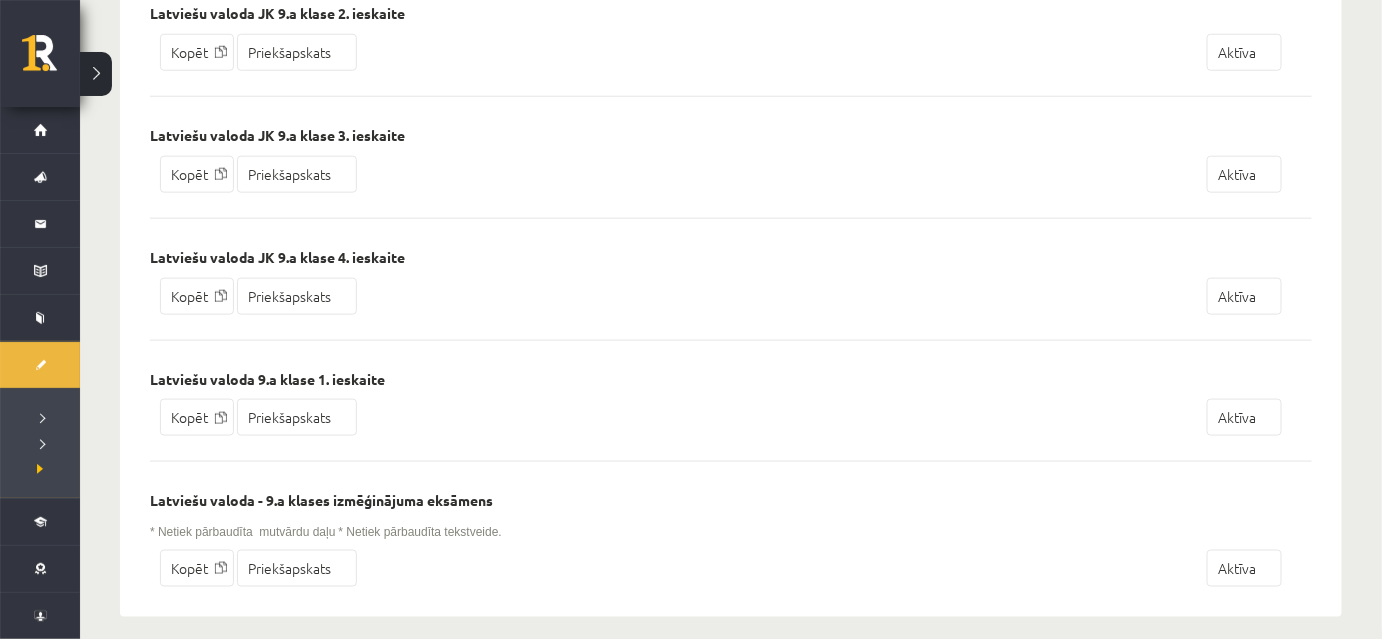 scroll, scrollTop: 652, scrollLeft: 0, axis: vertical 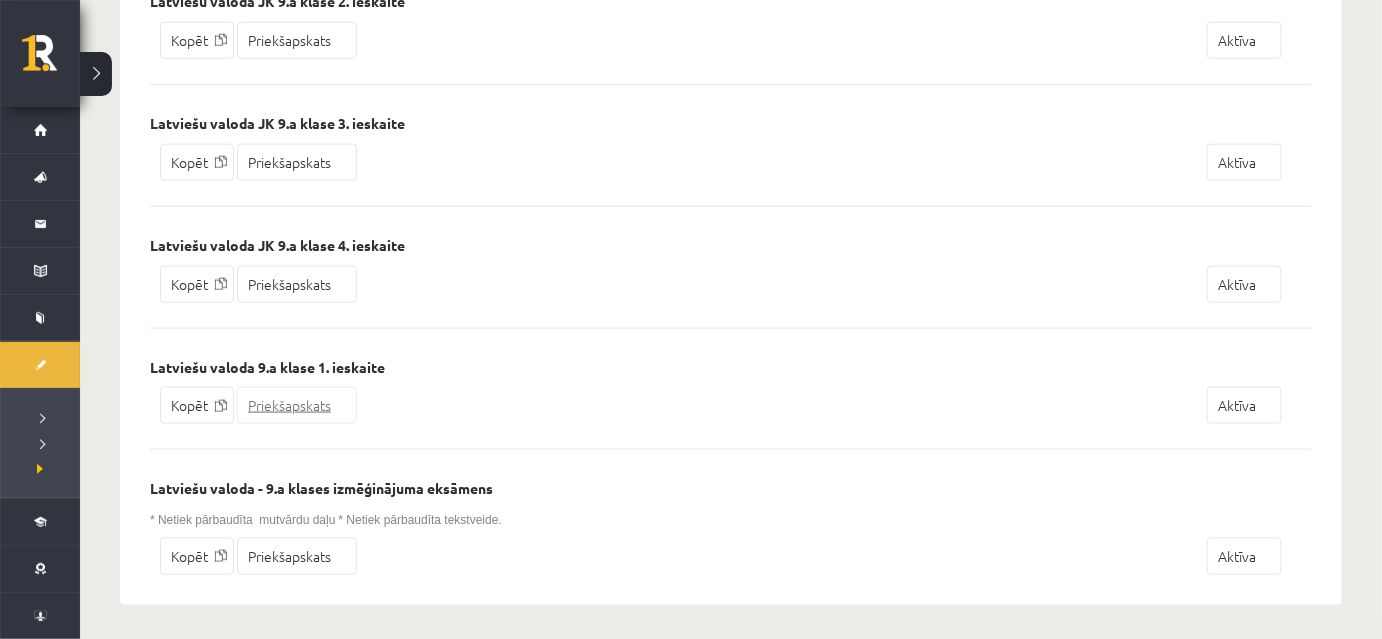 click on "Priekšapskats" at bounding box center (297, 405) 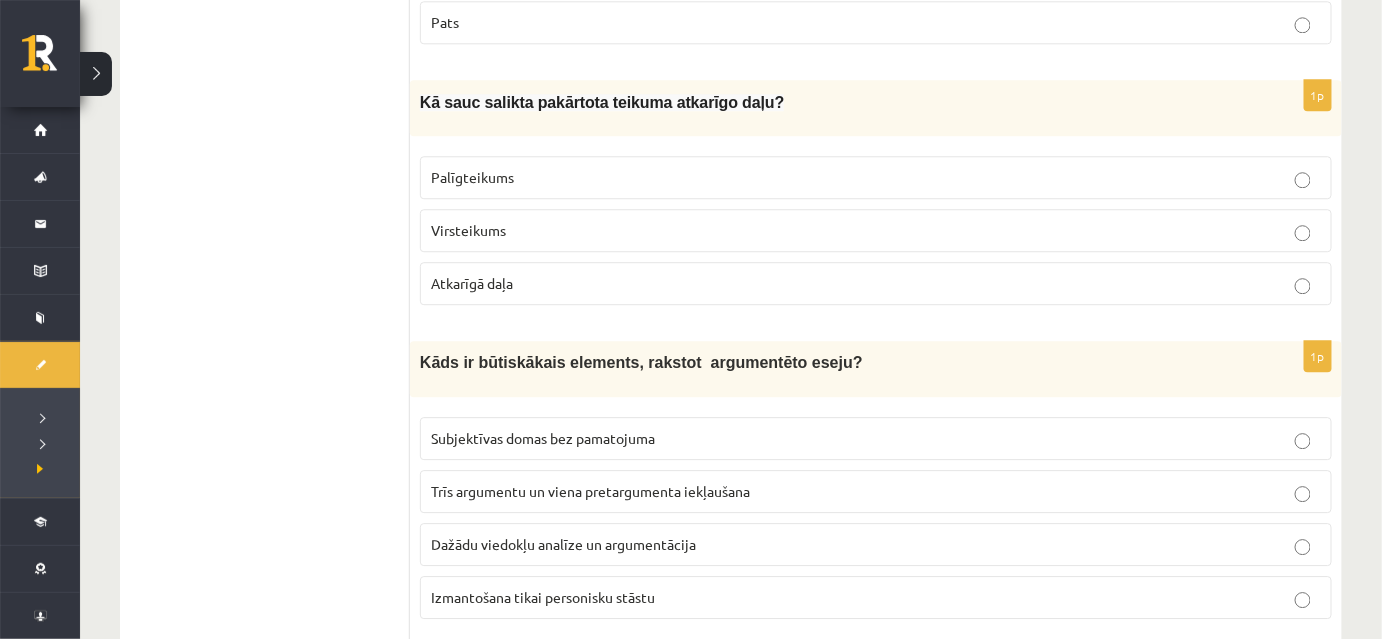 scroll, scrollTop: 2000, scrollLeft: 0, axis: vertical 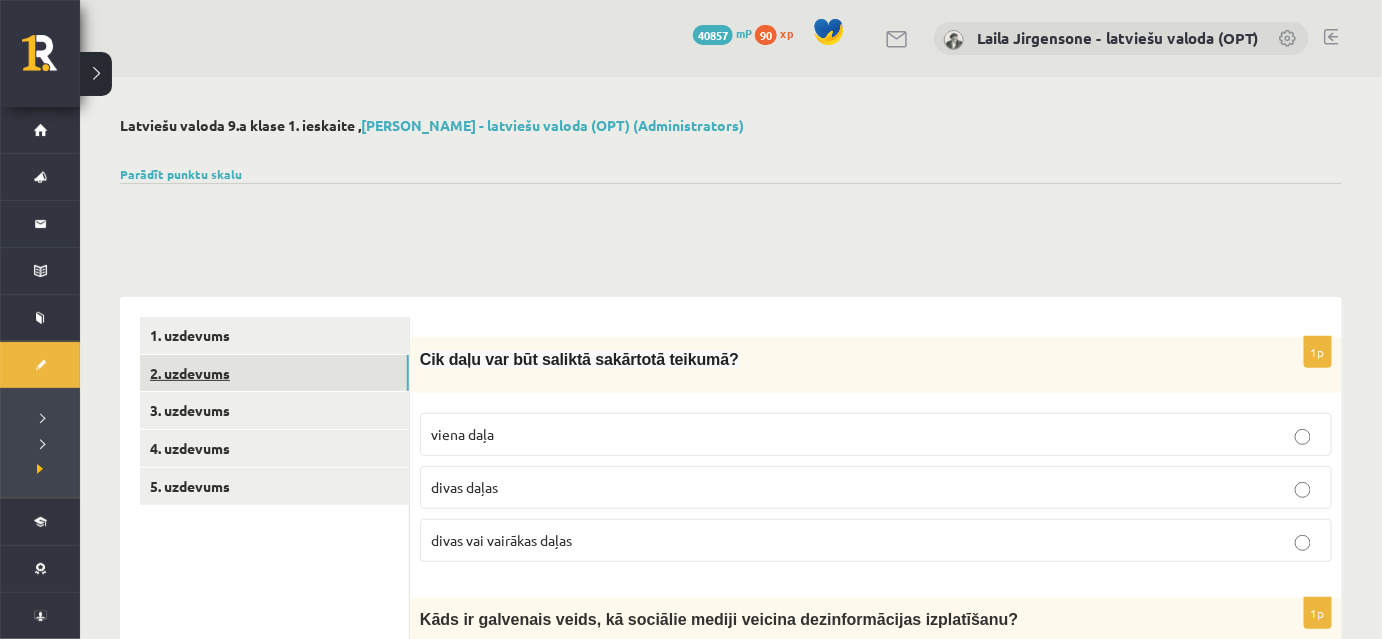 click on "2. uzdevums" at bounding box center (274, 373) 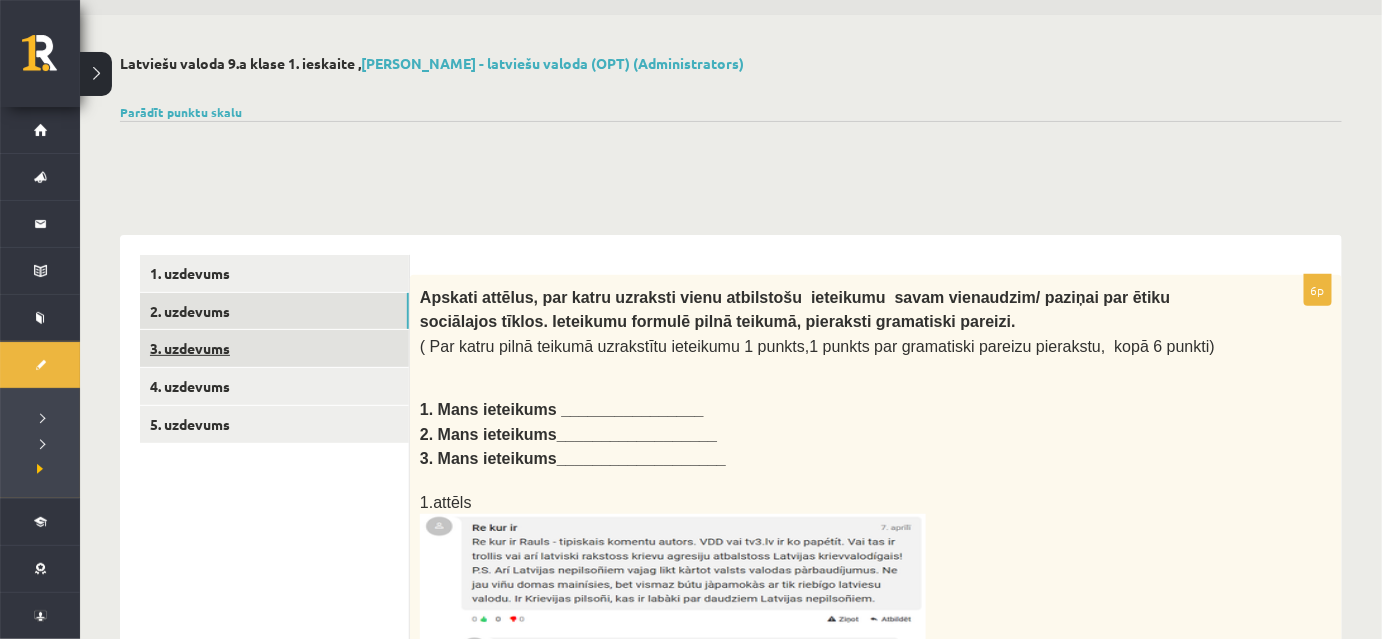 scroll, scrollTop: 50, scrollLeft: 0, axis: vertical 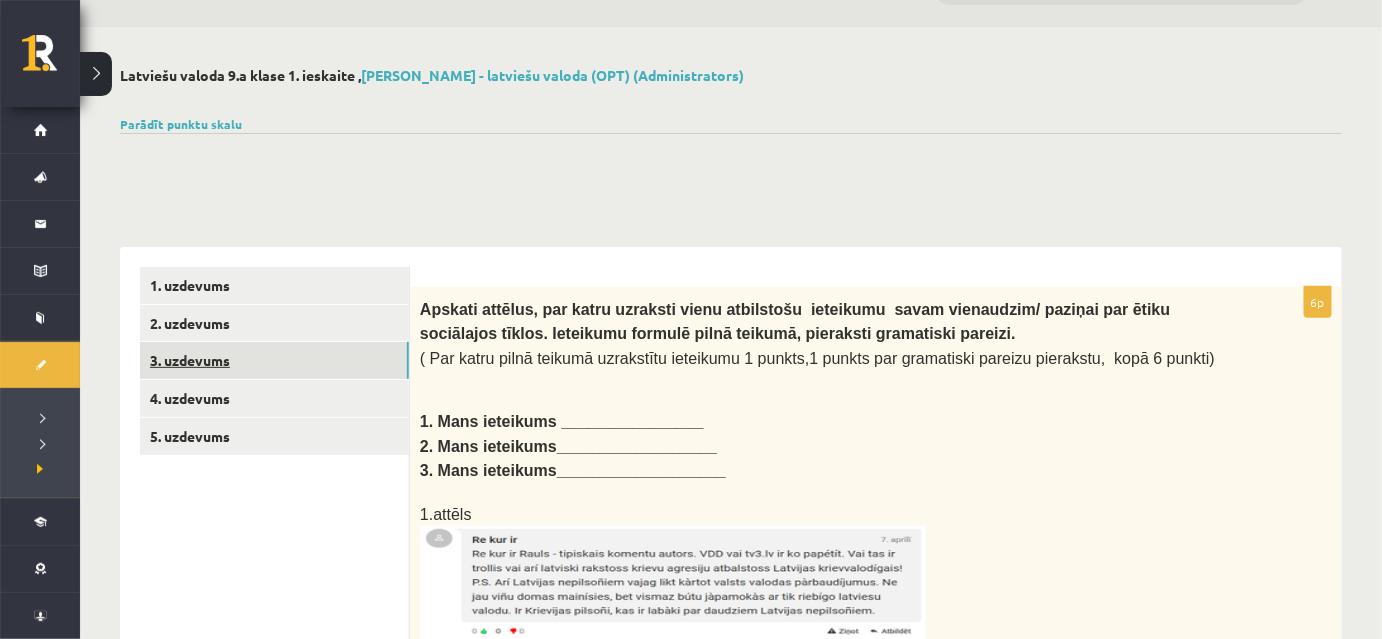 click on "3. uzdevums" at bounding box center [274, 360] 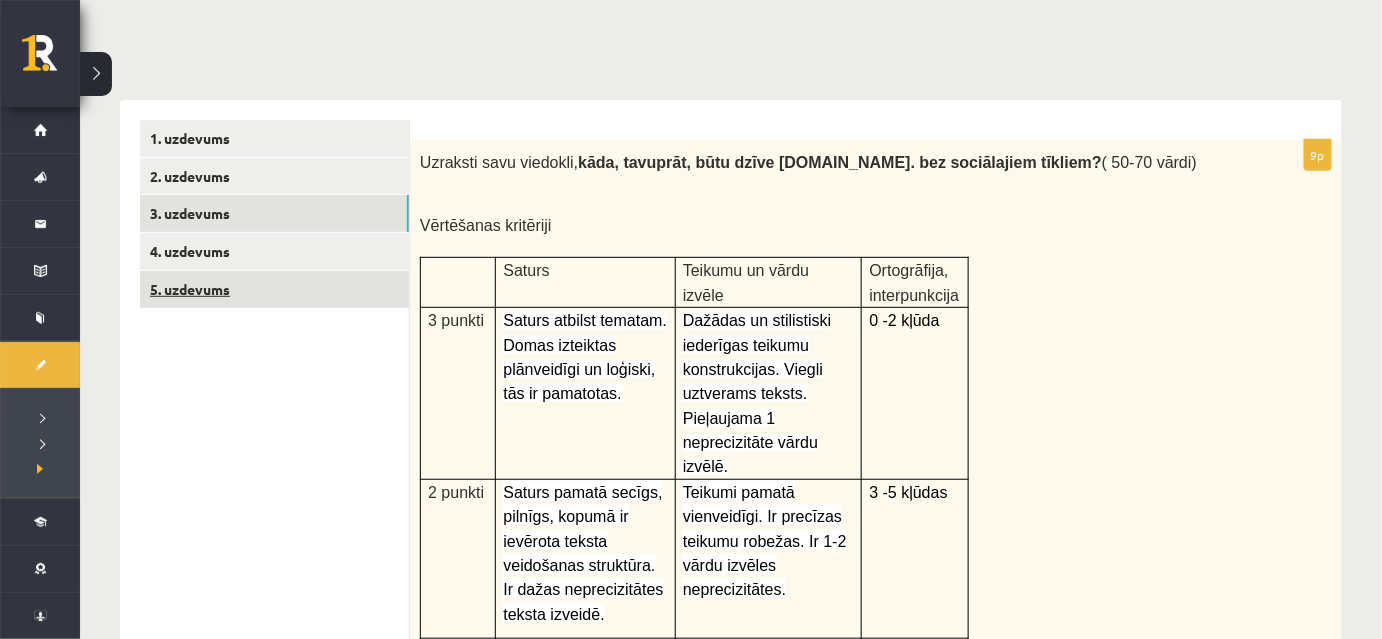scroll, scrollTop: 165, scrollLeft: 0, axis: vertical 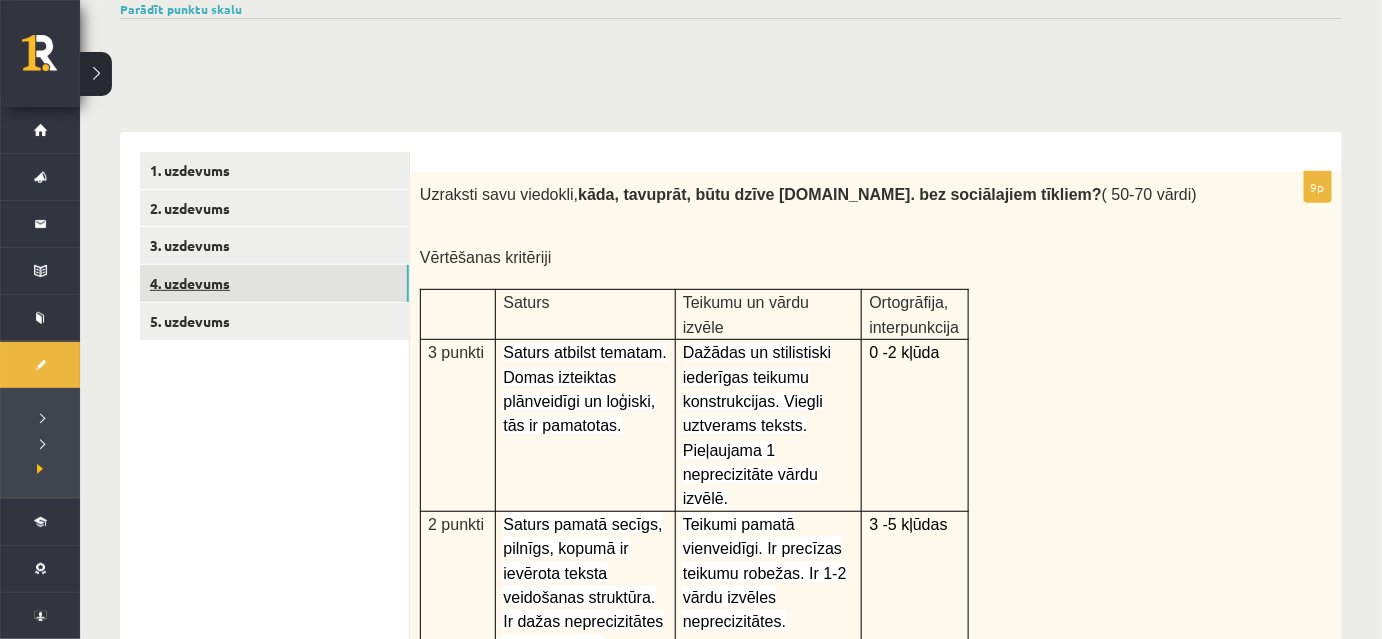 click on "4. uzdevums" at bounding box center (274, 283) 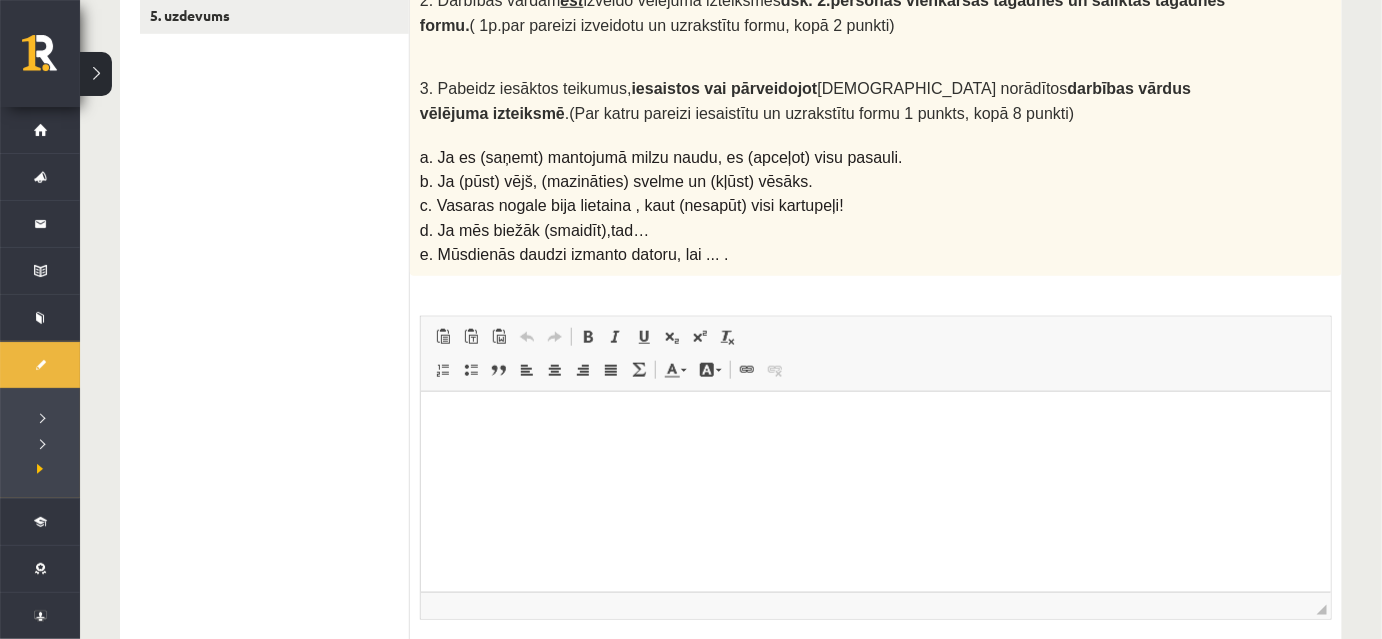 scroll, scrollTop: 130, scrollLeft: 0, axis: vertical 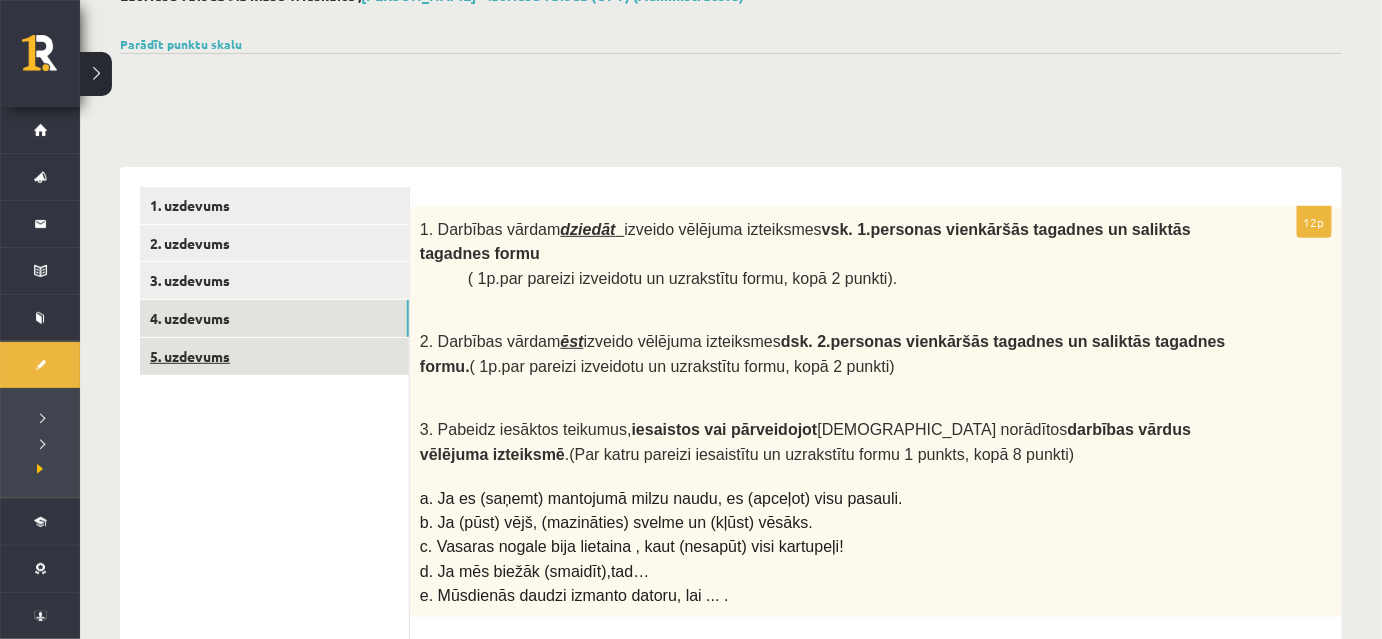 click on "5. uzdevums" at bounding box center [274, 356] 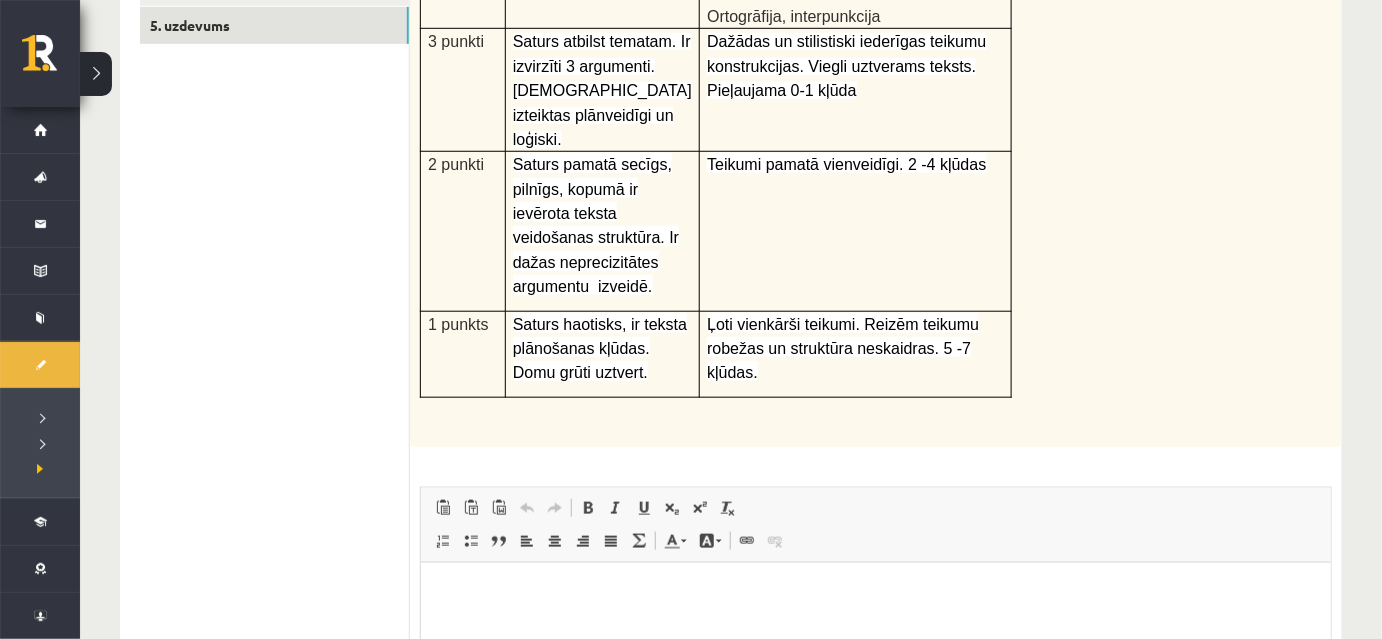 scroll, scrollTop: 304, scrollLeft: 0, axis: vertical 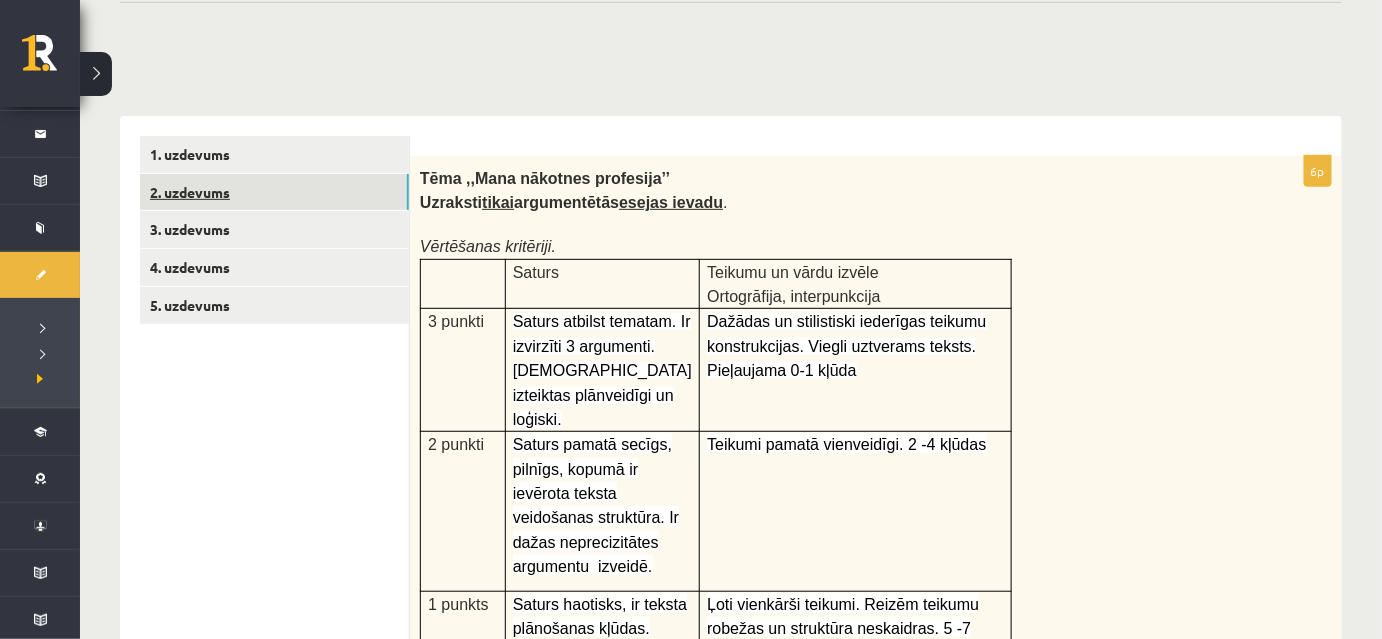 click on "2. uzdevums" at bounding box center (274, 192) 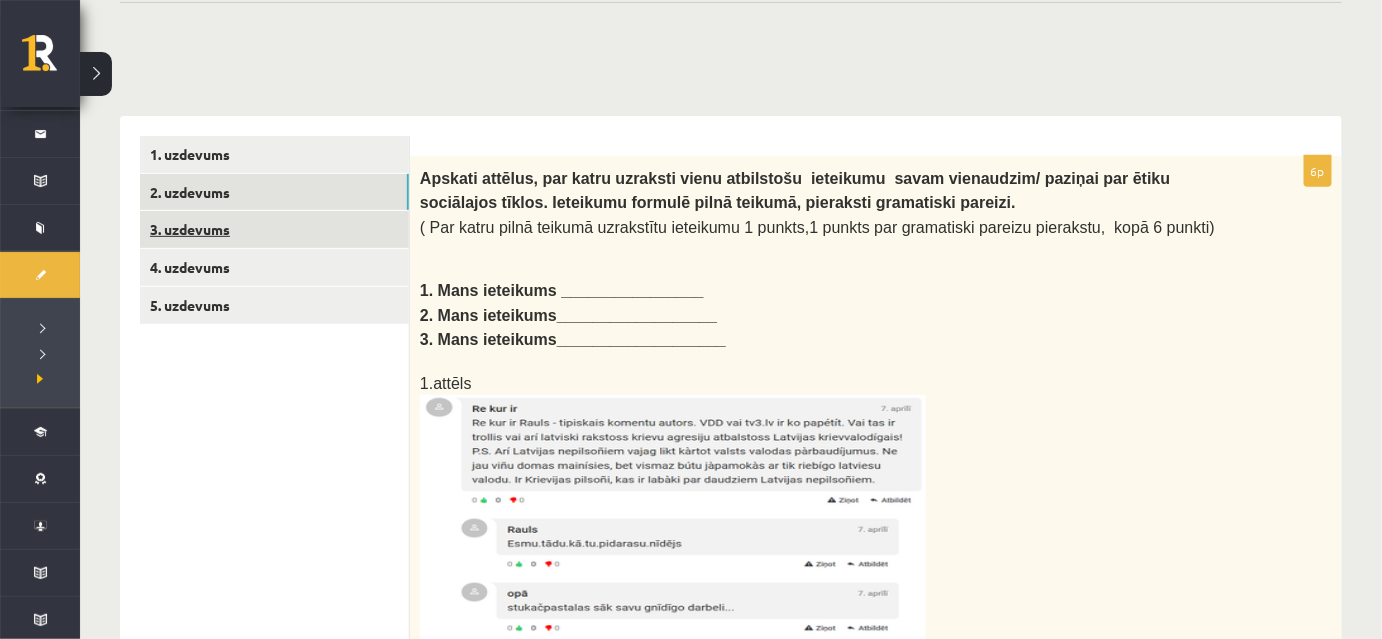 scroll, scrollTop: 0, scrollLeft: 0, axis: both 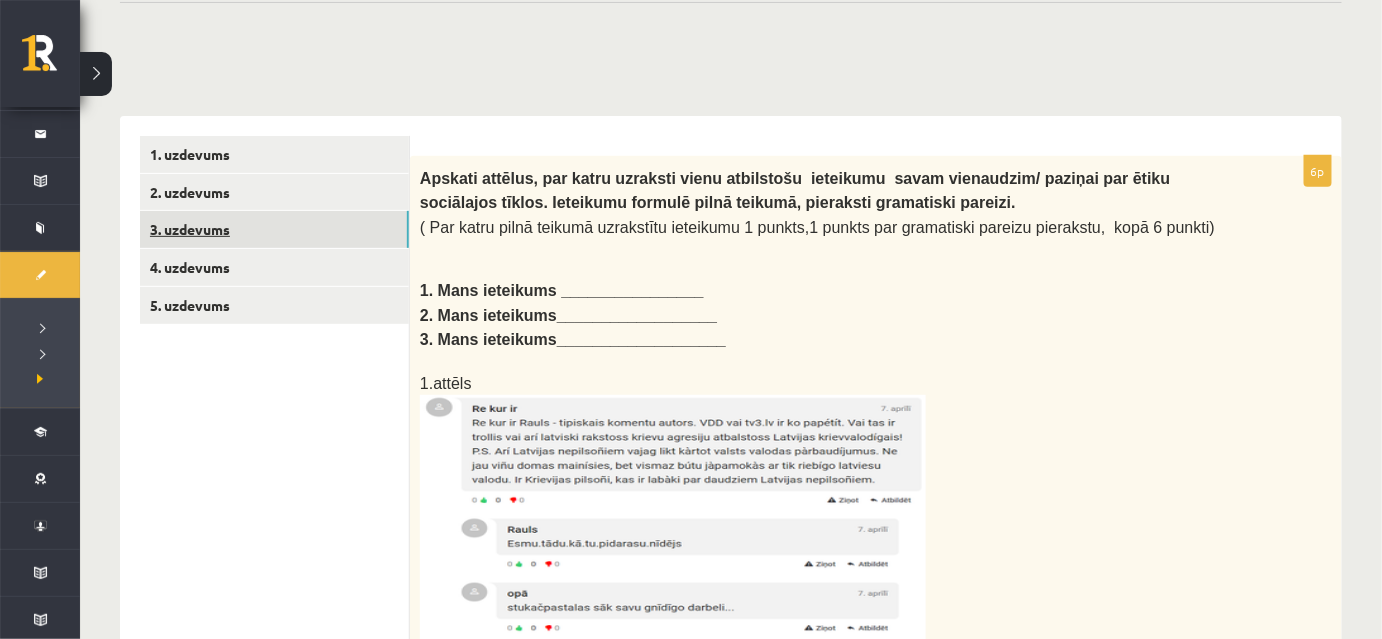 click on "3. uzdevums" at bounding box center (274, 229) 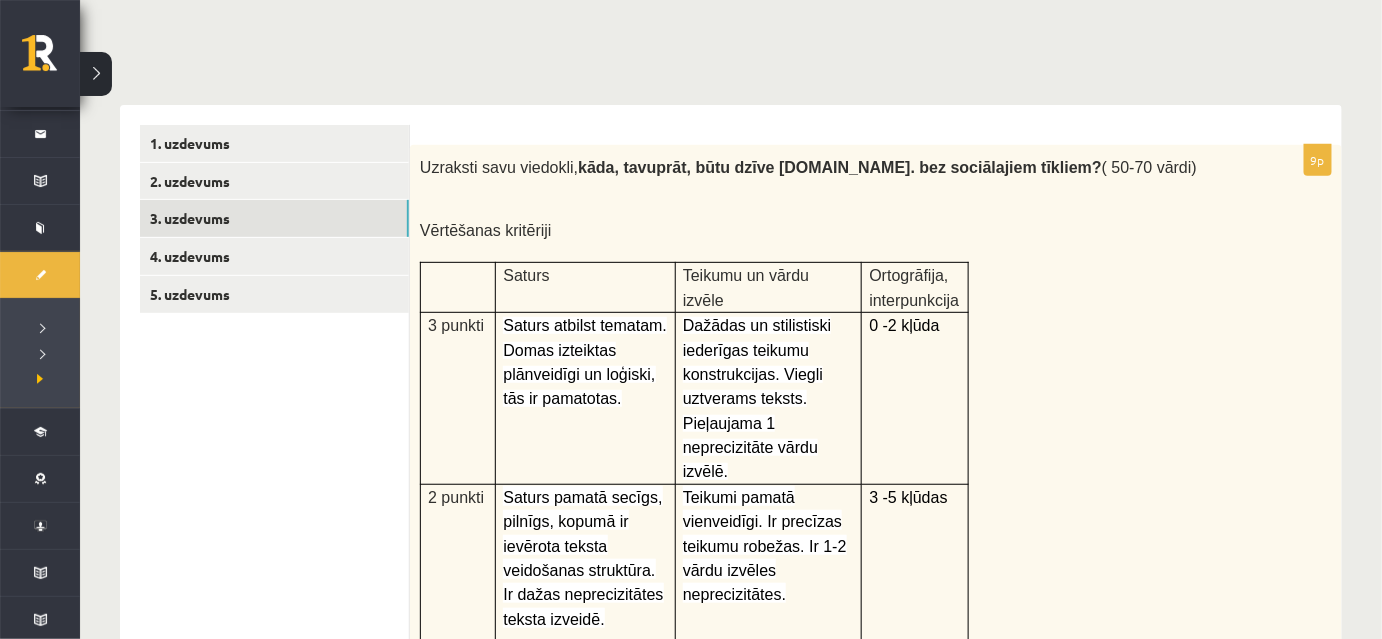 scroll, scrollTop: 0, scrollLeft: 0, axis: both 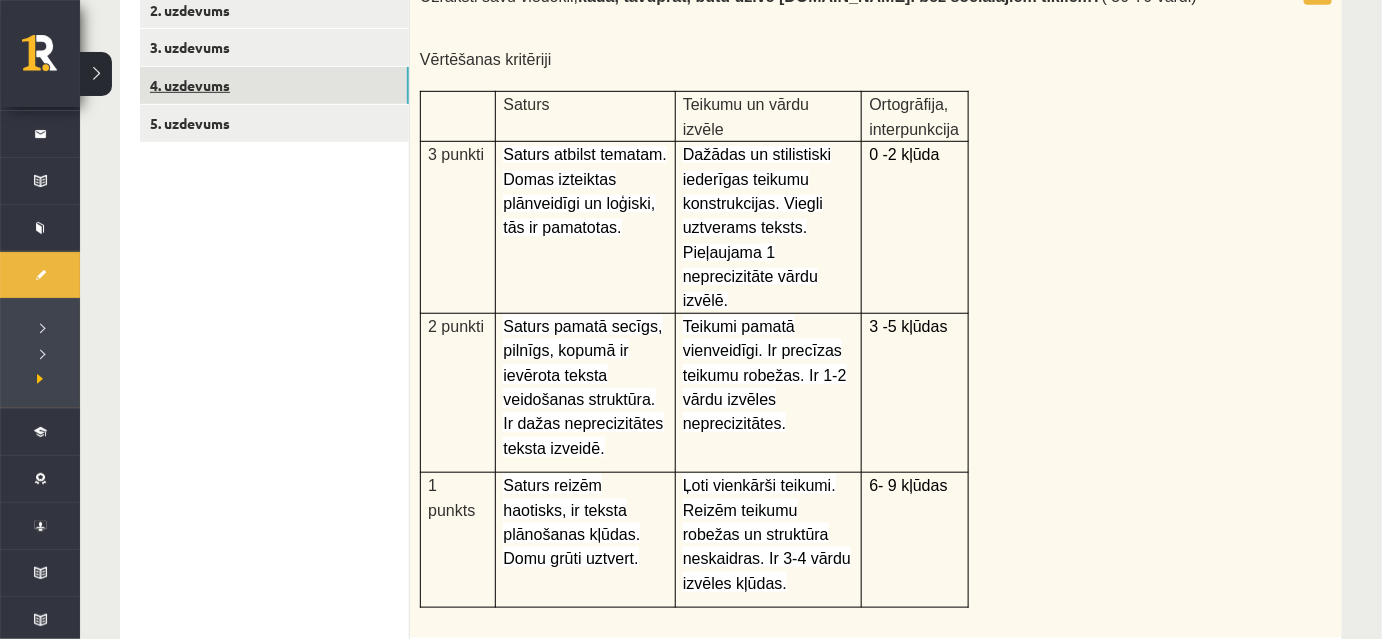 click on "4. uzdevums" at bounding box center (274, 85) 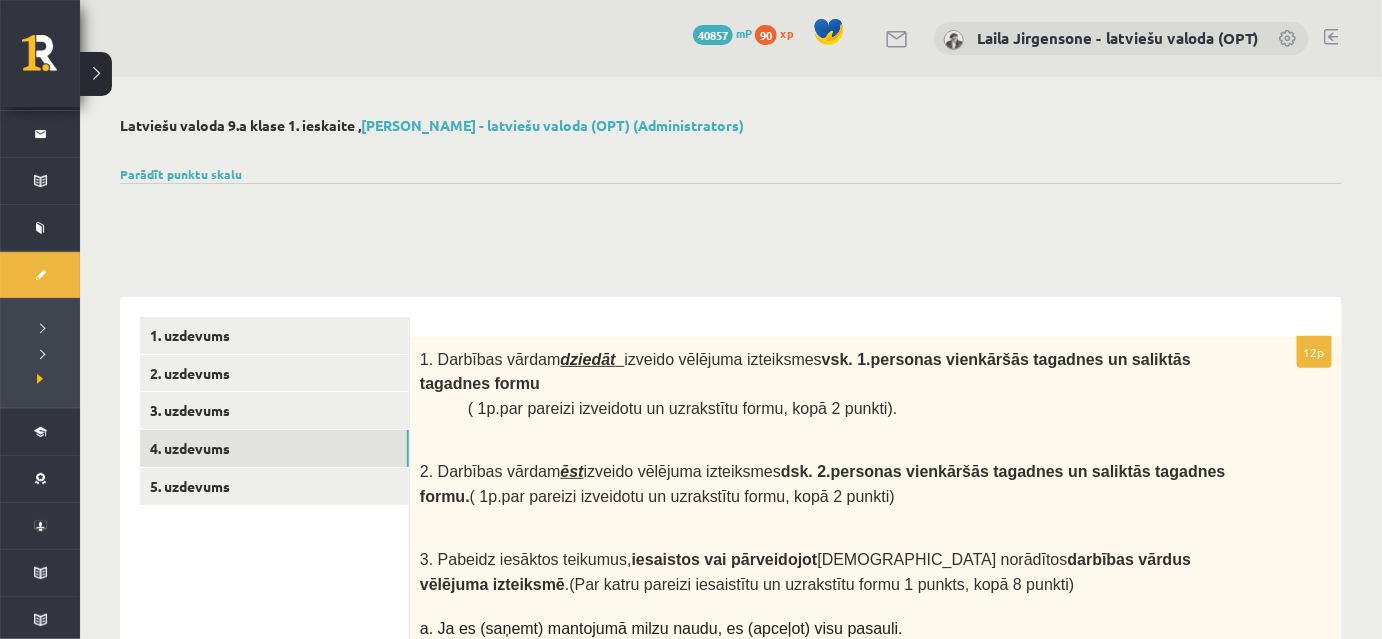 scroll, scrollTop: 0, scrollLeft: 0, axis: both 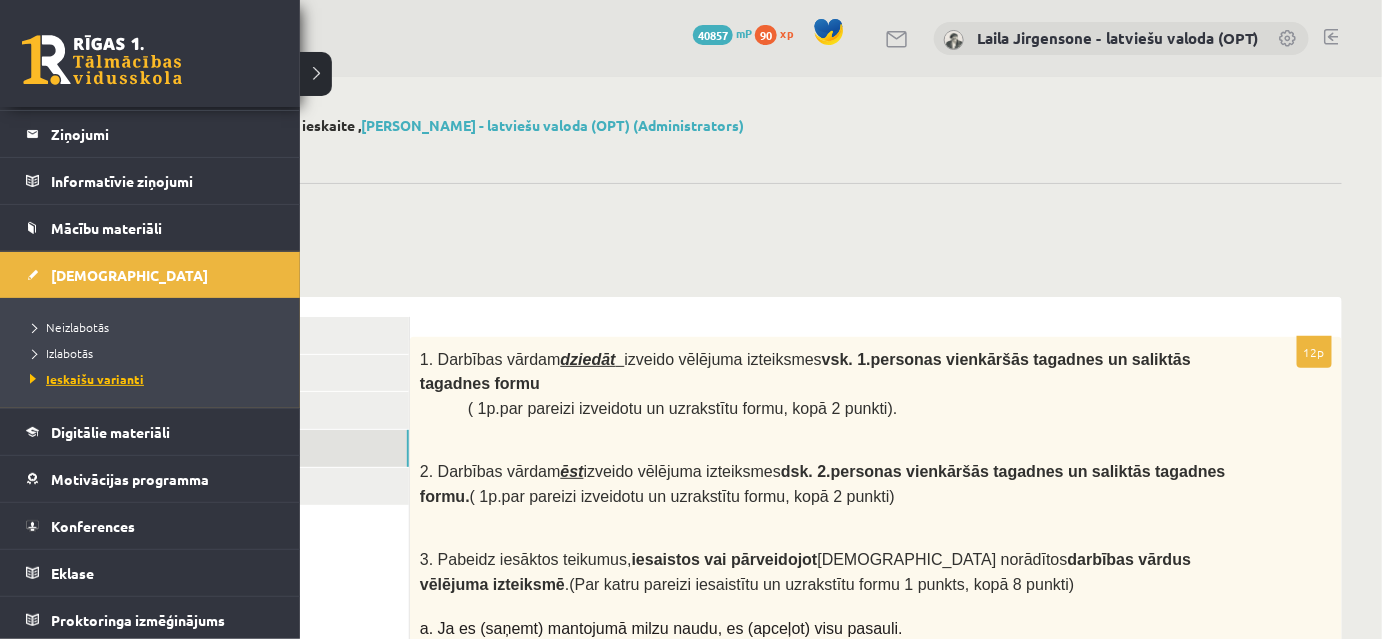 click on "Ieskaišu varianti" at bounding box center (84, 379) 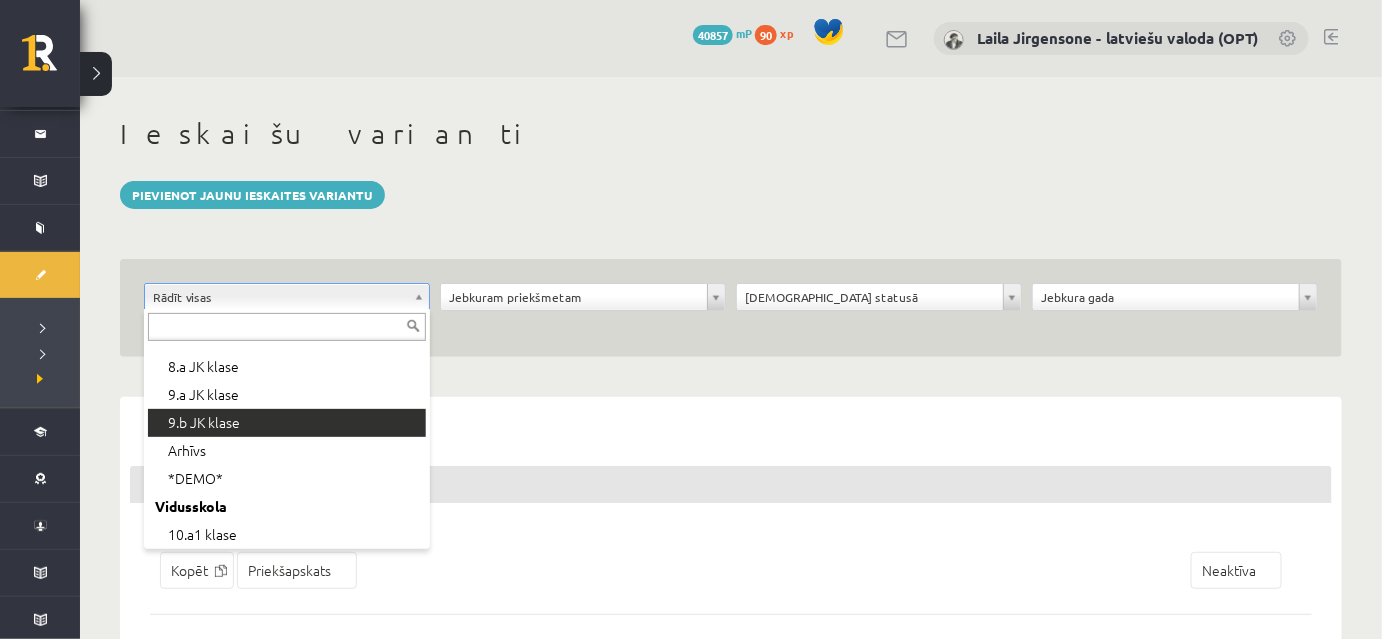 scroll, scrollTop: 90, scrollLeft: 0, axis: vertical 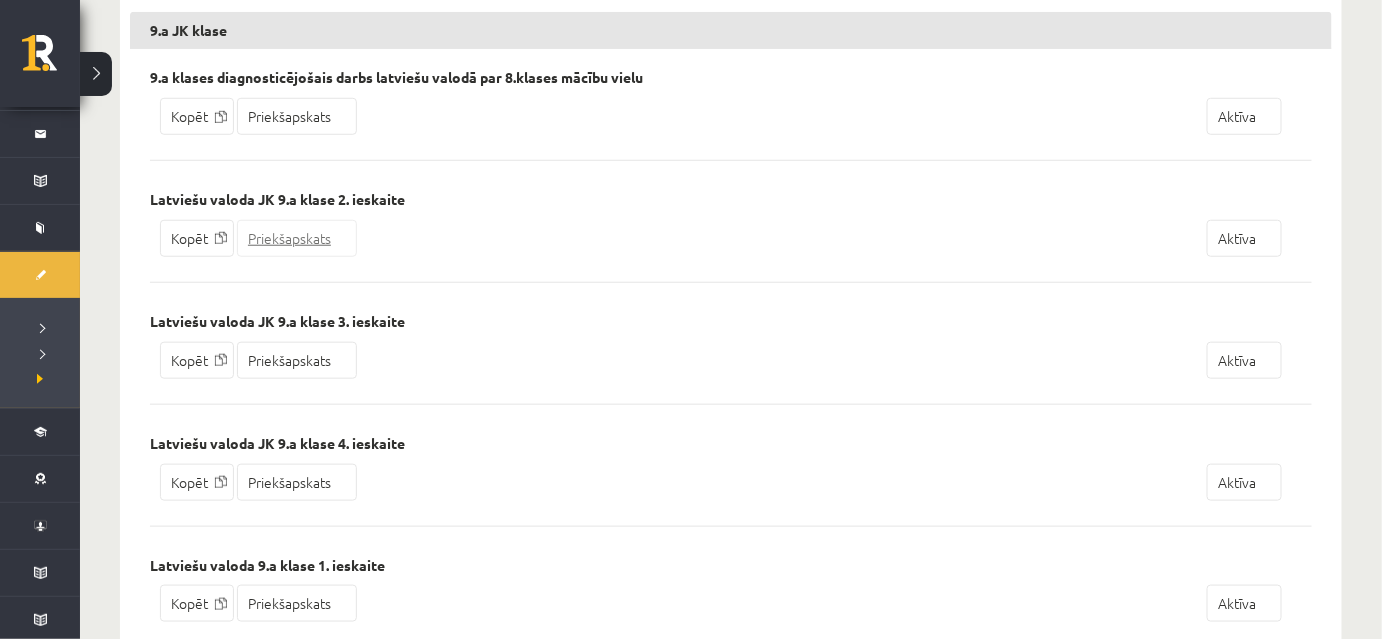 click on "Priekšapskats" at bounding box center [297, 238] 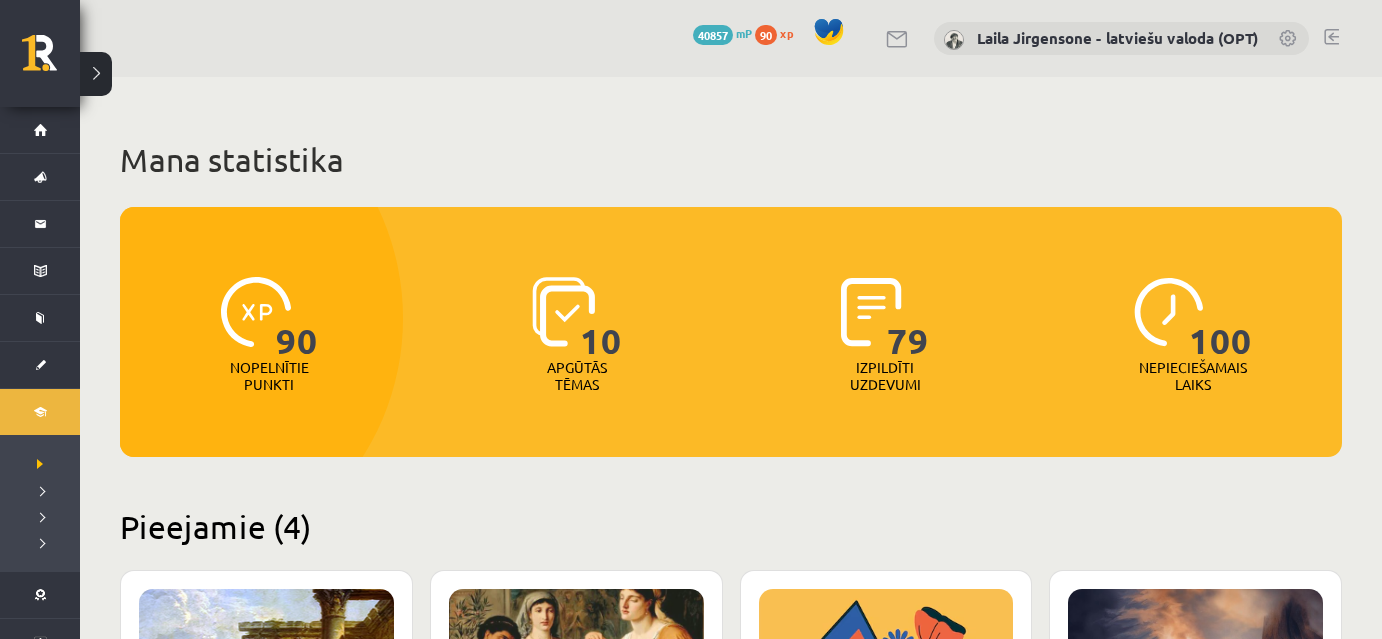 scroll, scrollTop: 0, scrollLeft: 0, axis: both 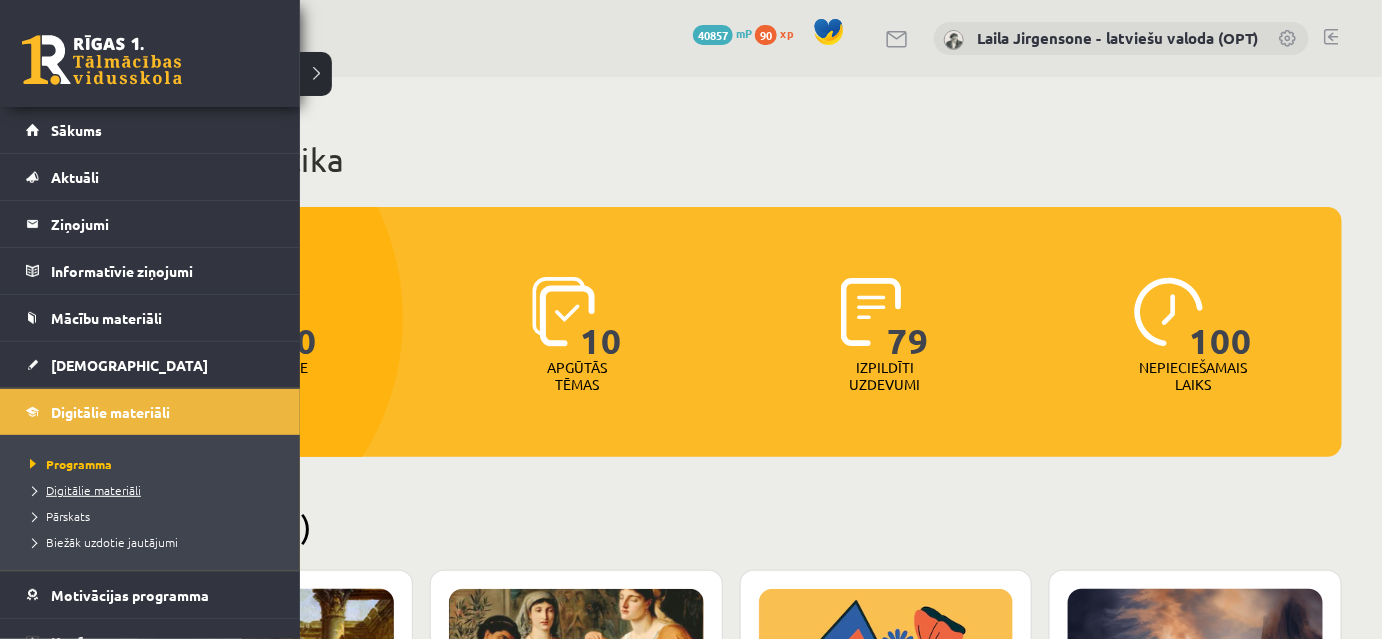 click on "Digitālie materiāli" at bounding box center [83, 490] 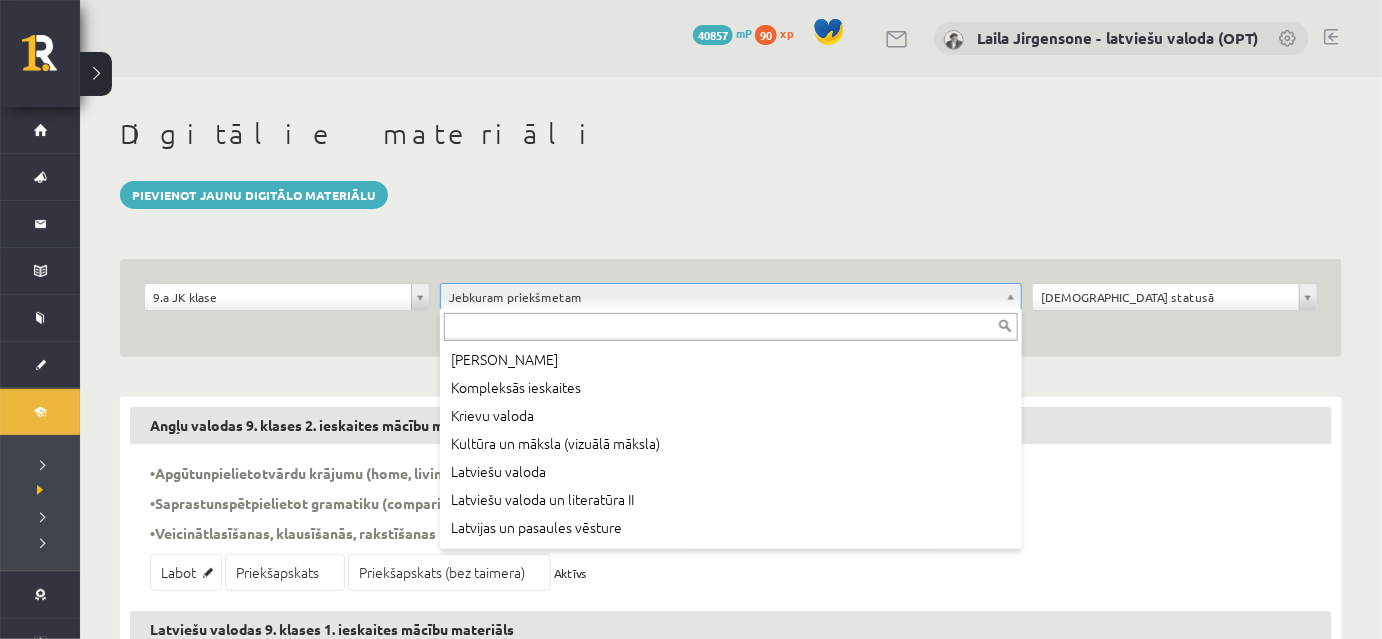 scroll, scrollTop: 454, scrollLeft: 0, axis: vertical 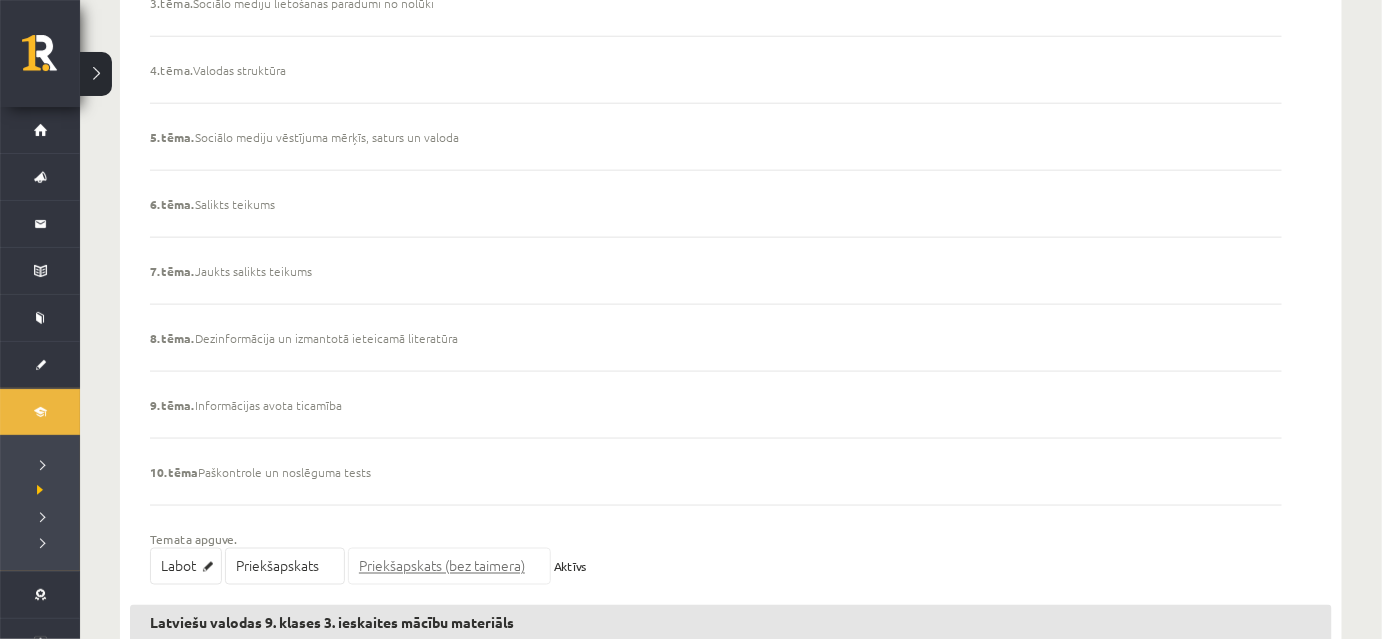 click on "Priekšapskats (bez taimera)" at bounding box center [449, 566] 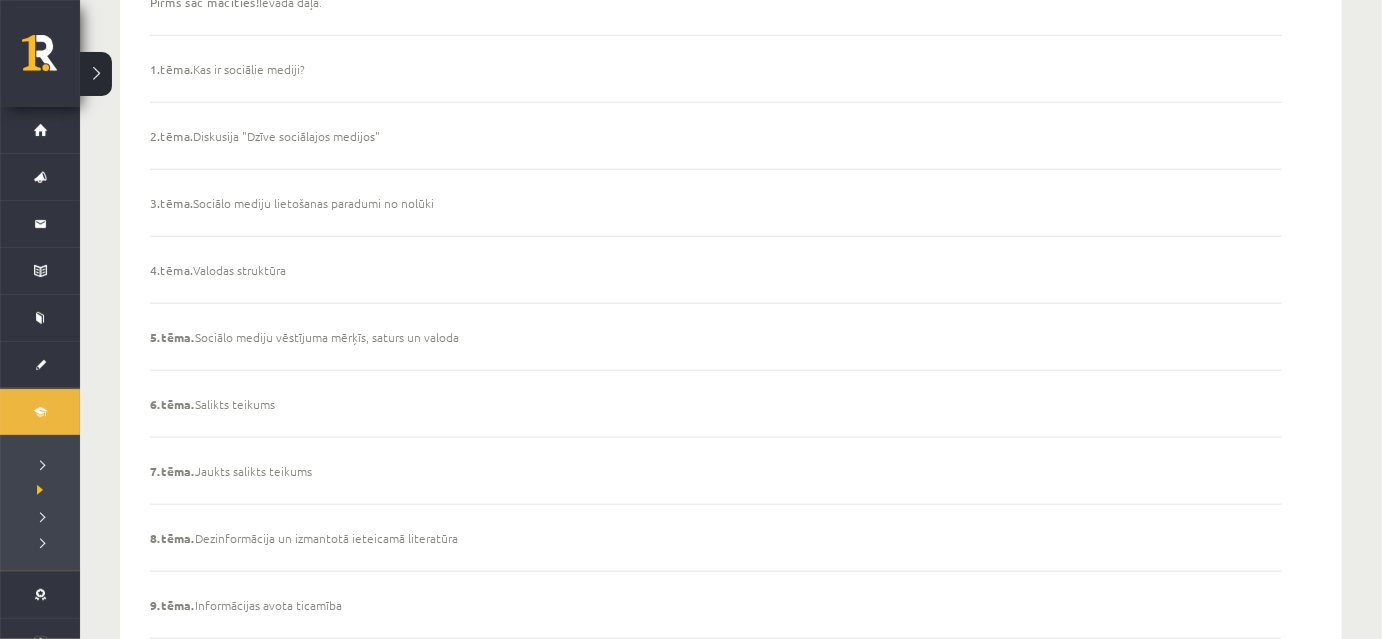 scroll, scrollTop: 429, scrollLeft: 0, axis: vertical 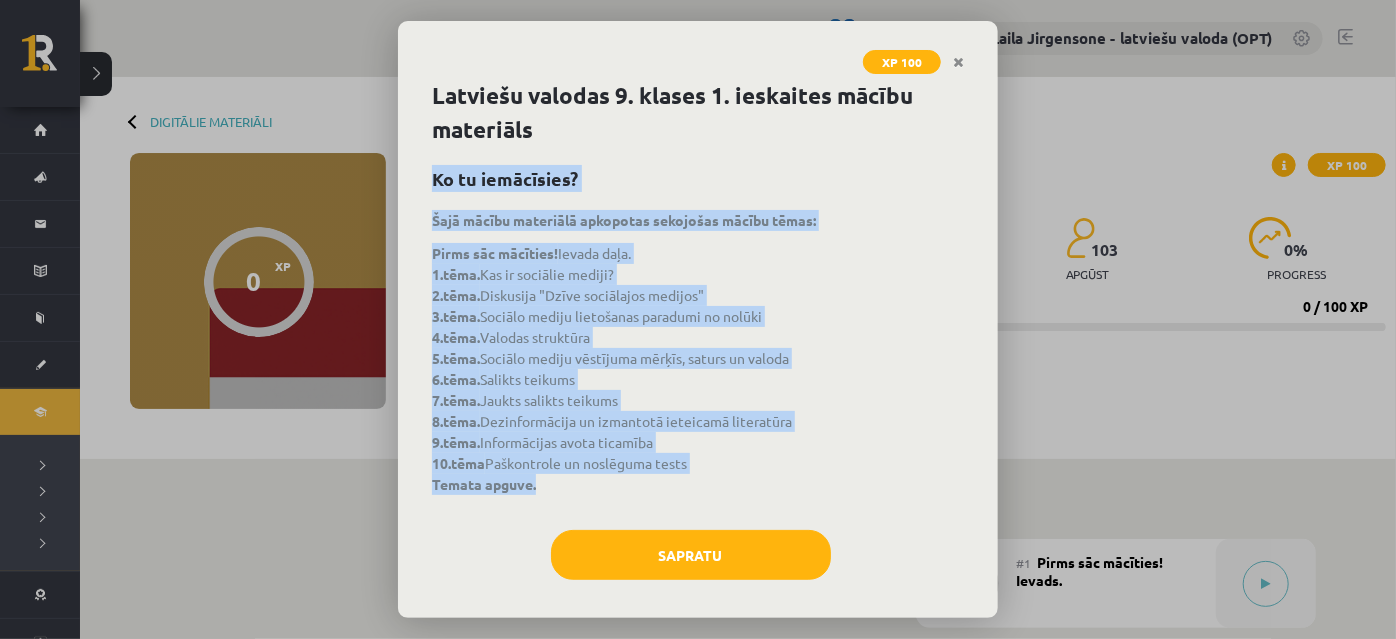 drag, startPoint x: 432, startPoint y: 173, endPoint x: 712, endPoint y: 505, distance: 434.30865 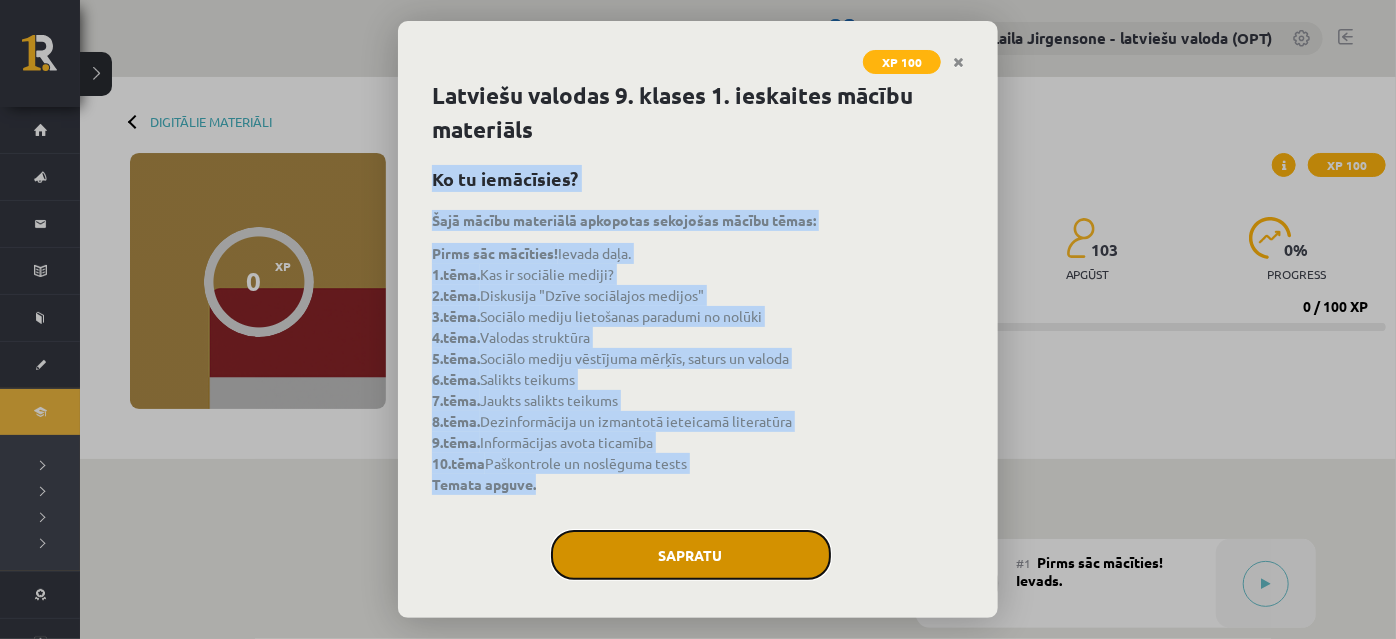 click on "Sapratu" 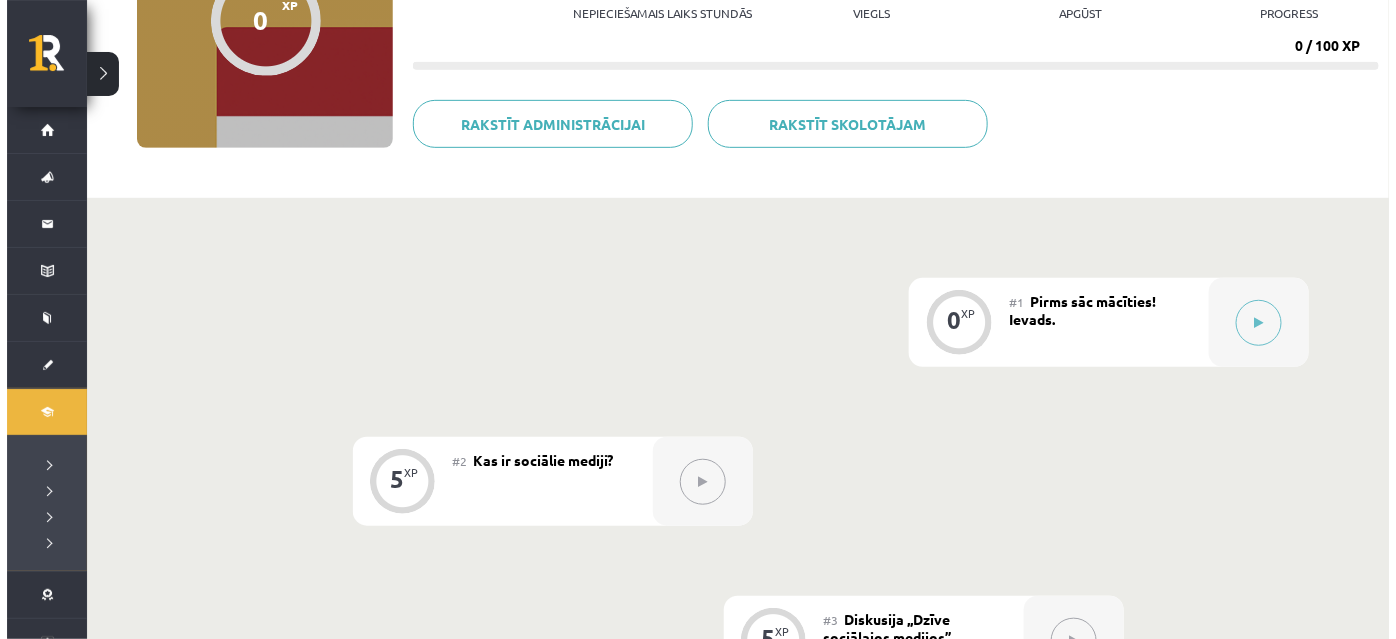 scroll, scrollTop: 454, scrollLeft: 0, axis: vertical 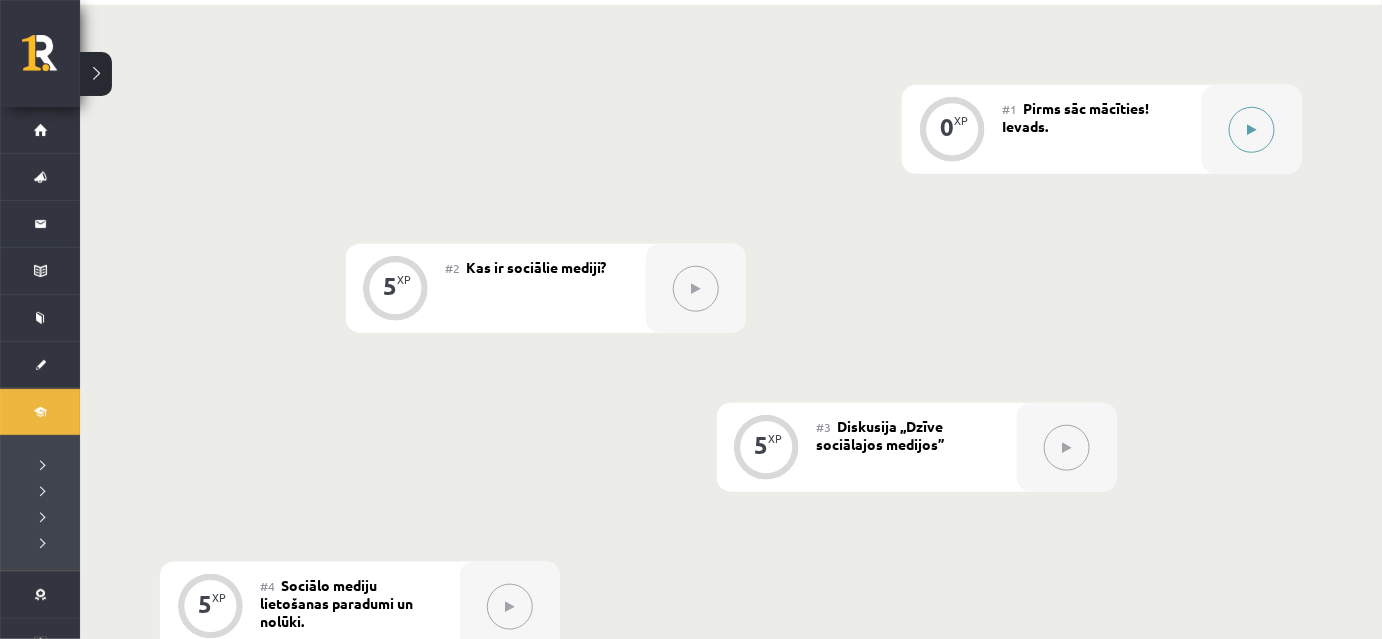 click 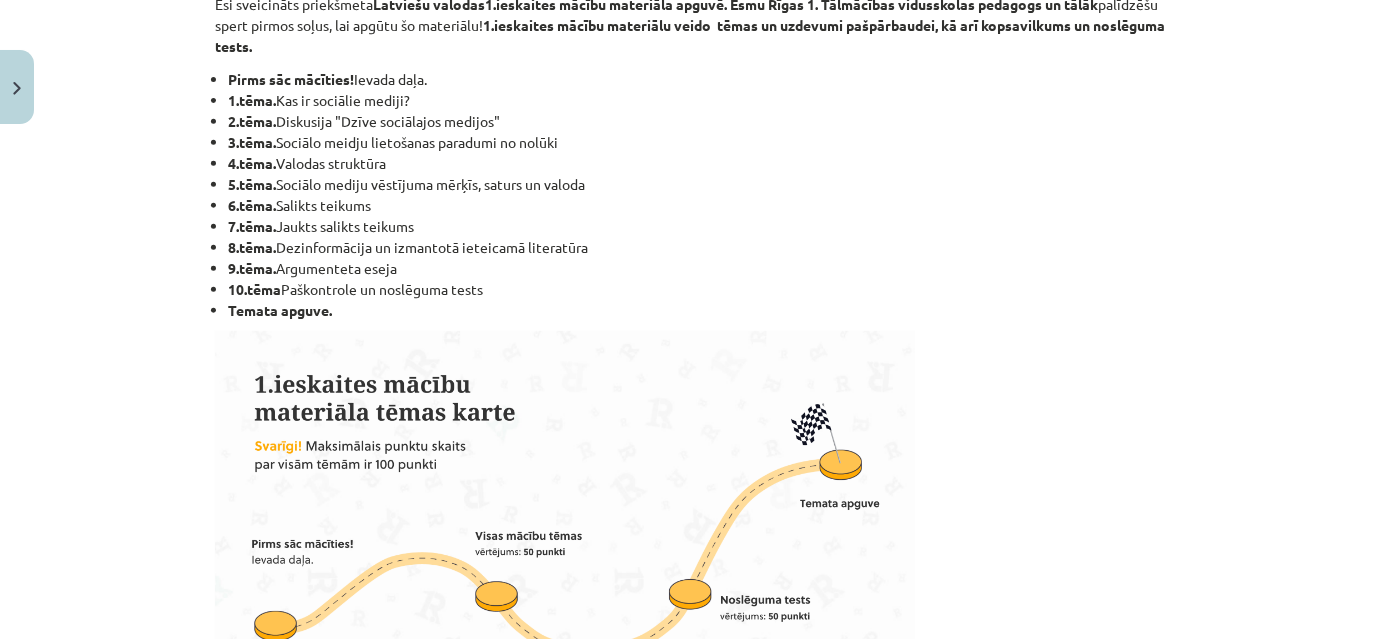 scroll, scrollTop: 363, scrollLeft: 0, axis: vertical 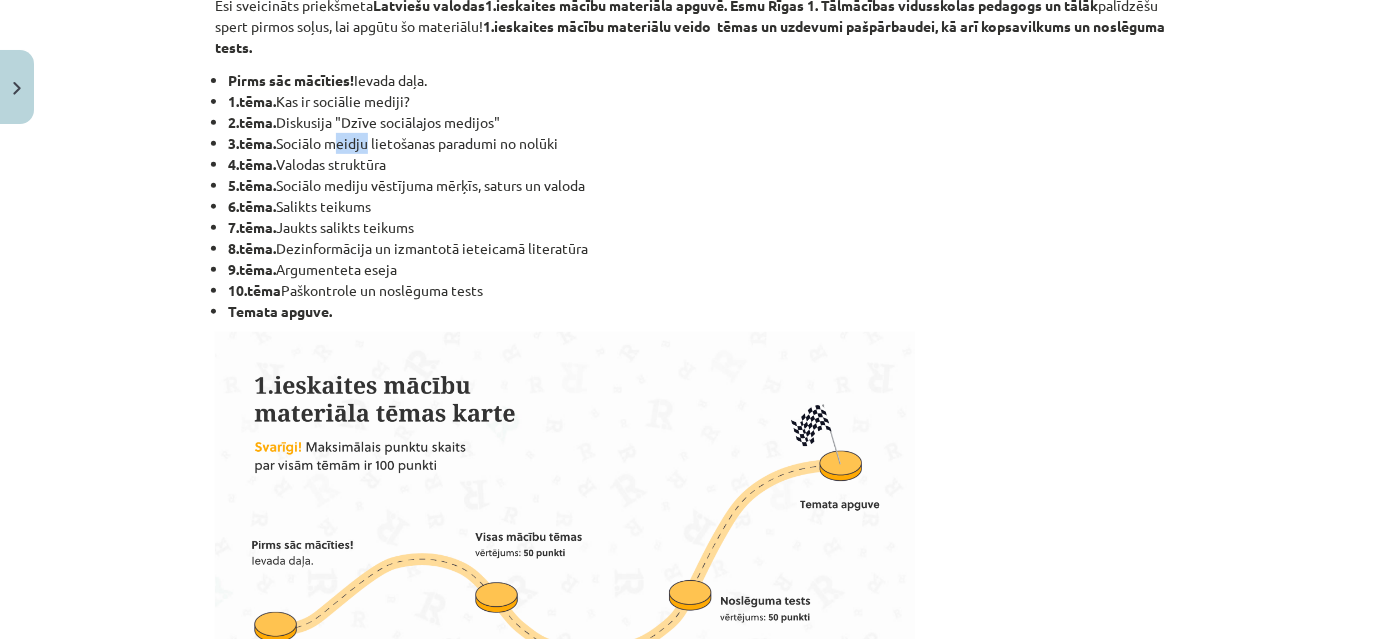 drag, startPoint x: 321, startPoint y: 140, endPoint x: 233, endPoint y: 124, distance: 89.44272 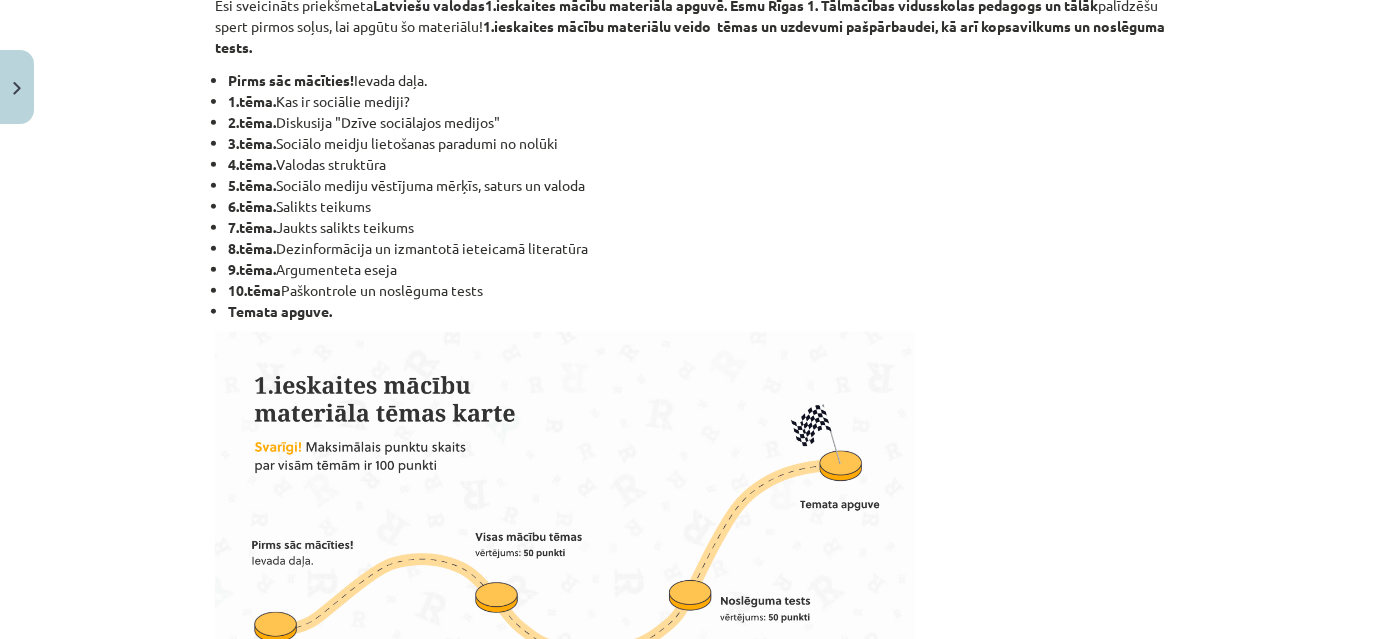 drag, startPoint x: 452, startPoint y: 122, endPoint x: 221, endPoint y: 138, distance: 231.55345 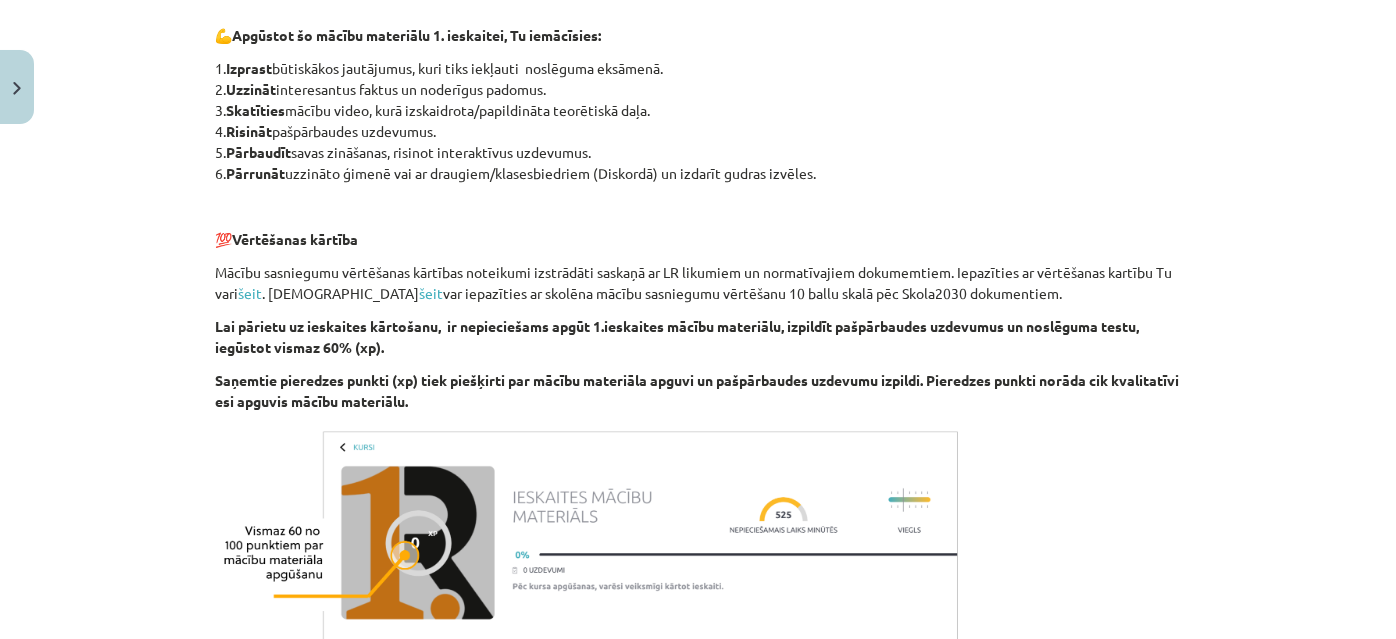 scroll, scrollTop: 1360, scrollLeft: 0, axis: vertical 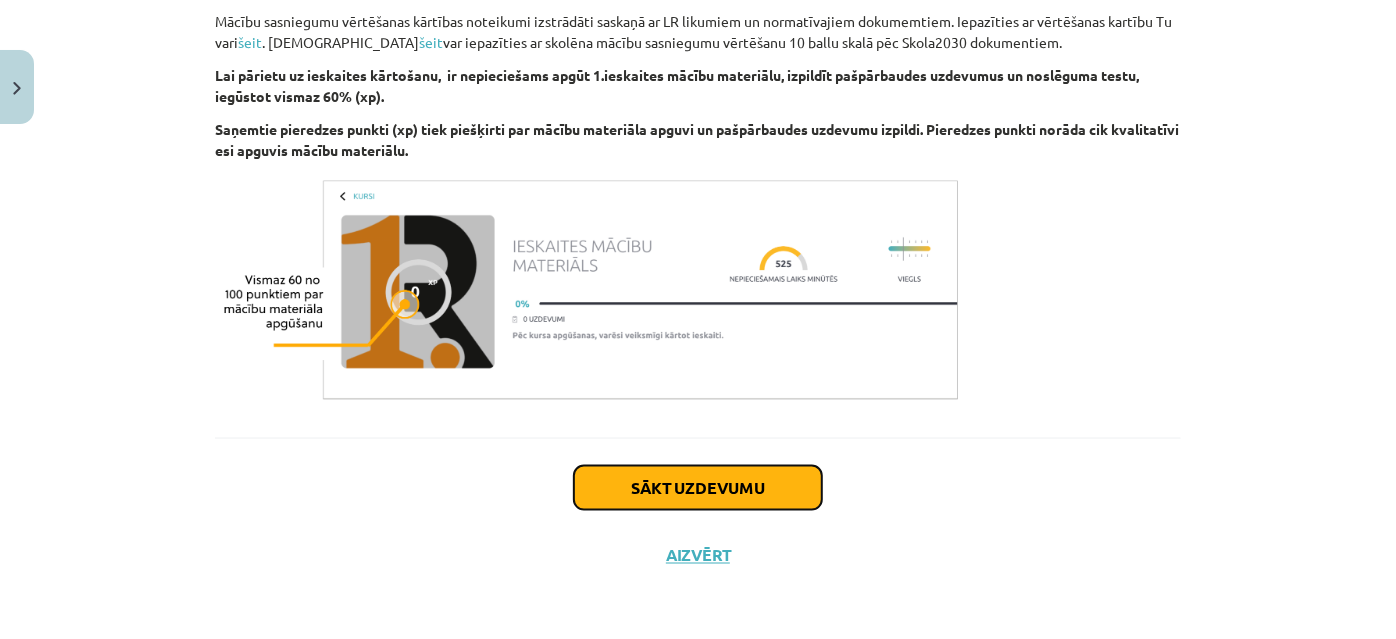 click on "Sākt uzdevumu" 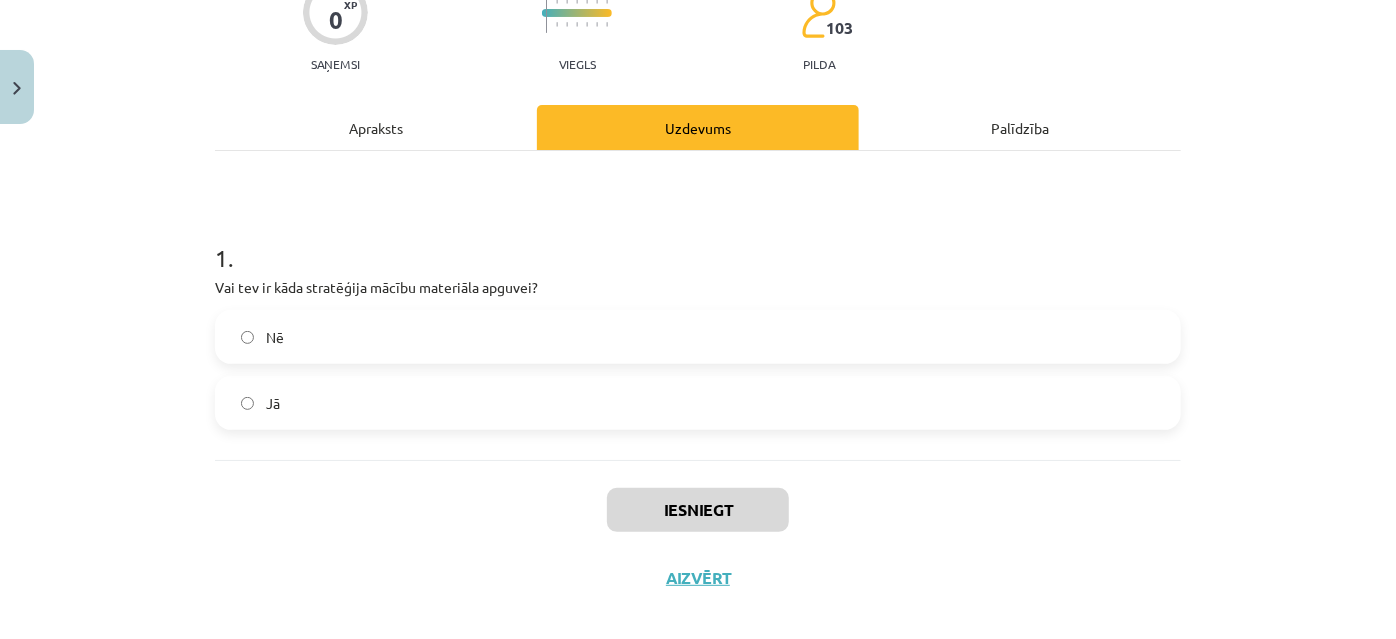 scroll, scrollTop: 210, scrollLeft: 0, axis: vertical 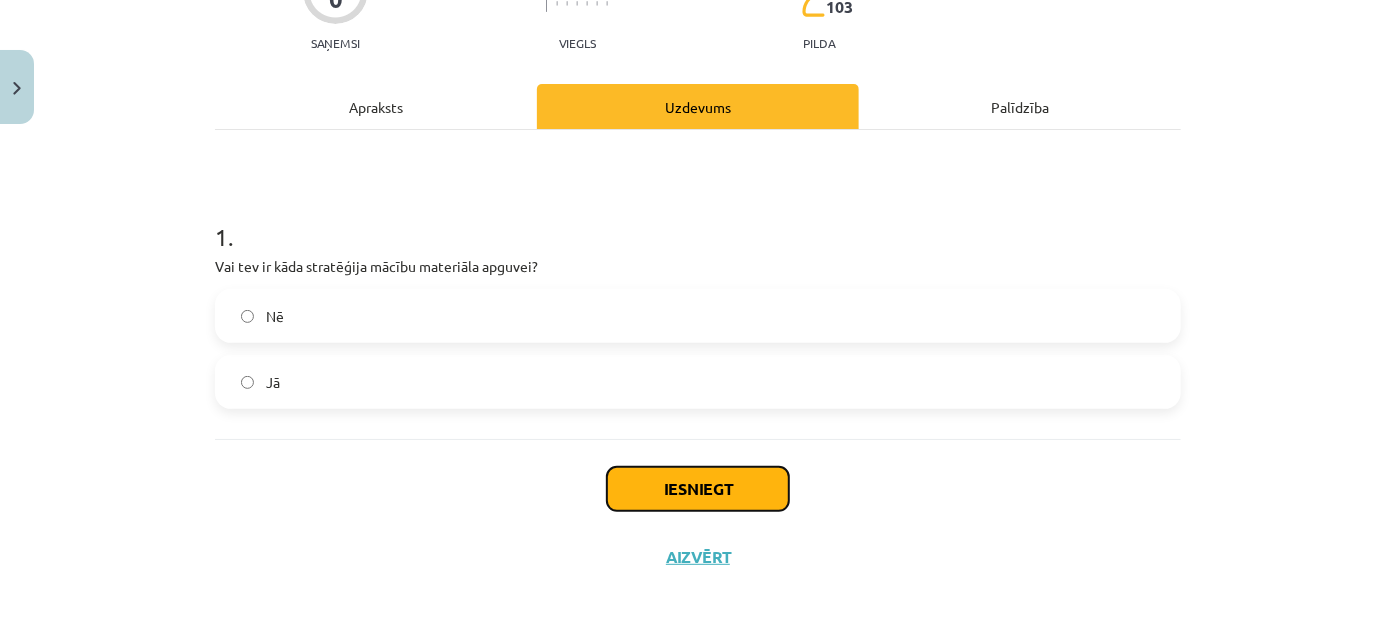 click on "Iesniegt" 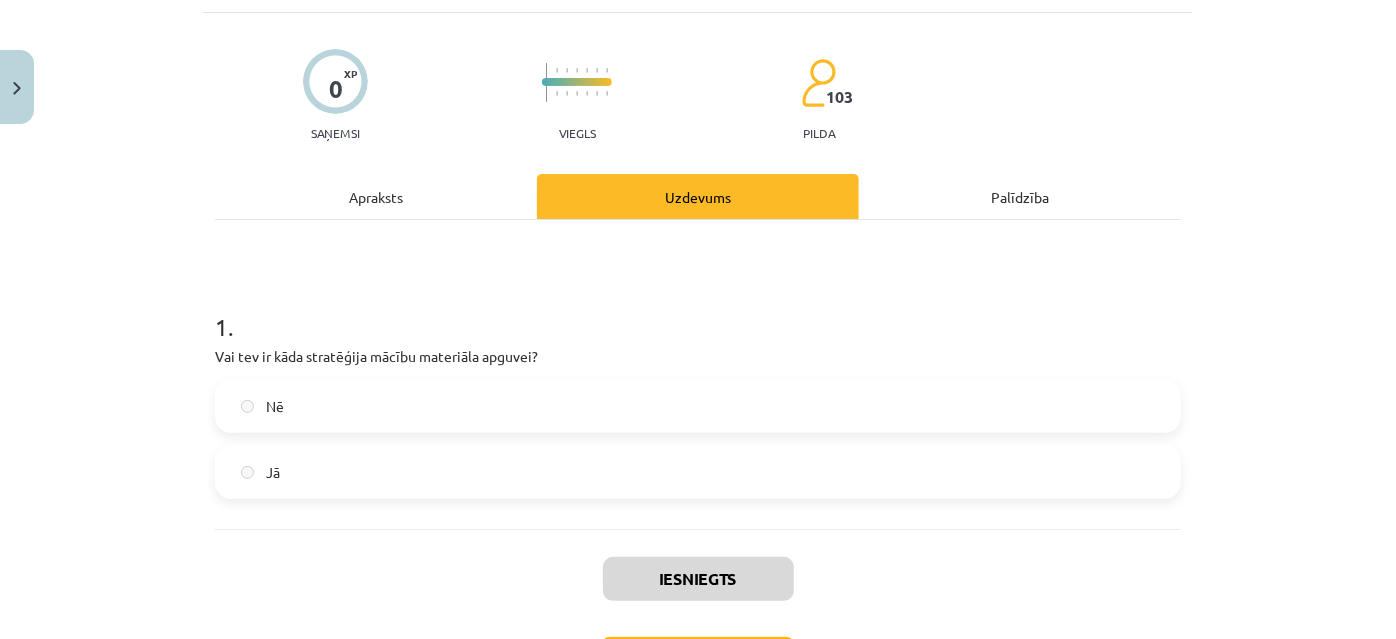 scroll, scrollTop: 274, scrollLeft: 0, axis: vertical 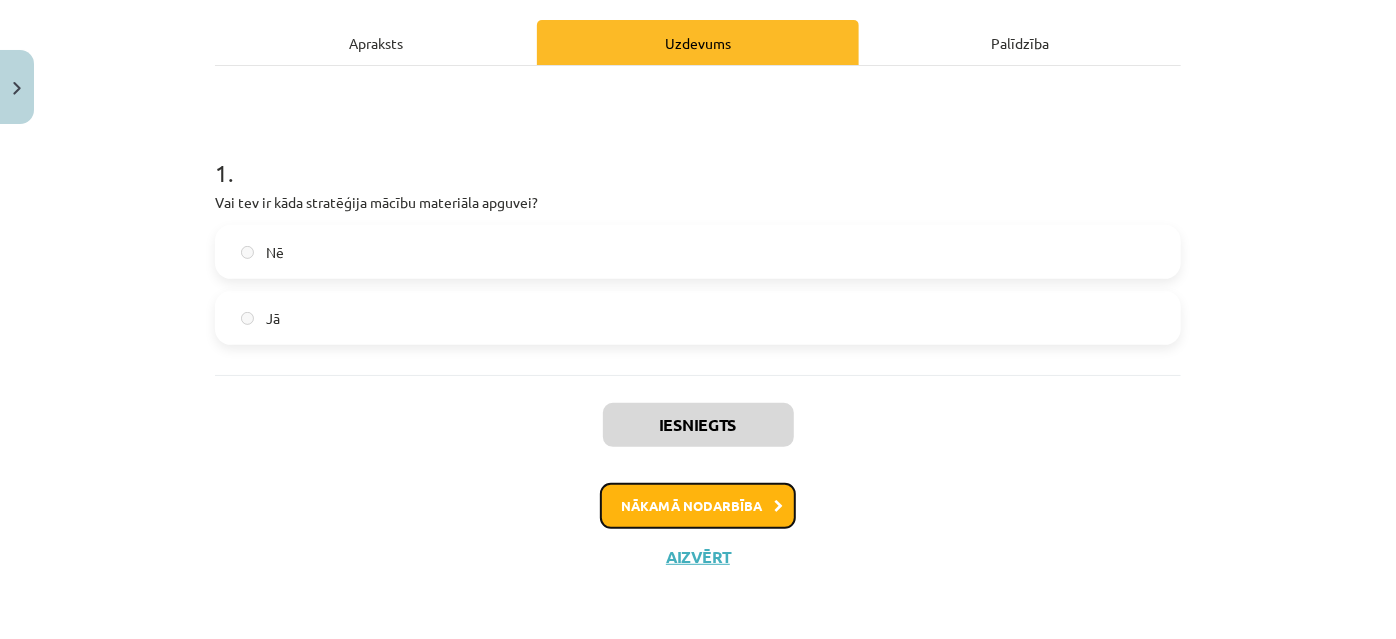 click on "Nākamā nodarbība" 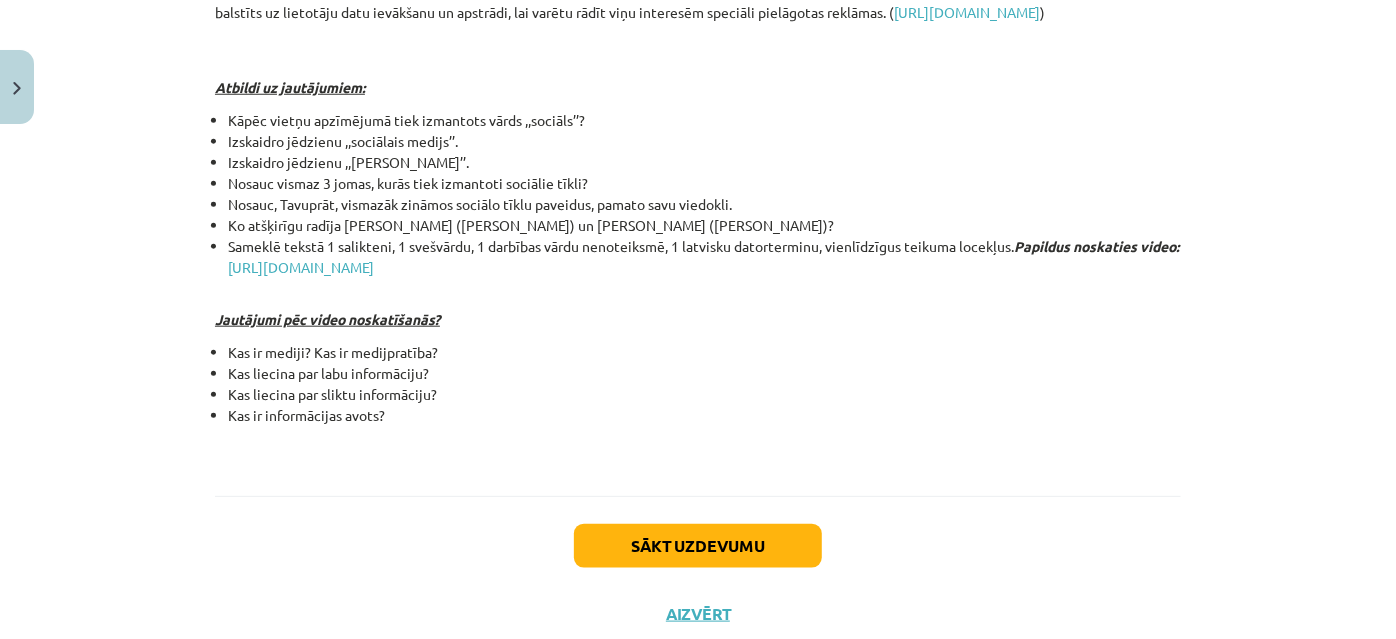 scroll, scrollTop: 4777, scrollLeft: 0, axis: vertical 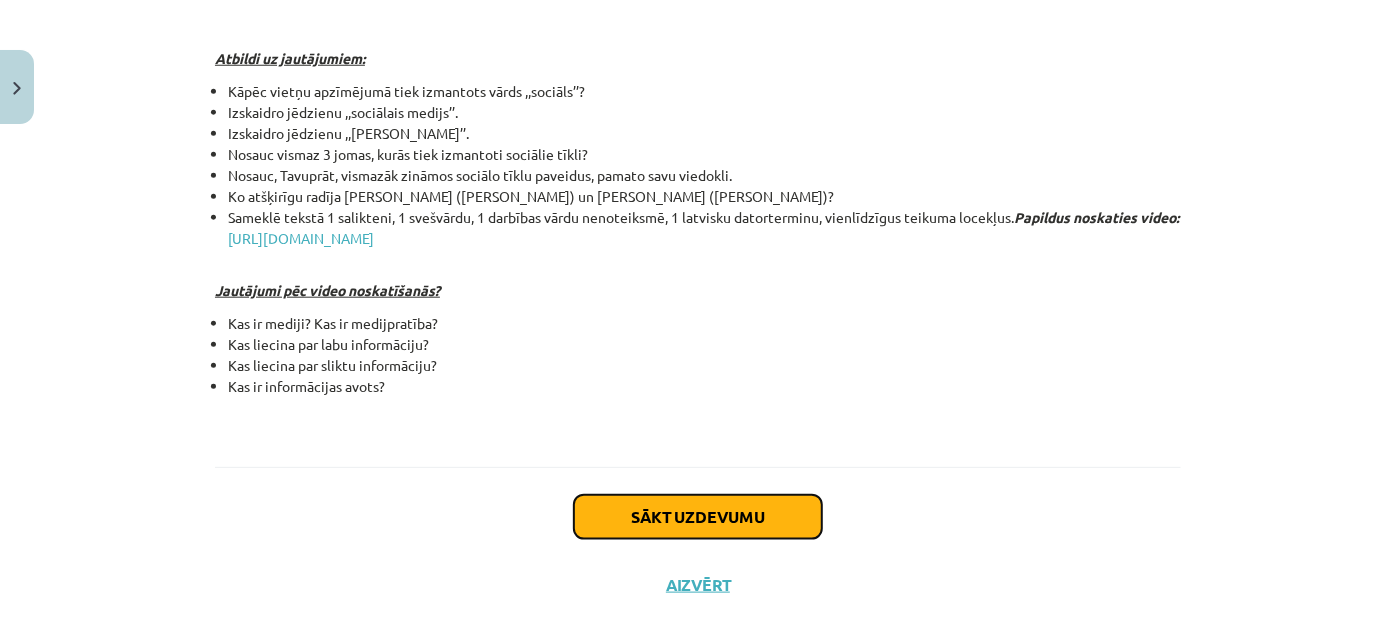 click on "Sākt uzdevumu" 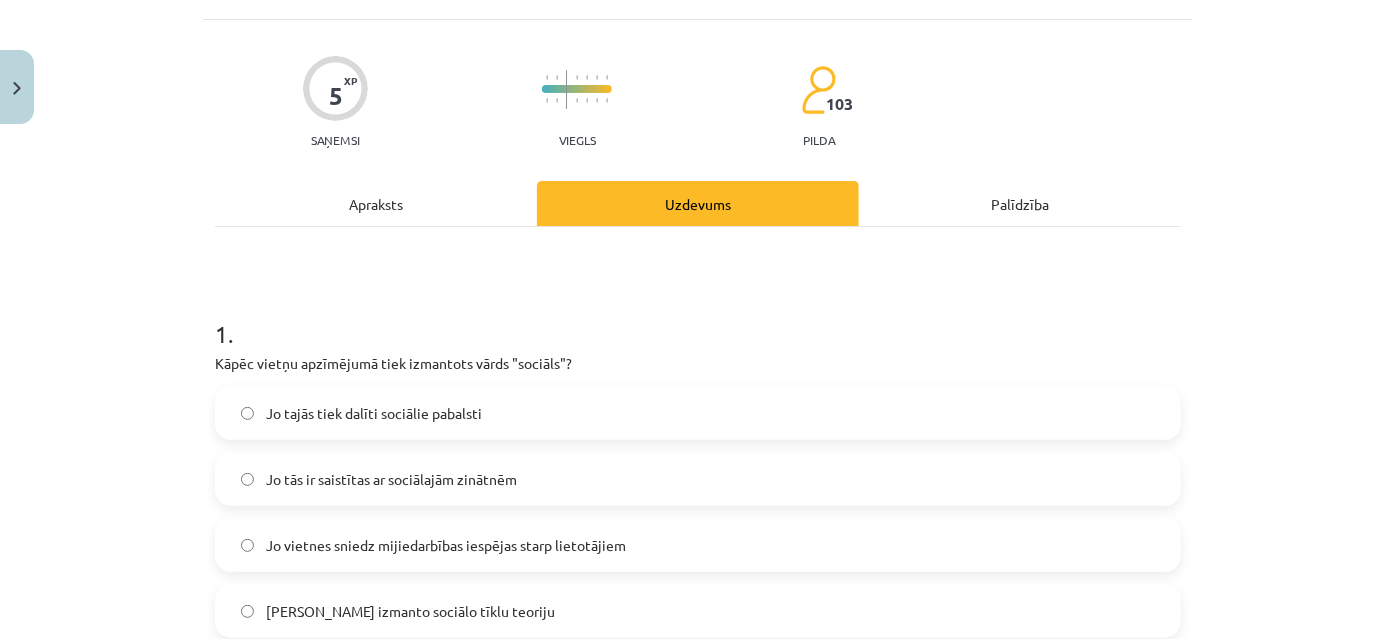 scroll, scrollTop: 322, scrollLeft: 0, axis: vertical 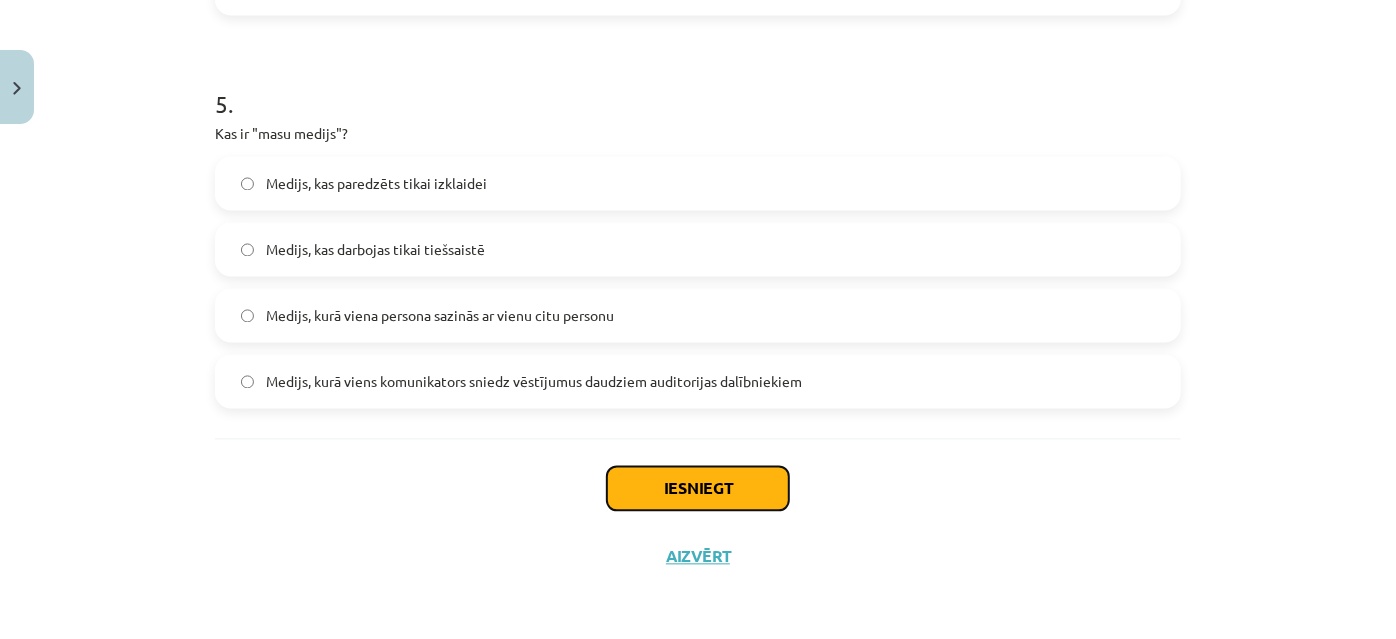 click on "Iesniegt" 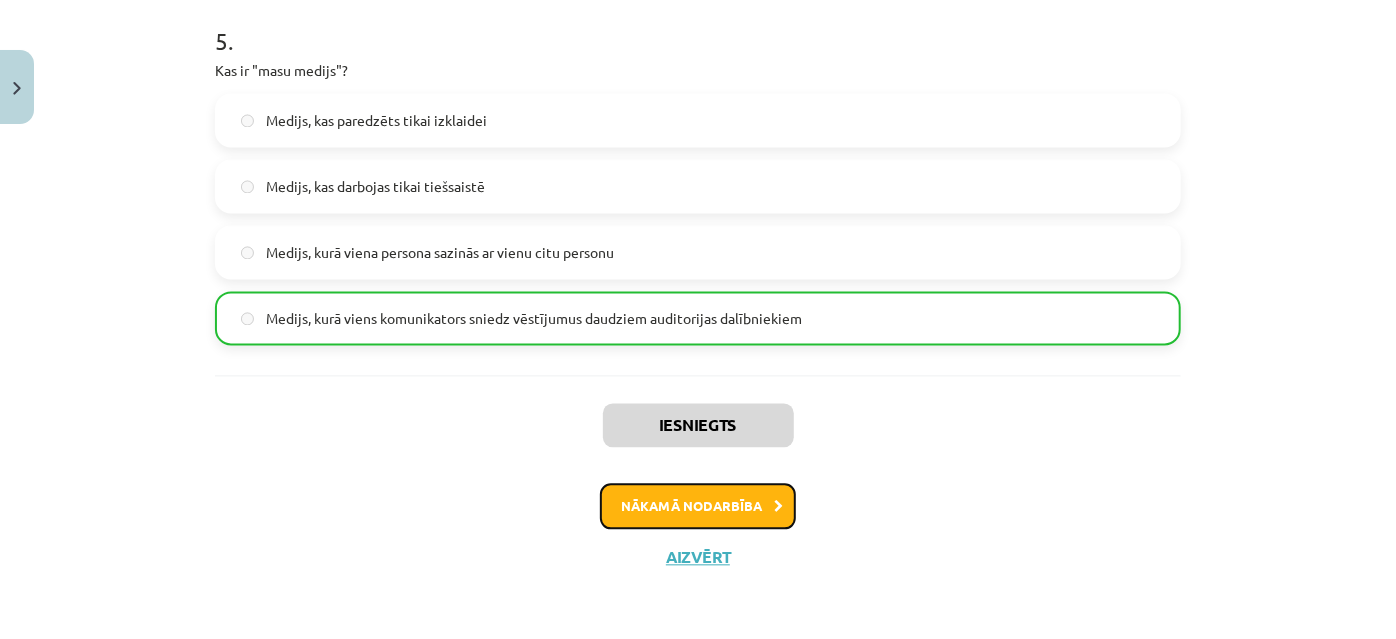 click on "Nākamā nodarbība" 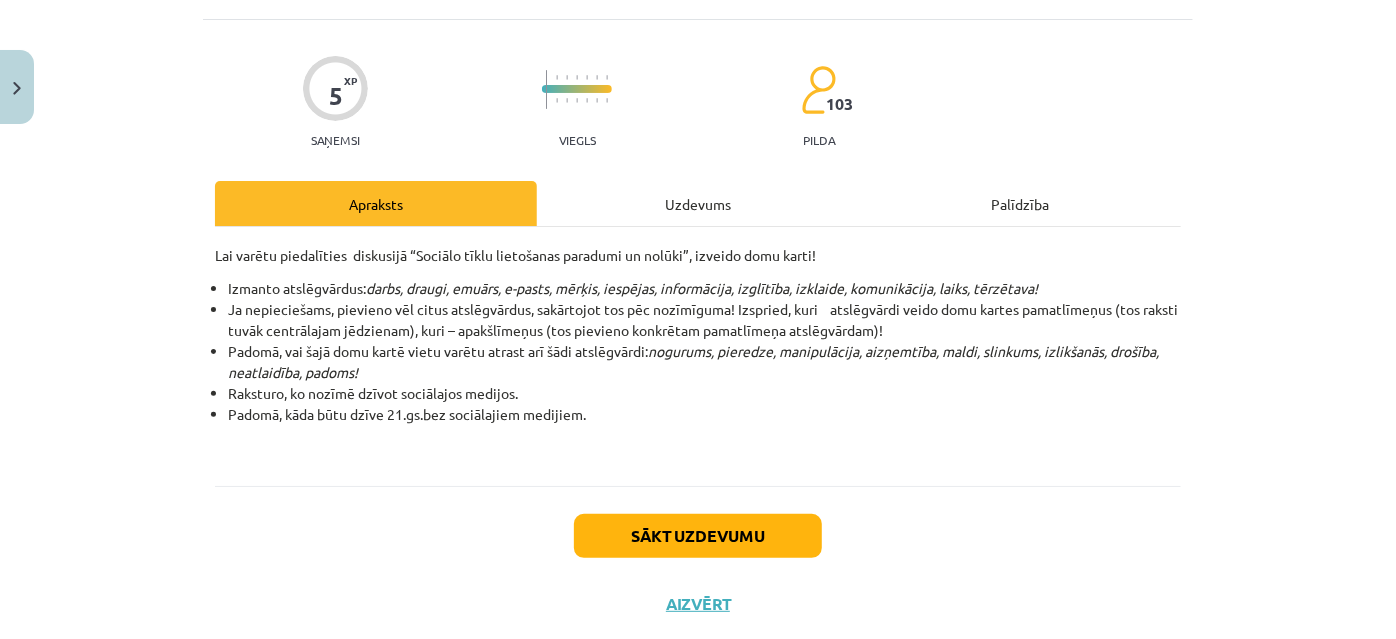 scroll, scrollTop: 160, scrollLeft: 0, axis: vertical 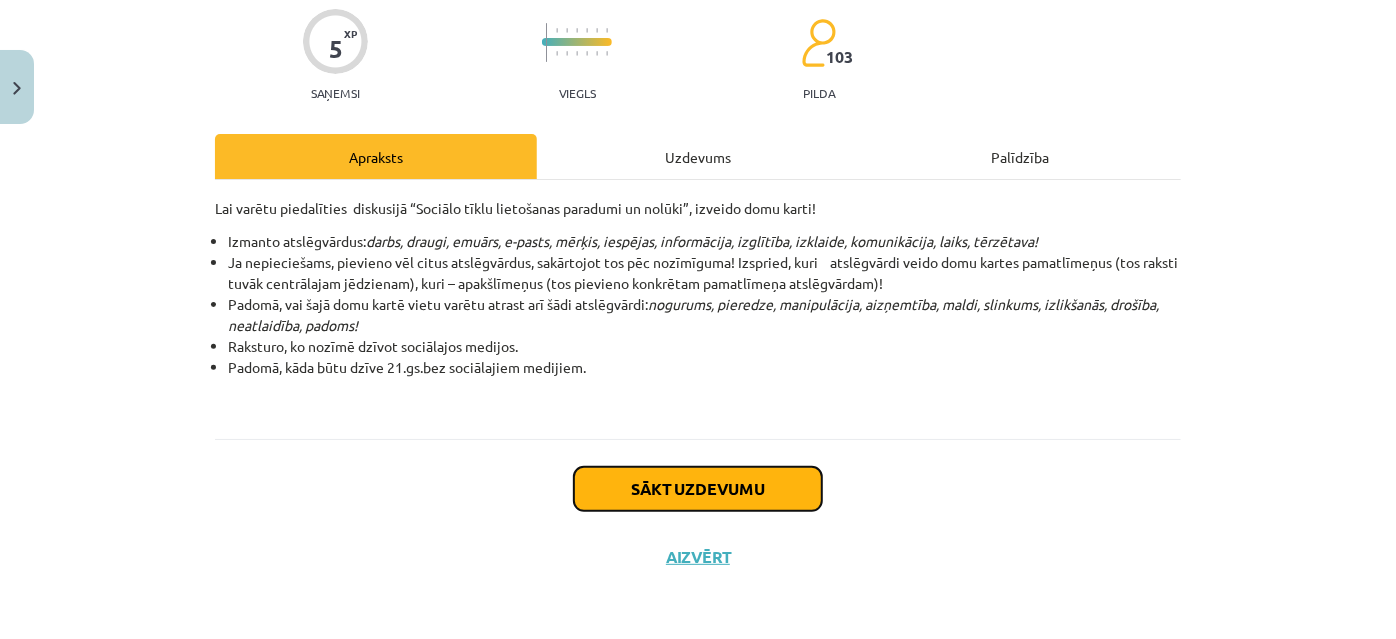 click on "Sākt uzdevumu" 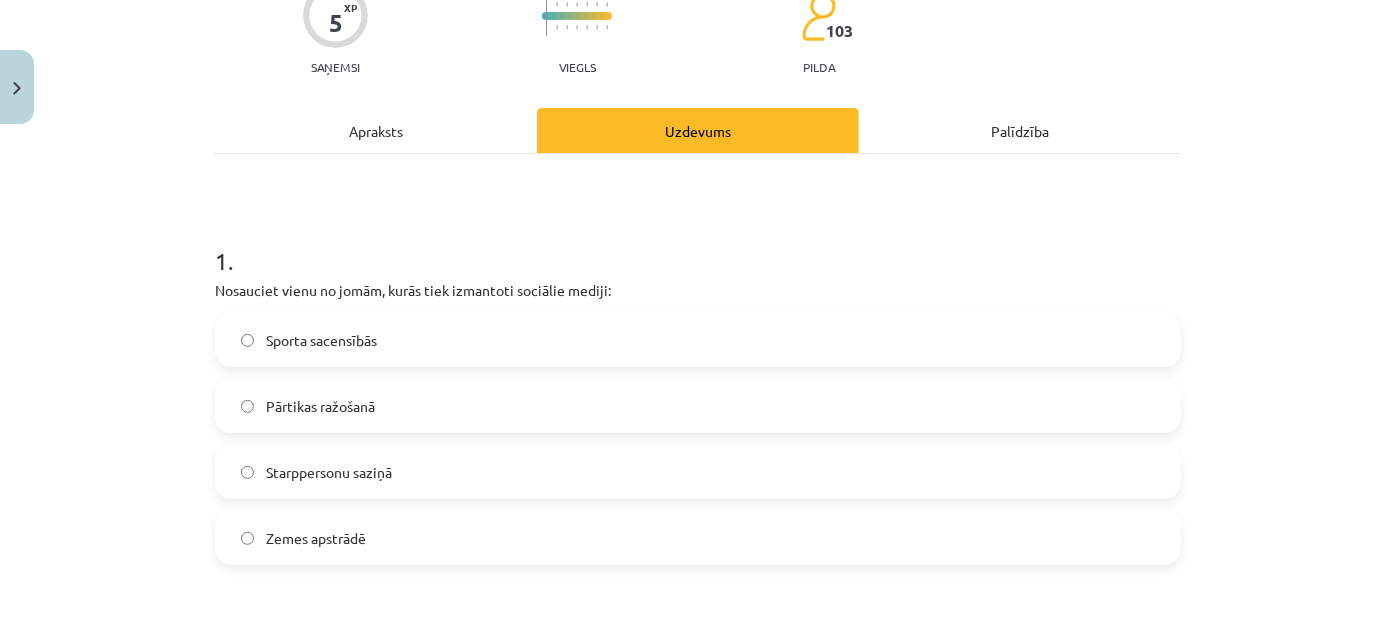 scroll, scrollTop: 413, scrollLeft: 0, axis: vertical 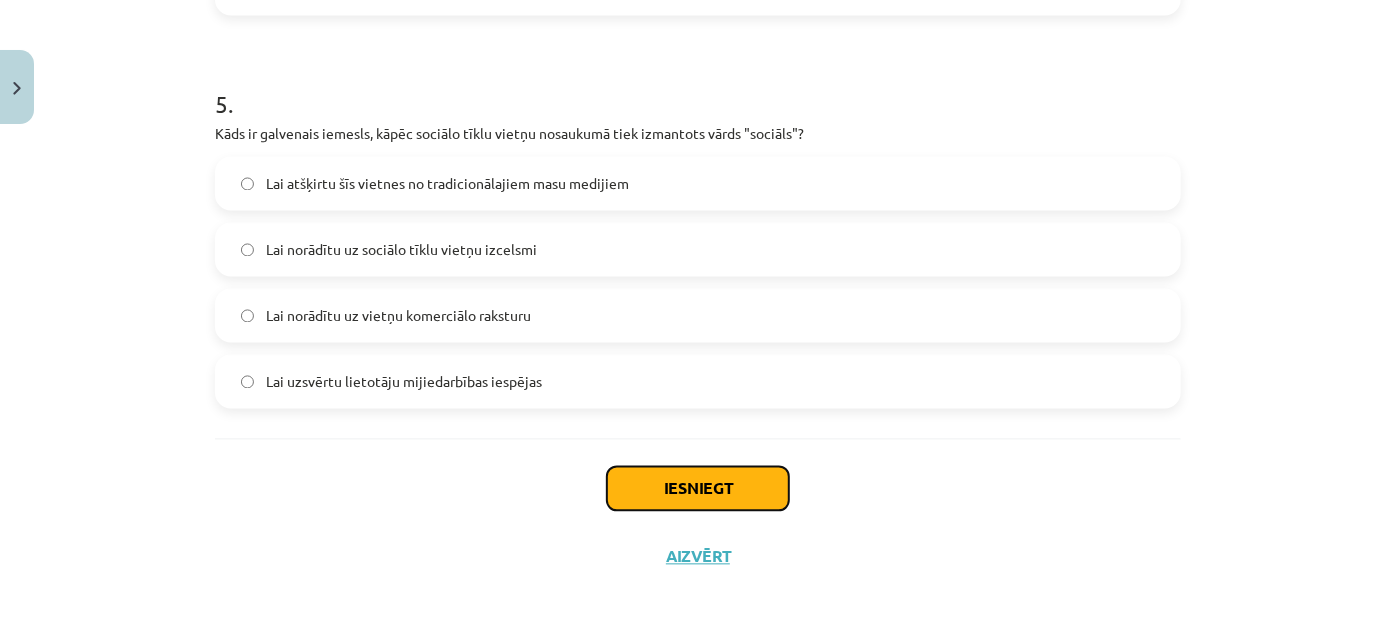 click on "Iesniegt" 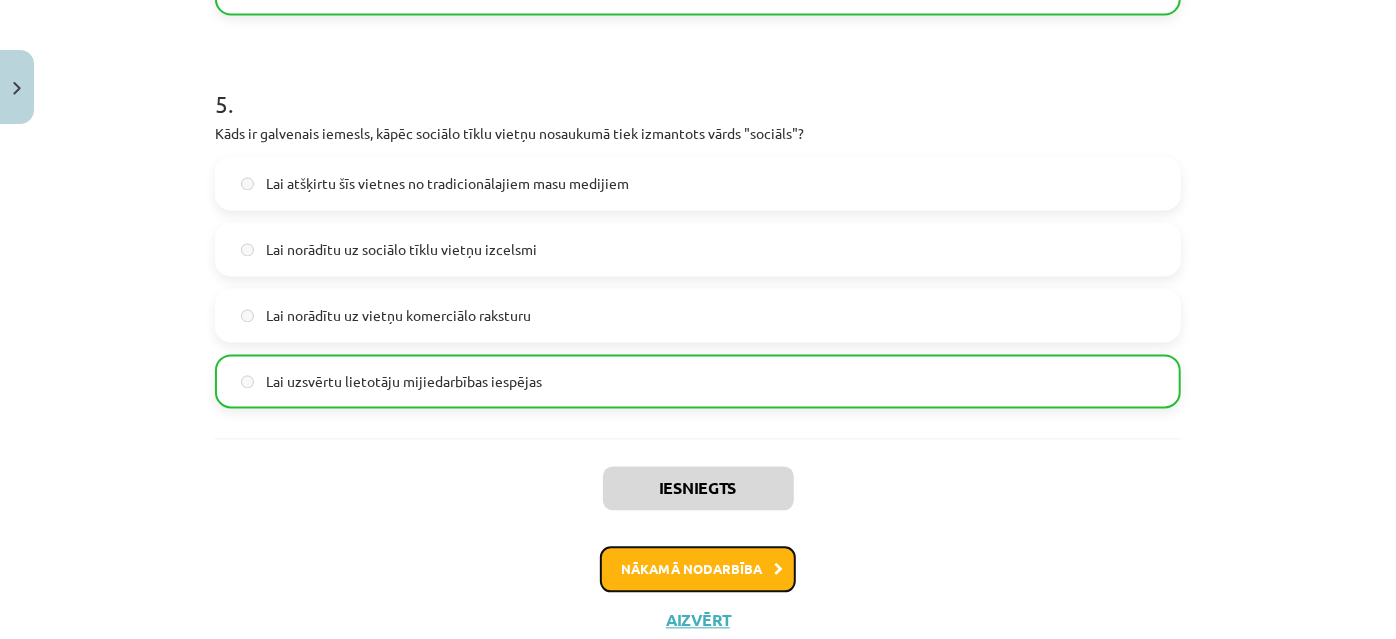 click on "Nākamā nodarbība" 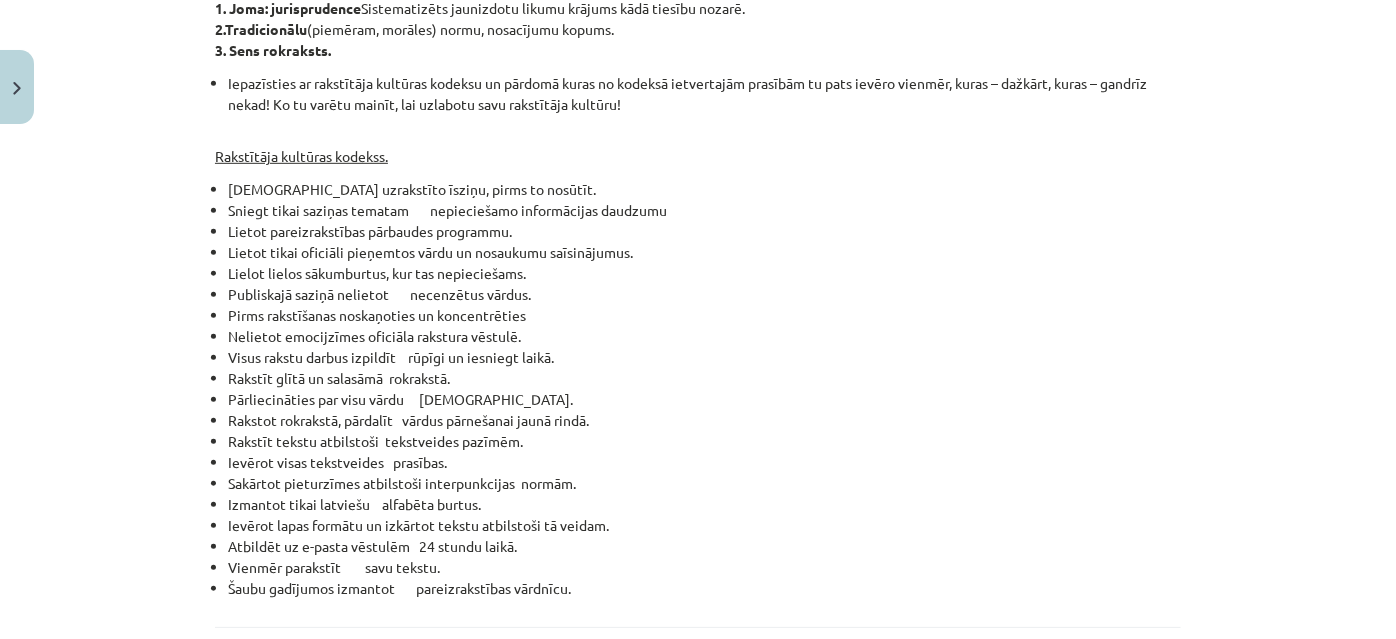 scroll, scrollTop: 686, scrollLeft: 0, axis: vertical 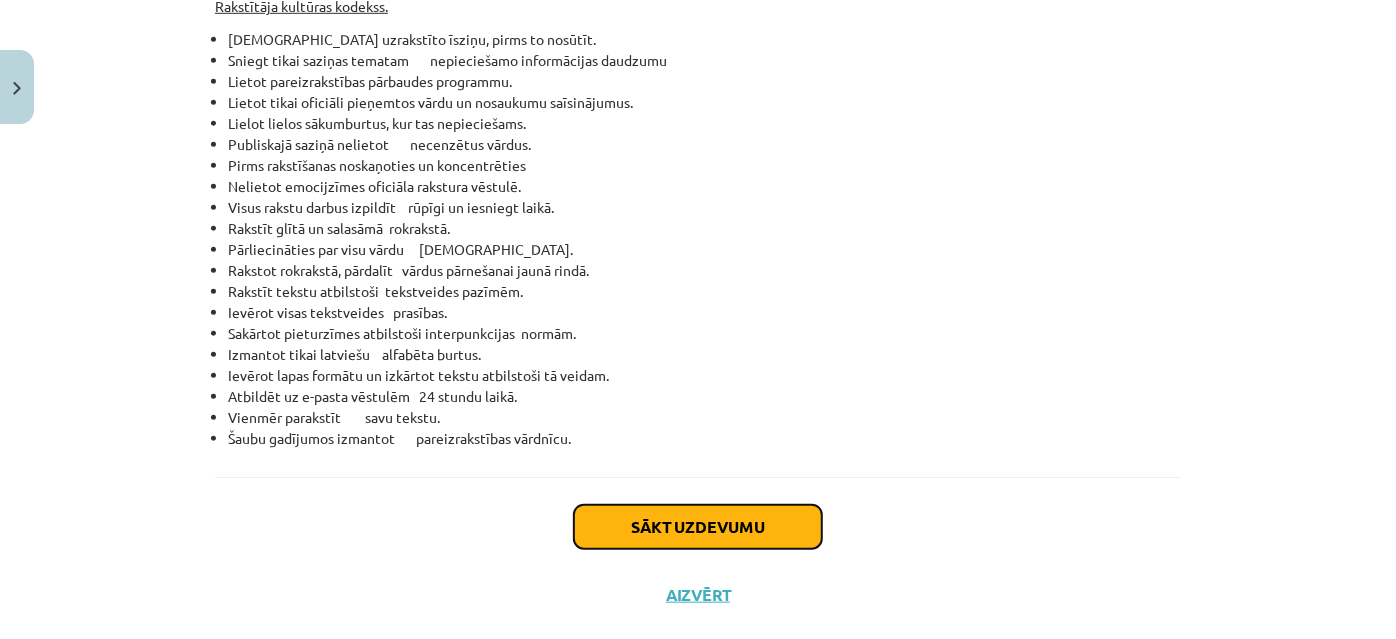 click on "Sākt uzdevumu" 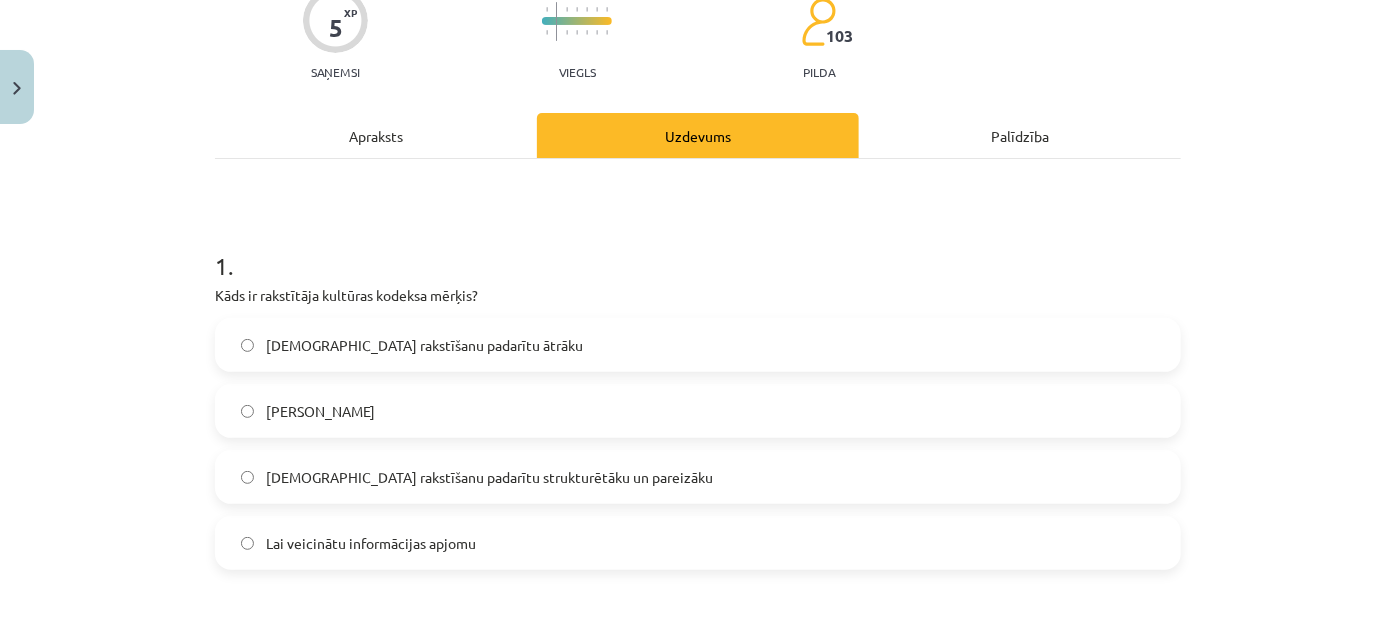 scroll, scrollTop: 322, scrollLeft: 0, axis: vertical 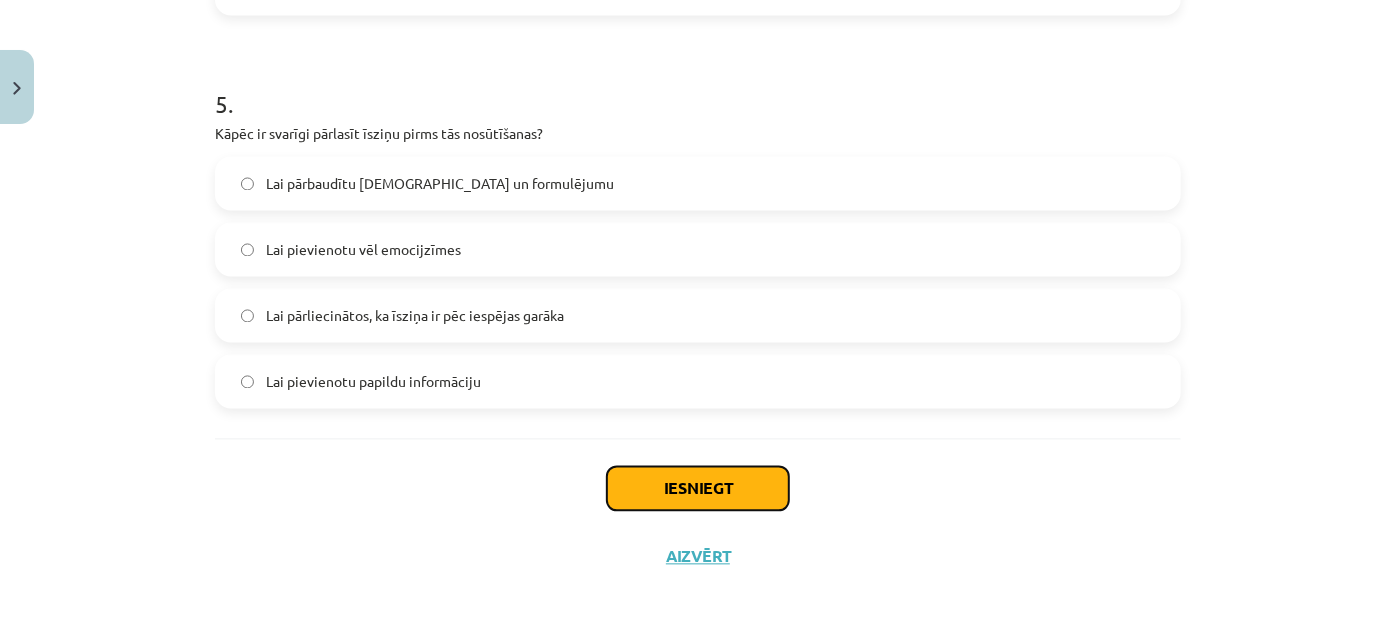click on "Iesniegt" 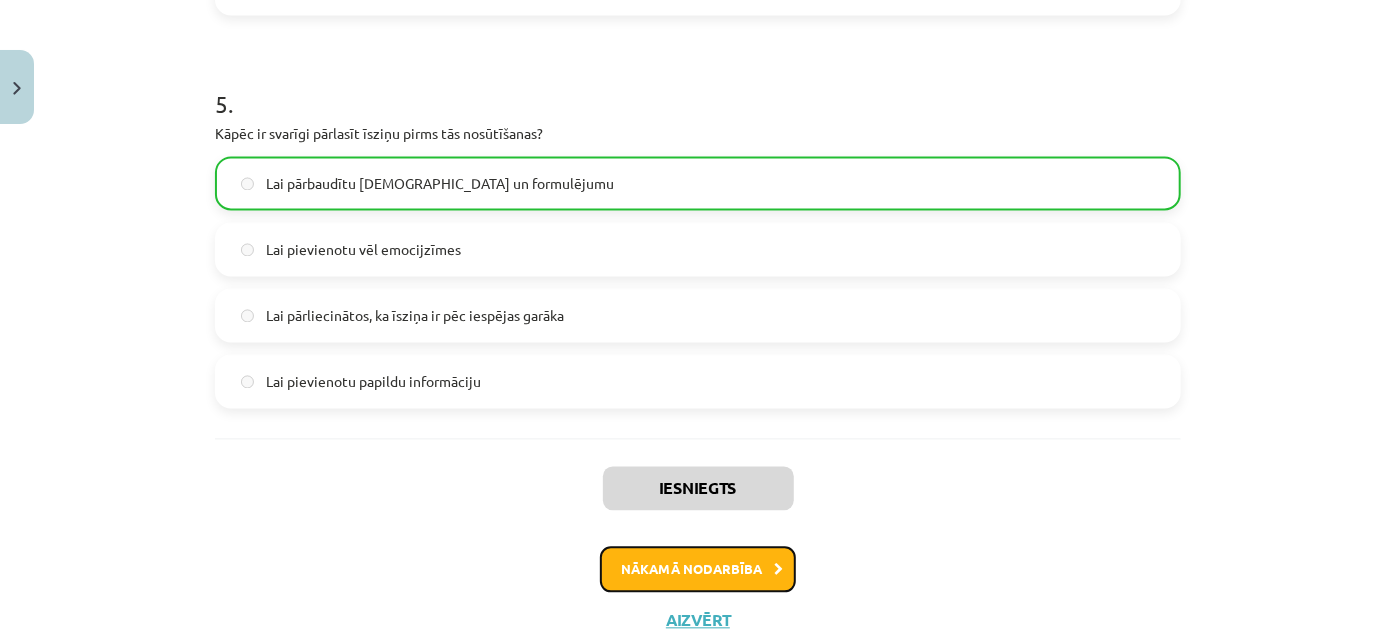 click on "Nākamā nodarbība" 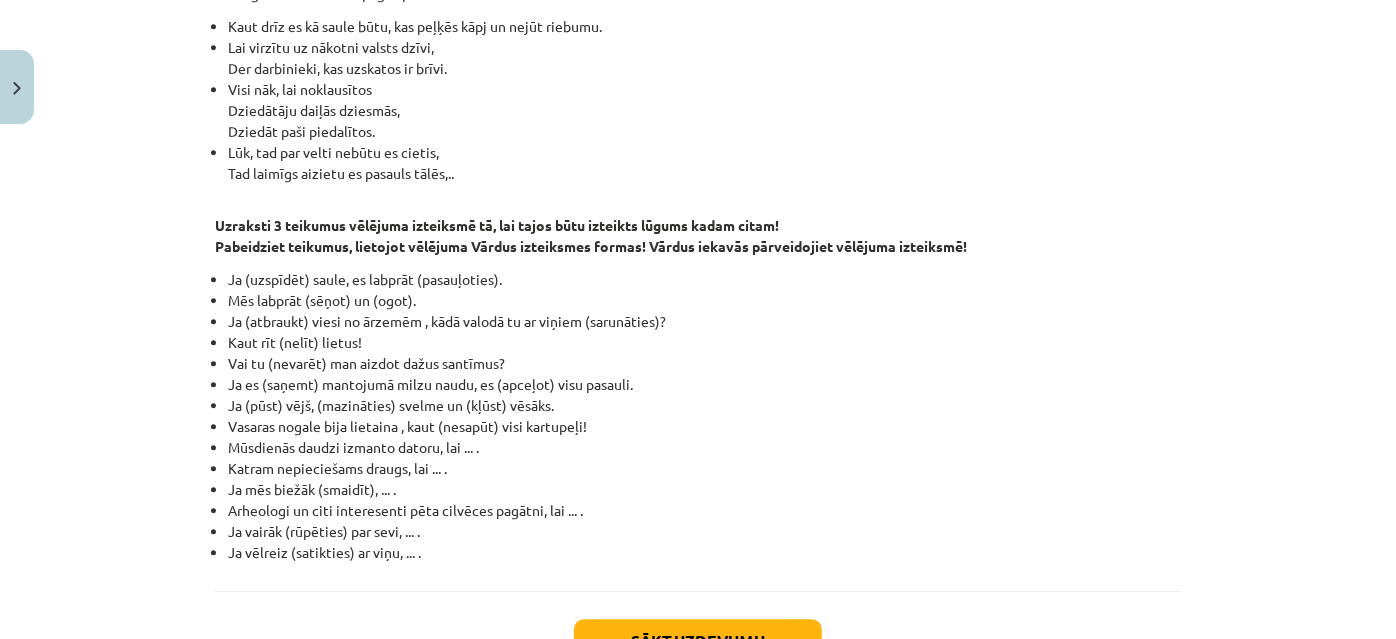 scroll, scrollTop: 2544, scrollLeft: 0, axis: vertical 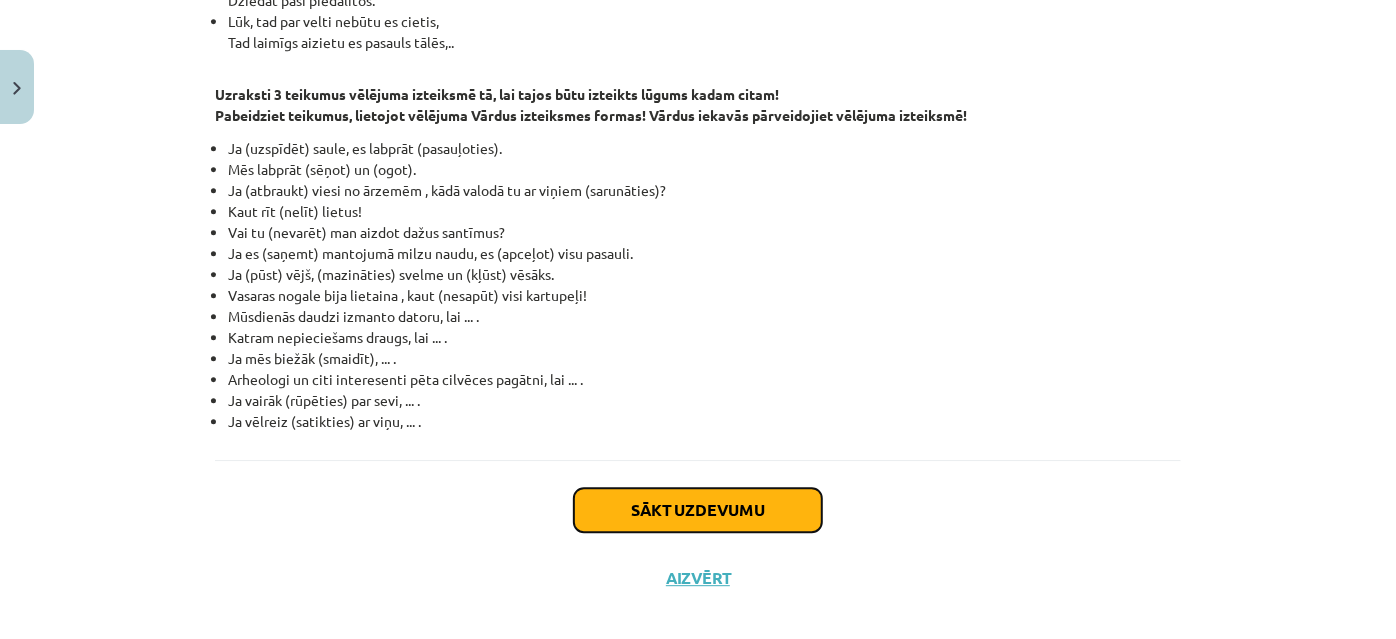 click on "Sākt uzdevumu" 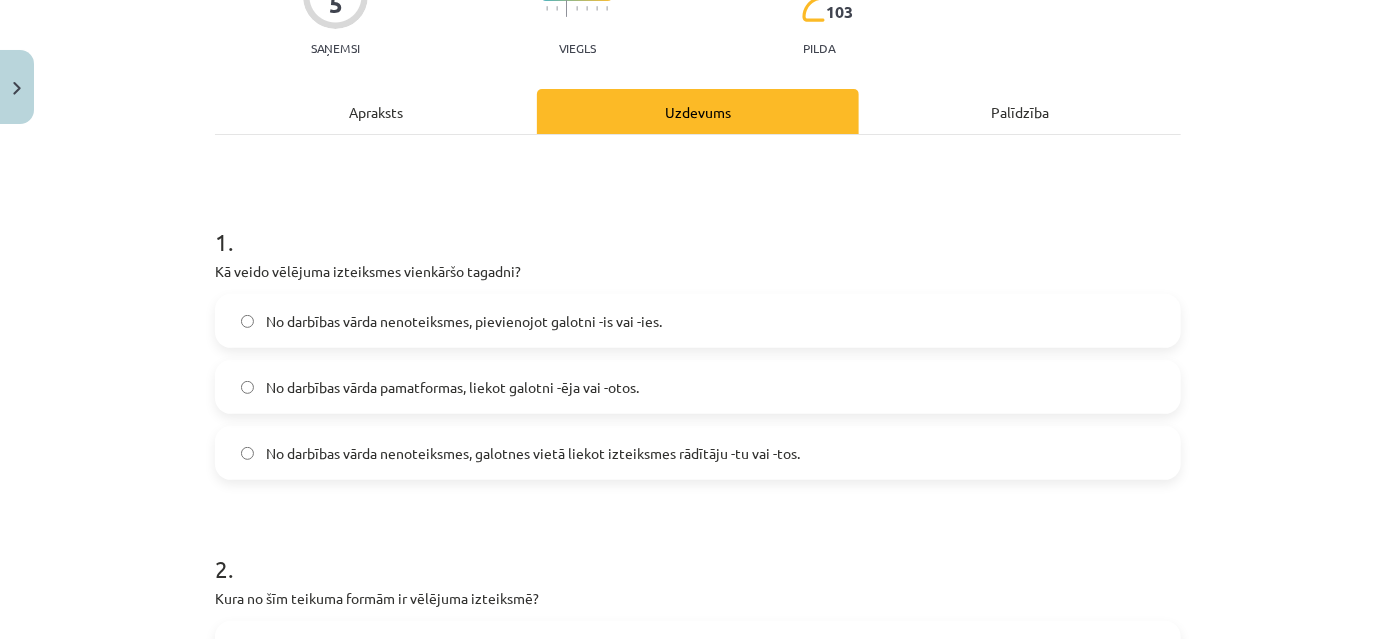 scroll, scrollTop: 232, scrollLeft: 0, axis: vertical 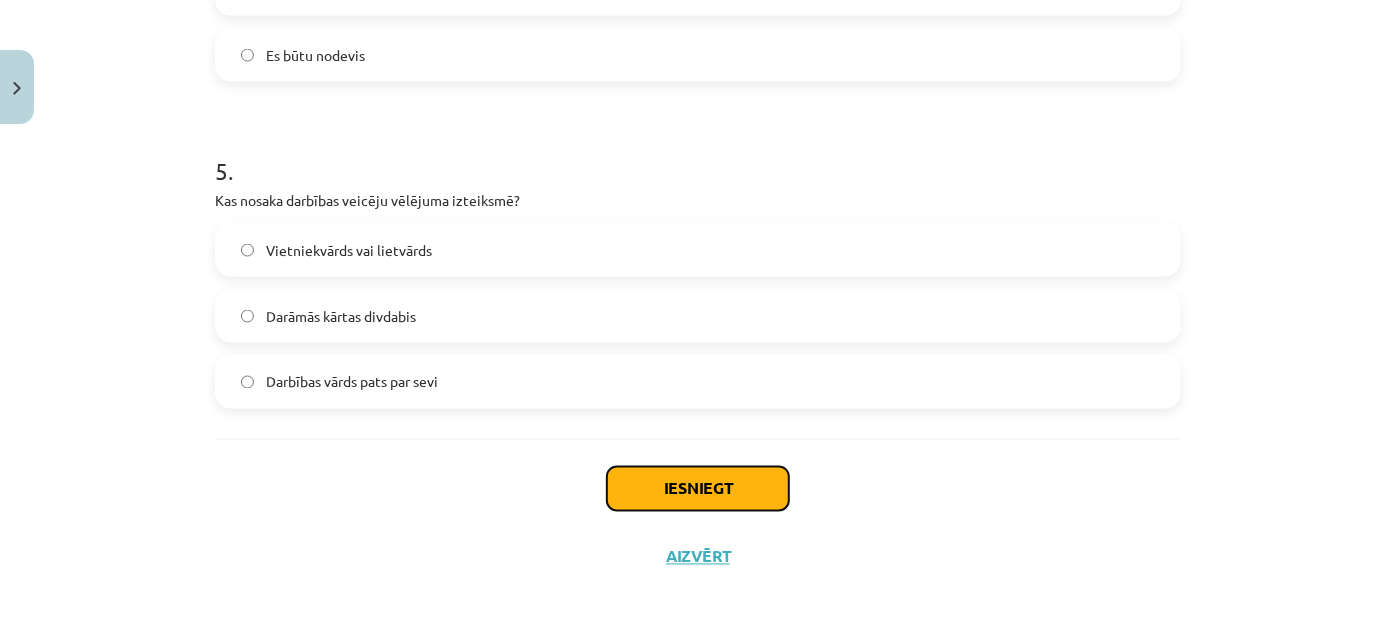 click on "Iesniegt" 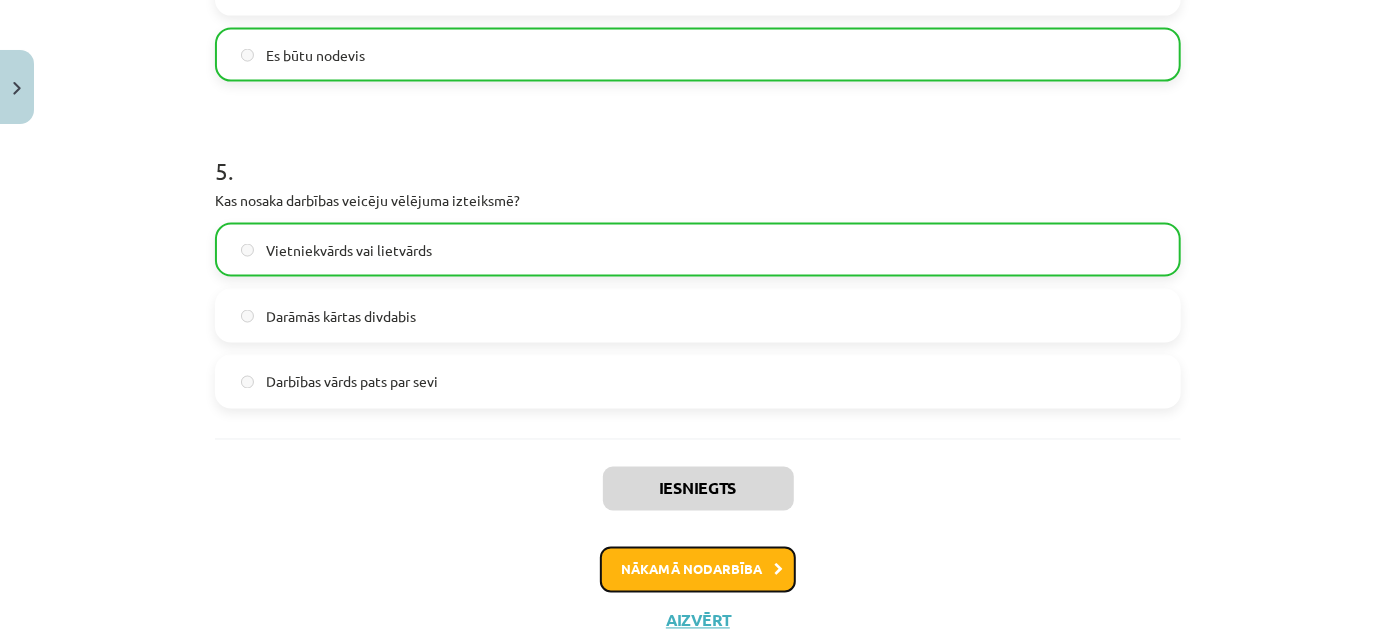click on "Nākamā nodarbība" 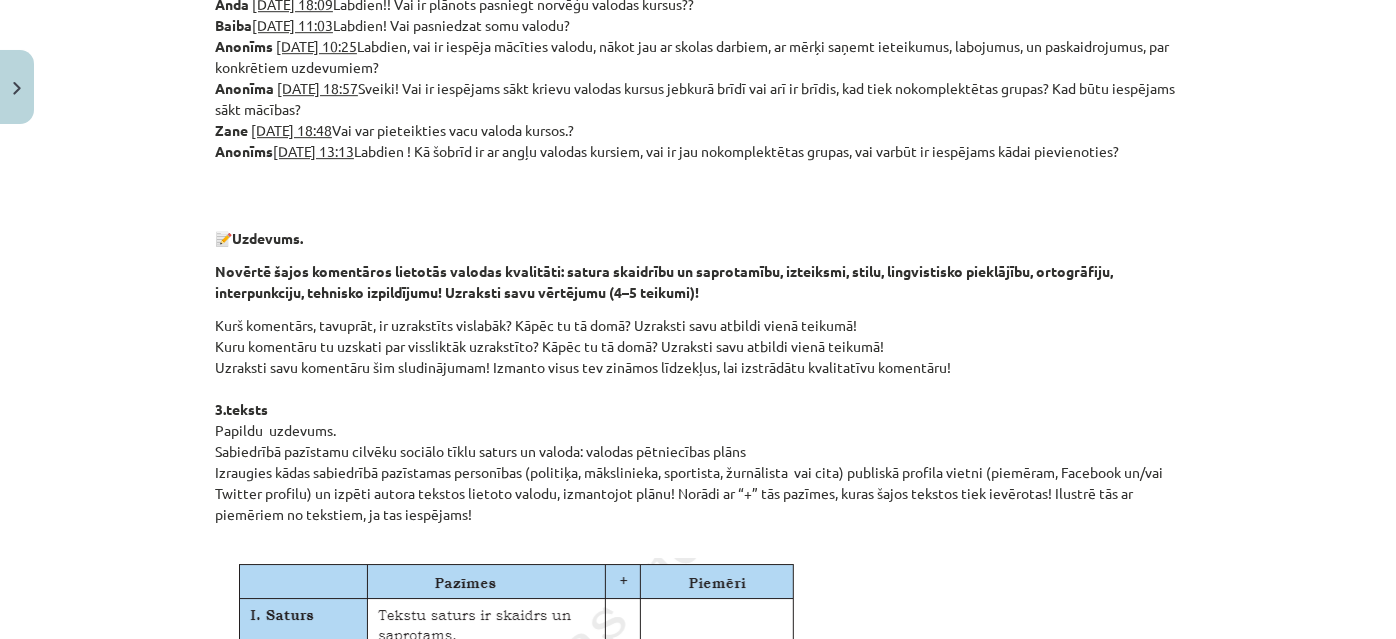 scroll, scrollTop: 3181, scrollLeft: 0, axis: vertical 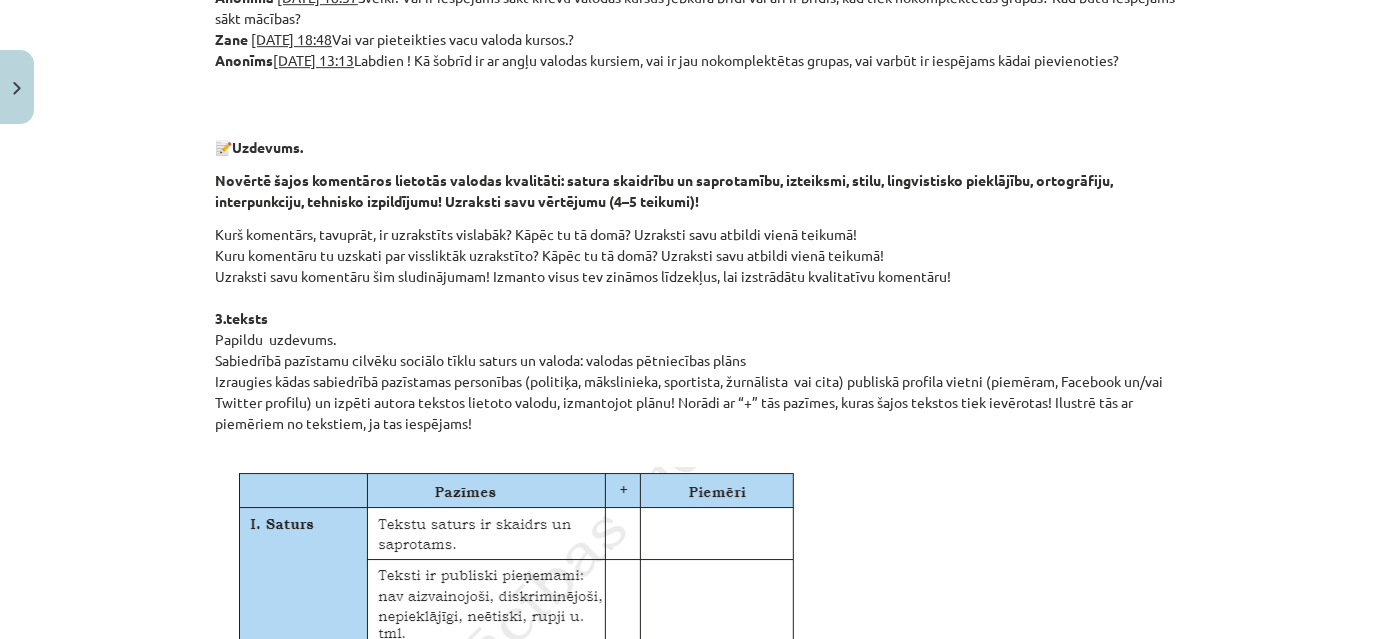click on "Kurš komentārs, tavuprāt, ir uzrakstīts vislabāk? Kāpēc tu tā domā? Uzraksti savu atbildi vienā teikumā!
Kuru komentāru tu uzskati par vissliktāk uzrakstīto? Kāpēc tu tā domā? Uzraksti savu atbildi vienā teikumā!
Uzraksti savu komentāru šim sludinājumam! Izmanto visus tev zināmos līdzekļus, lai izstrādātu kvalitatīvu komentāru!
3.teksts
Papildu  uzdevums.
Sabiedrībā pazīstamu cilvēku sociālo tīklu saturs un valoda: valodas pētniecības plāns
Izraugies kādas sabiedrībā pazīstamas personības (politiķa, mākslinieka, sportista, žurnālista  vai cita) publiskā profila vietni (piemēram, Facebook un/vai Twitter profilu) un izpēti autora tekstos lietoto valodu, izmantojot plānu! Norādi ar “+” tās pazīmes, kuras šajos tekstos tiek ievērotas! Ilustrē tās ar piemēriem no tekstiem, ja tas iespējams!" 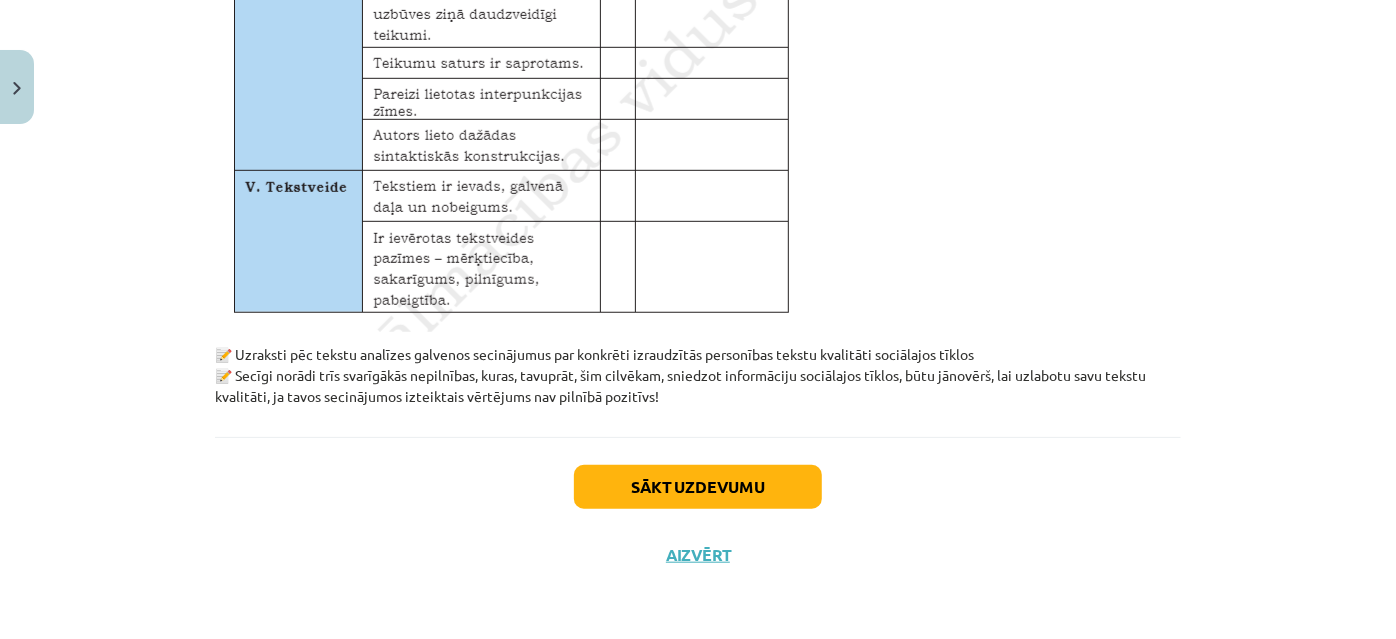 scroll, scrollTop: 4555, scrollLeft: 0, axis: vertical 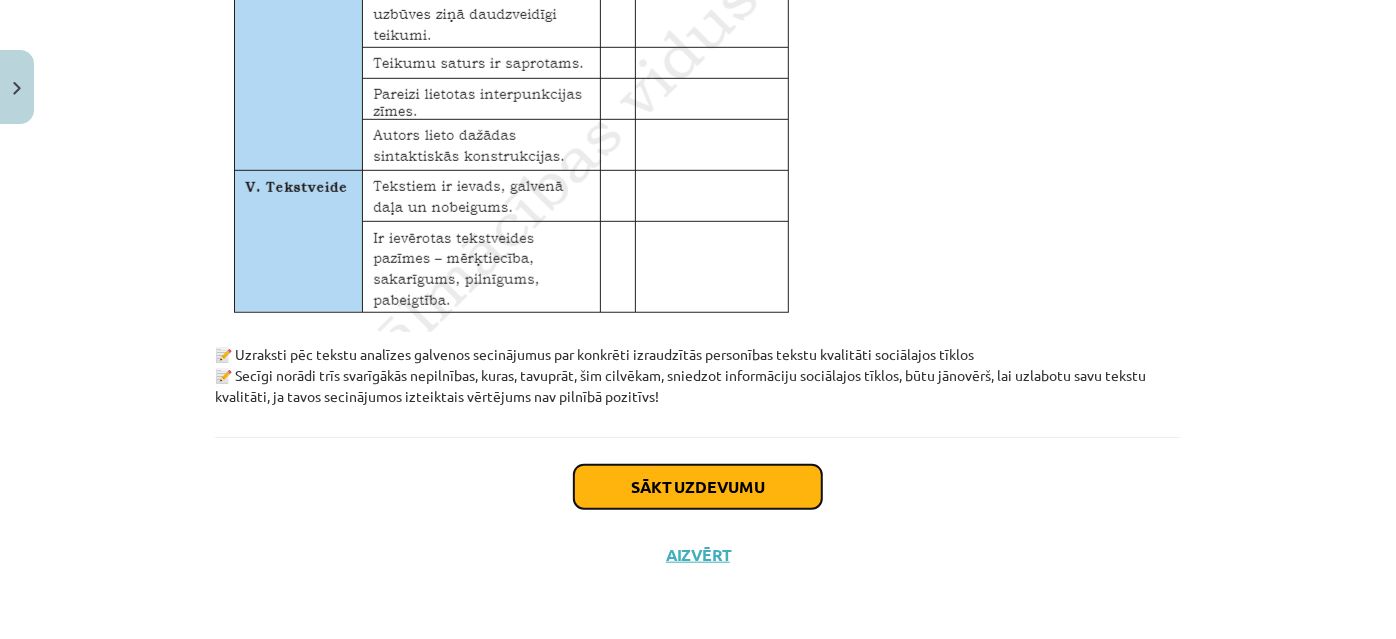 click on "Sākt uzdevumu" 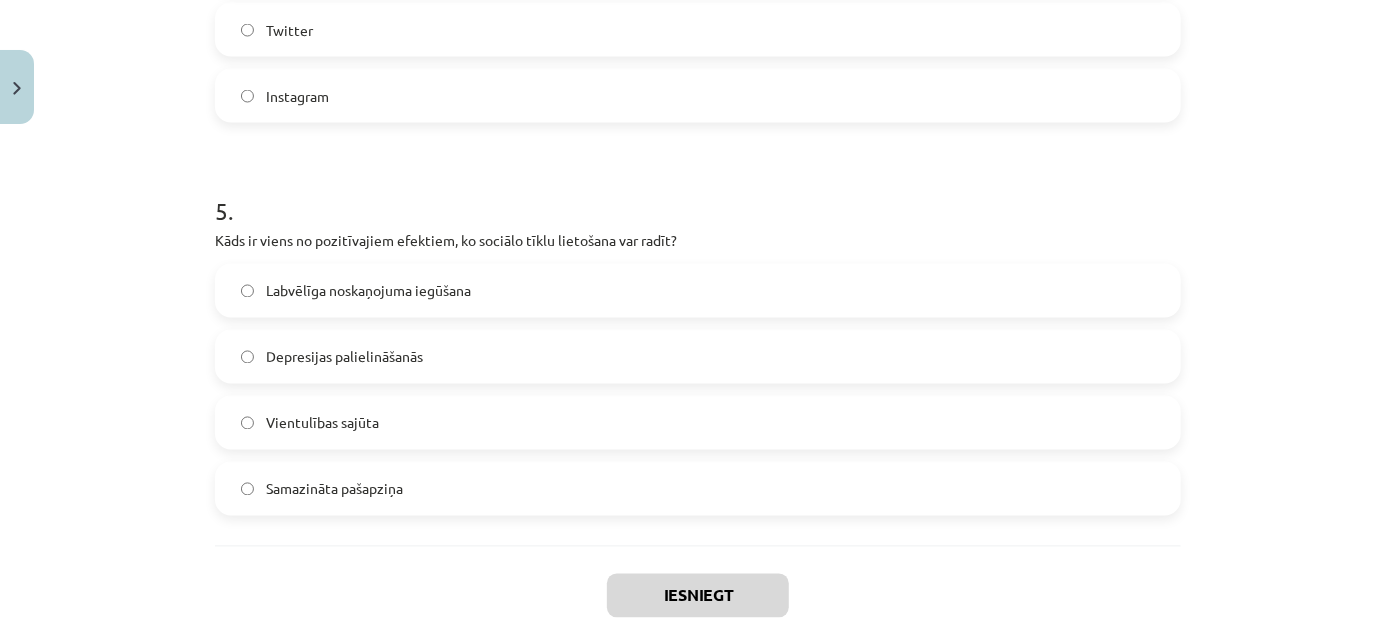 scroll, scrollTop: 1914, scrollLeft: 0, axis: vertical 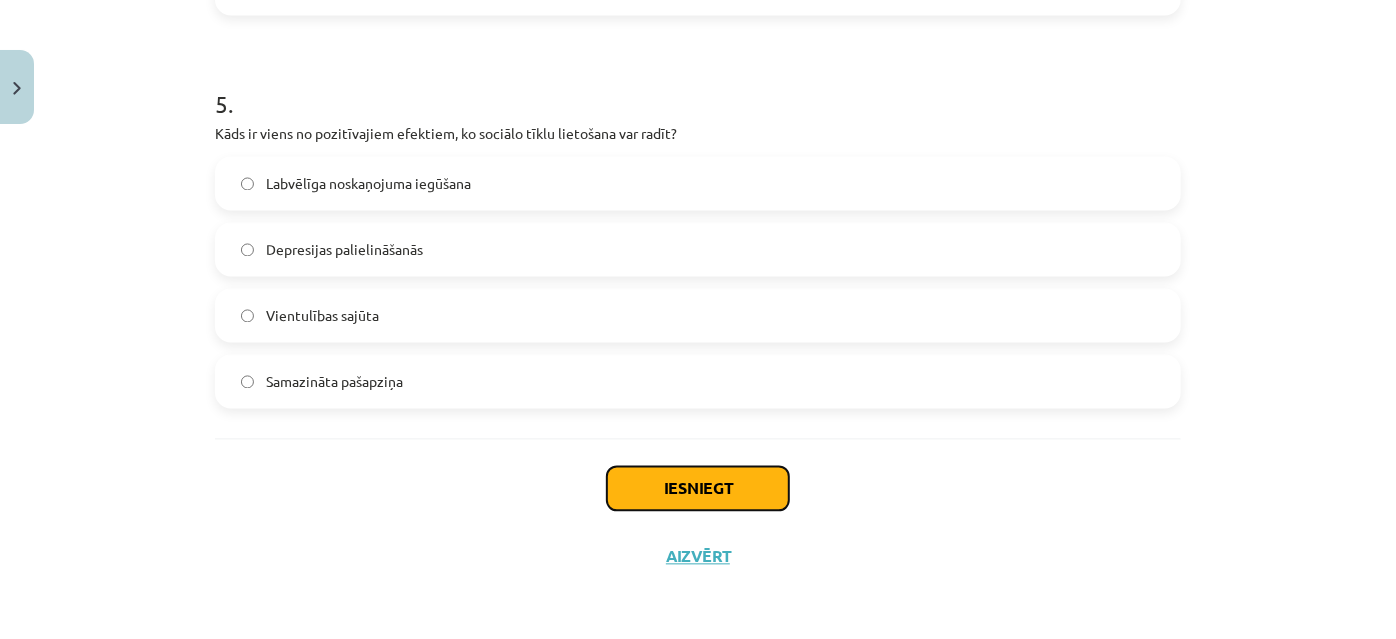 click on "Iesniegt" 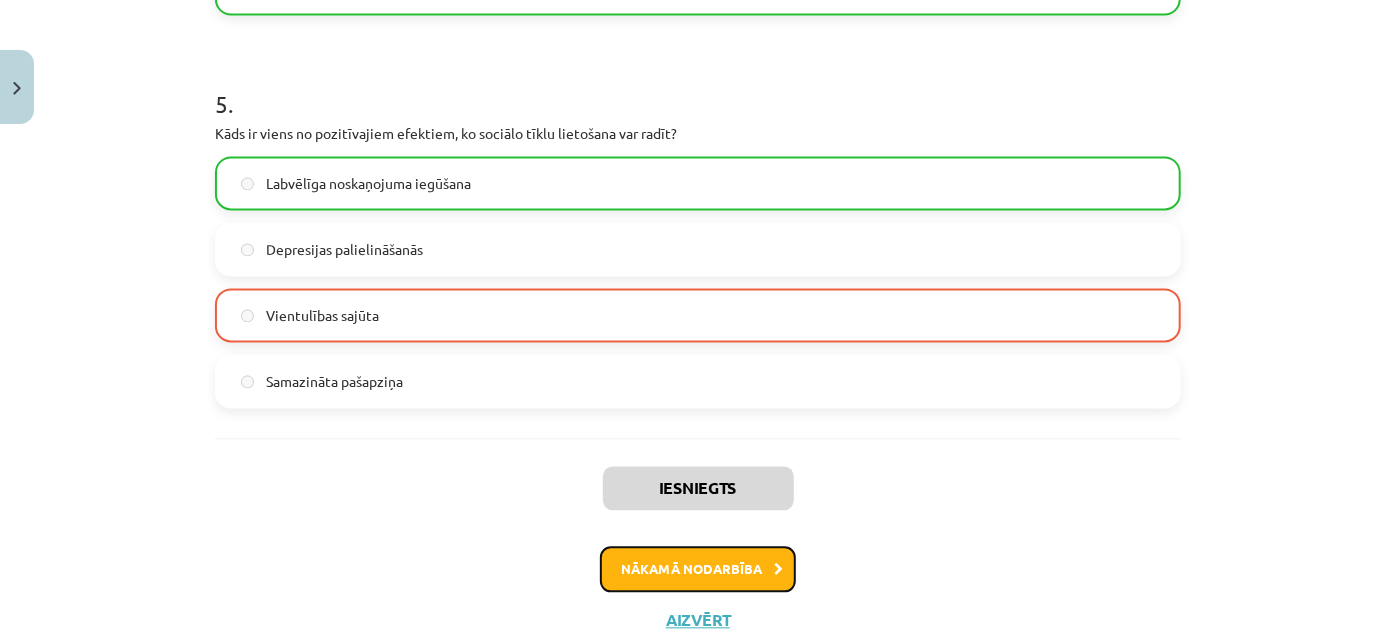 click on "Nākamā nodarbība" 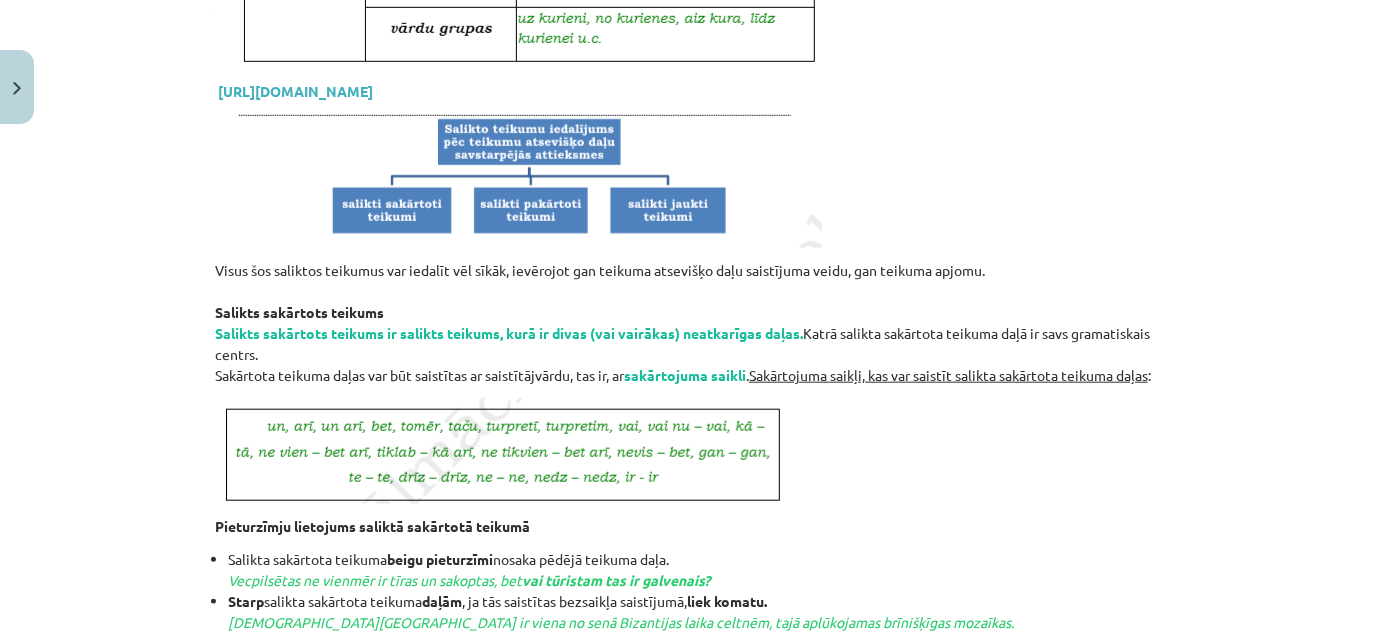 scroll, scrollTop: 1018, scrollLeft: 0, axis: vertical 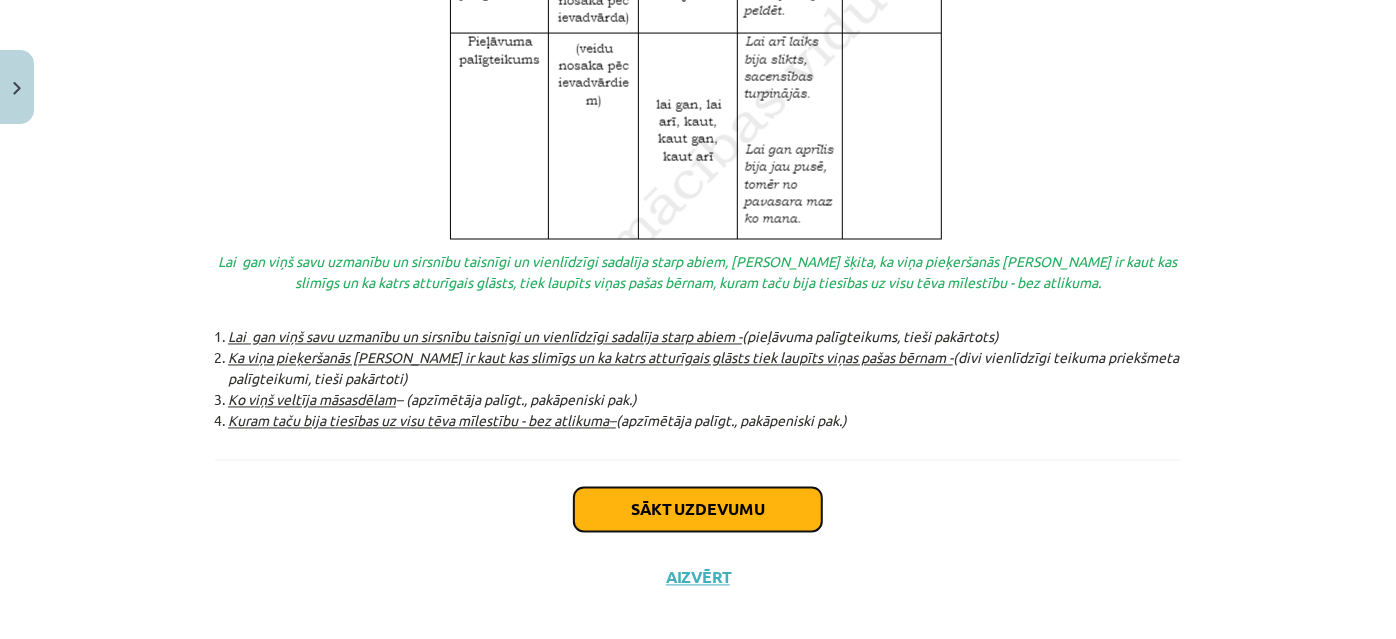 click on "Sākt uzdevumu" 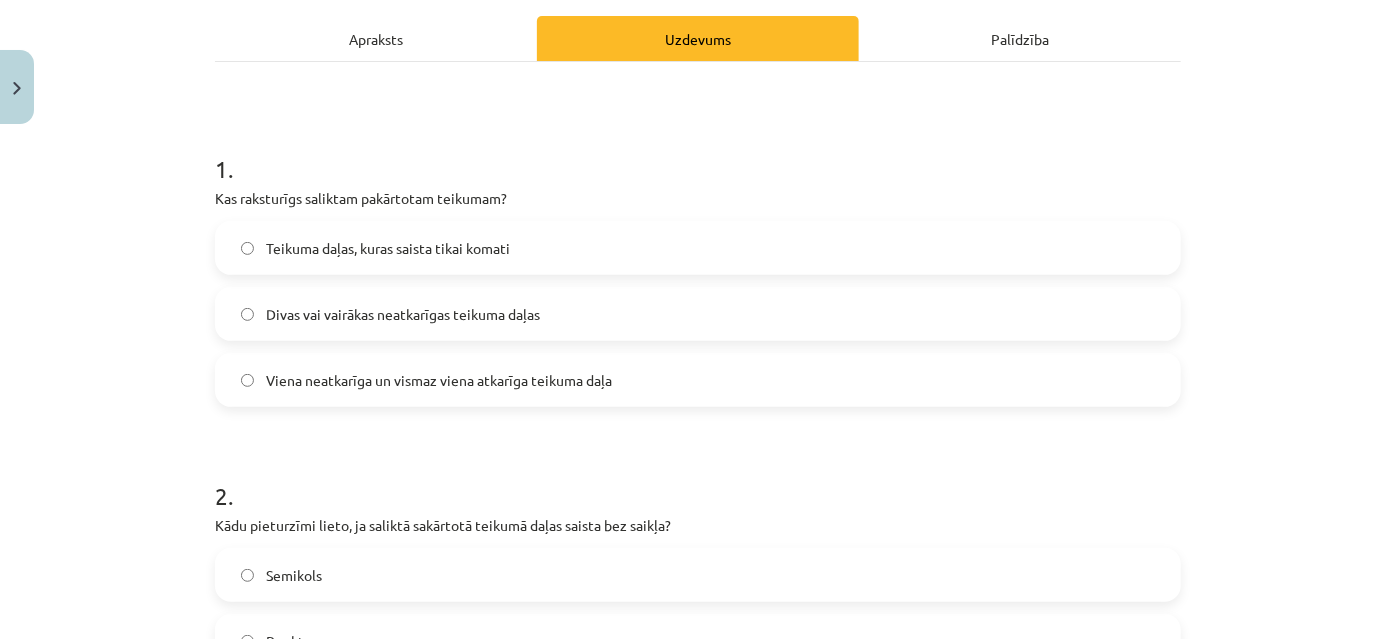 scroll, scrollTop: 322, scrollLeft: 0, axis: vertical 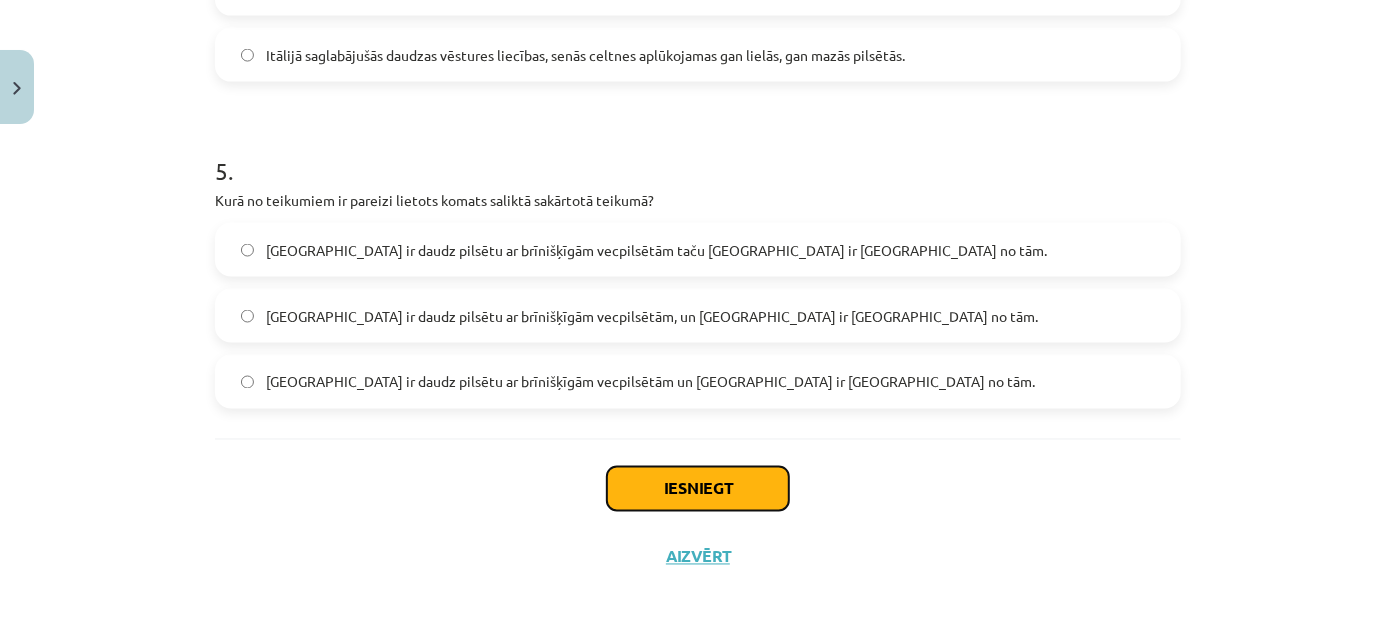 click on "Iesniegt" 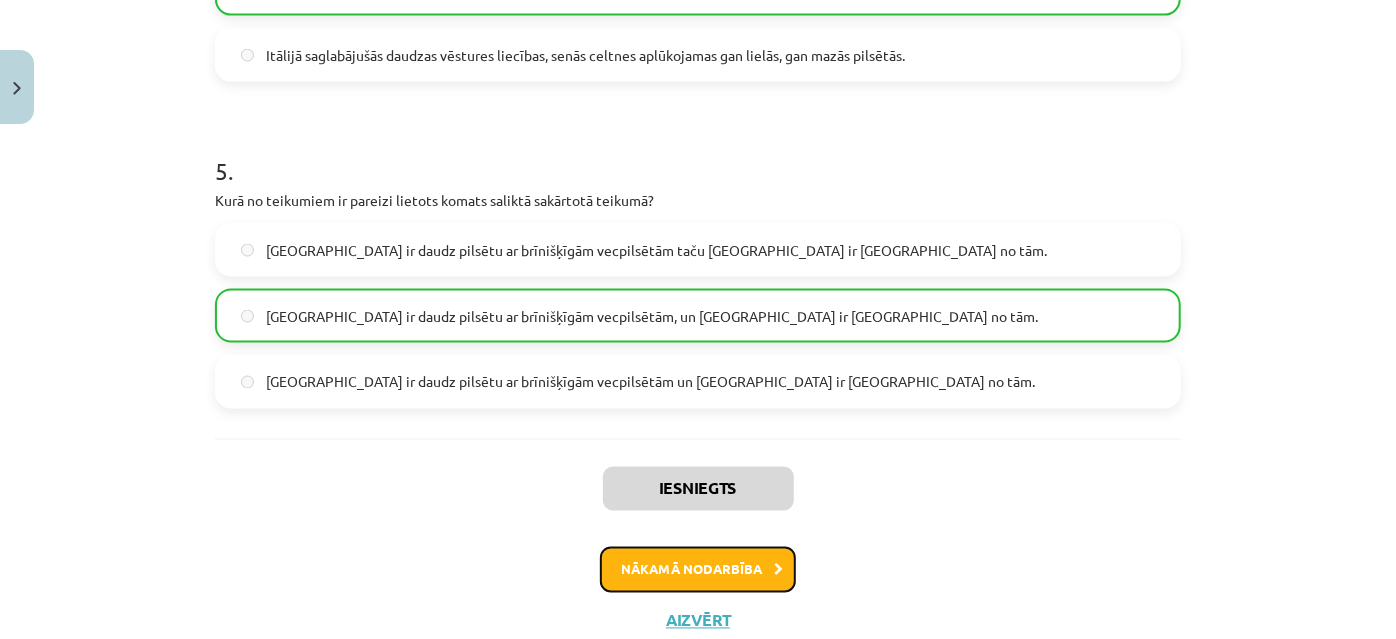 click on "Nākamā nodarbība" 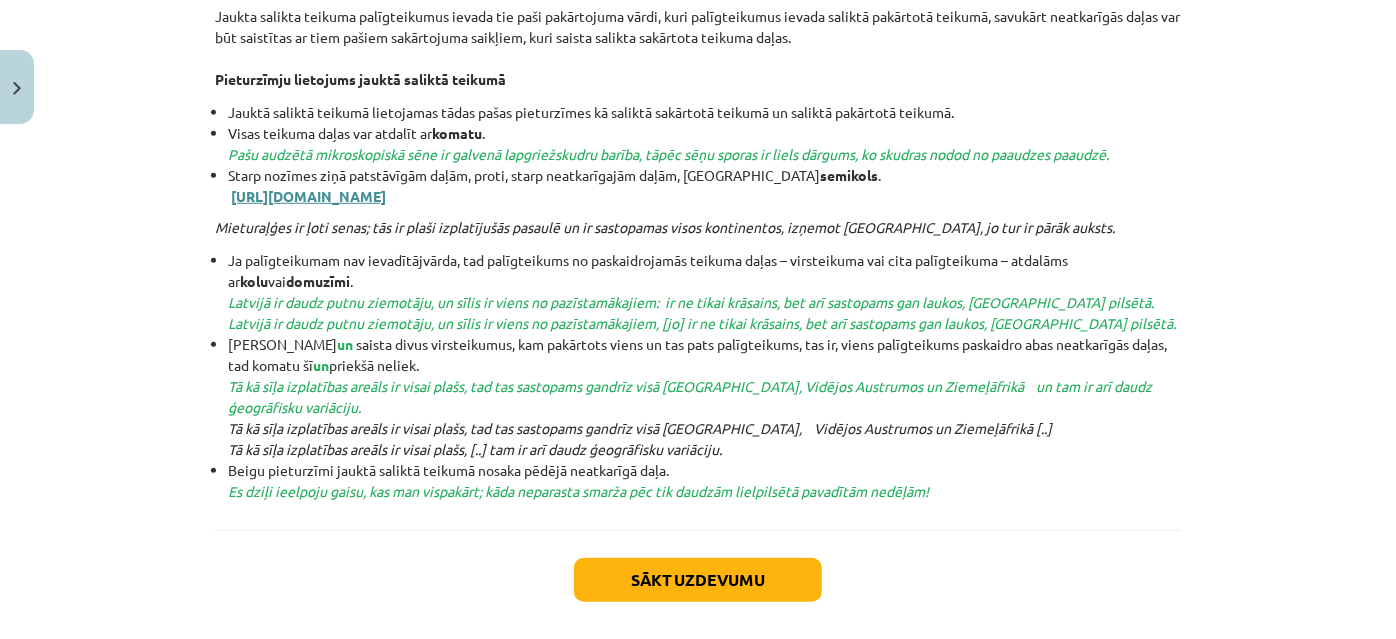 scroll, scrollTop: 682, scrollLeft: 0, axis: vertical 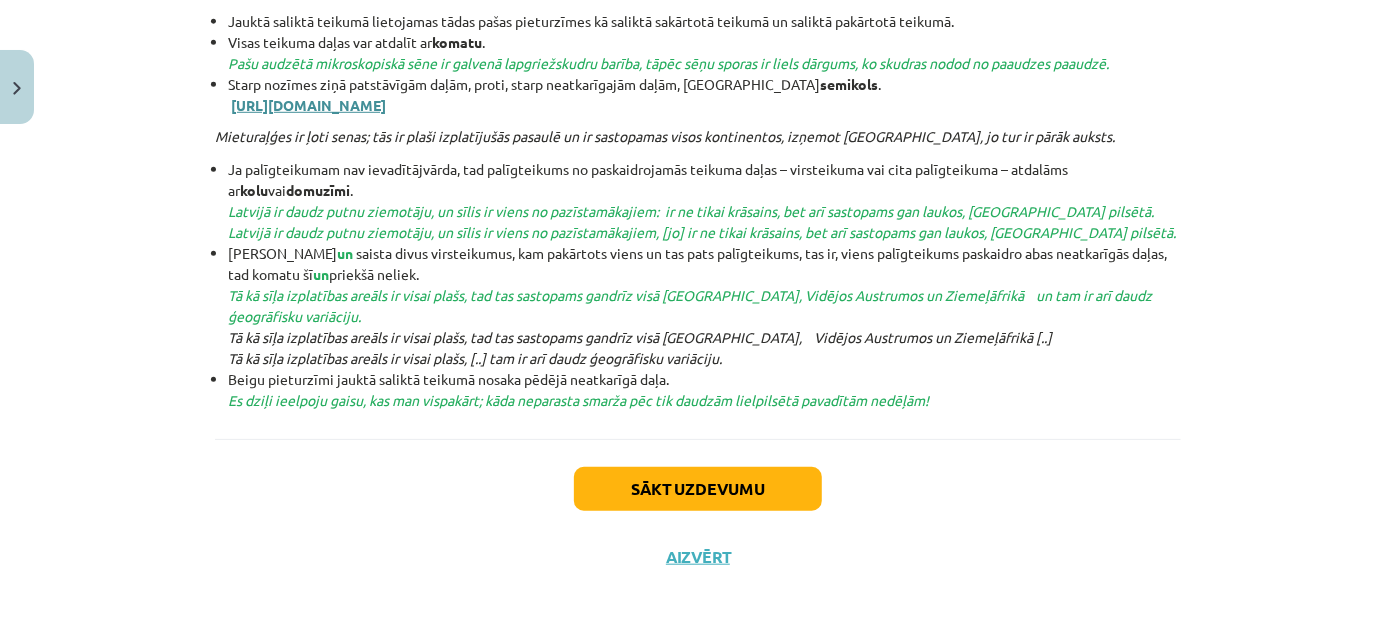 click on "http://valoda.ailab.lv/latval/pamatskolai/teikuma_mac/AN15.swf" 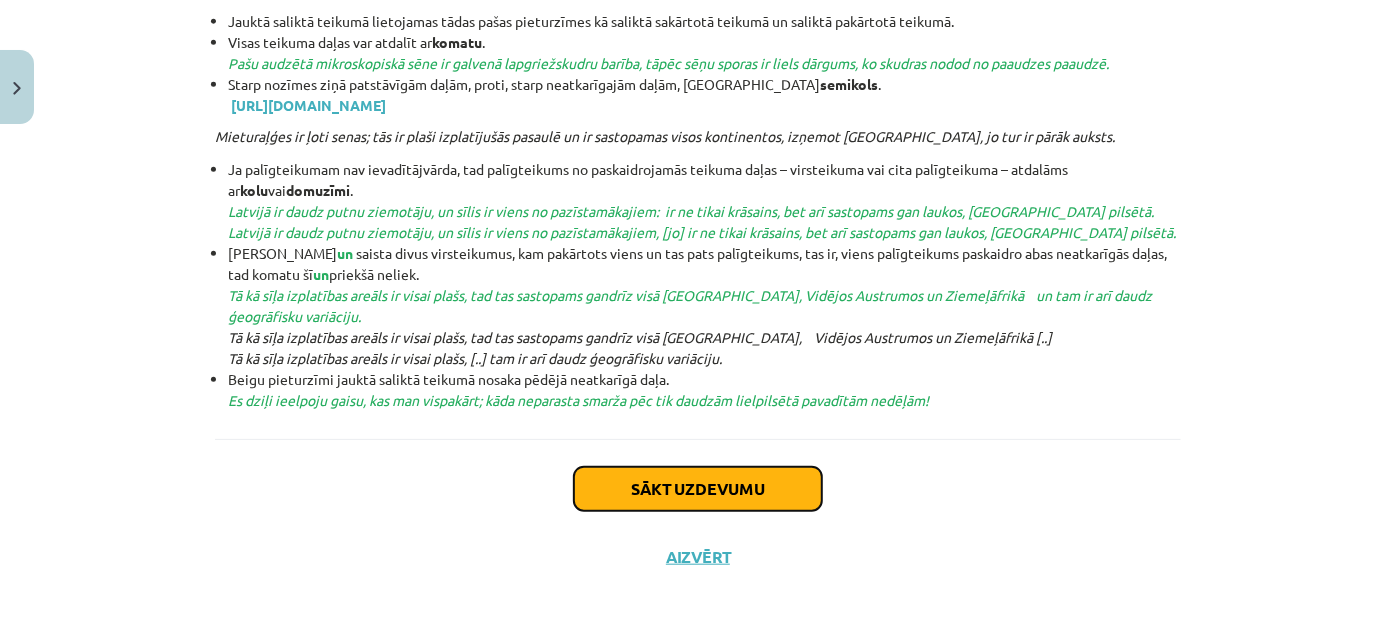 click on "Sākt uzdevumu" 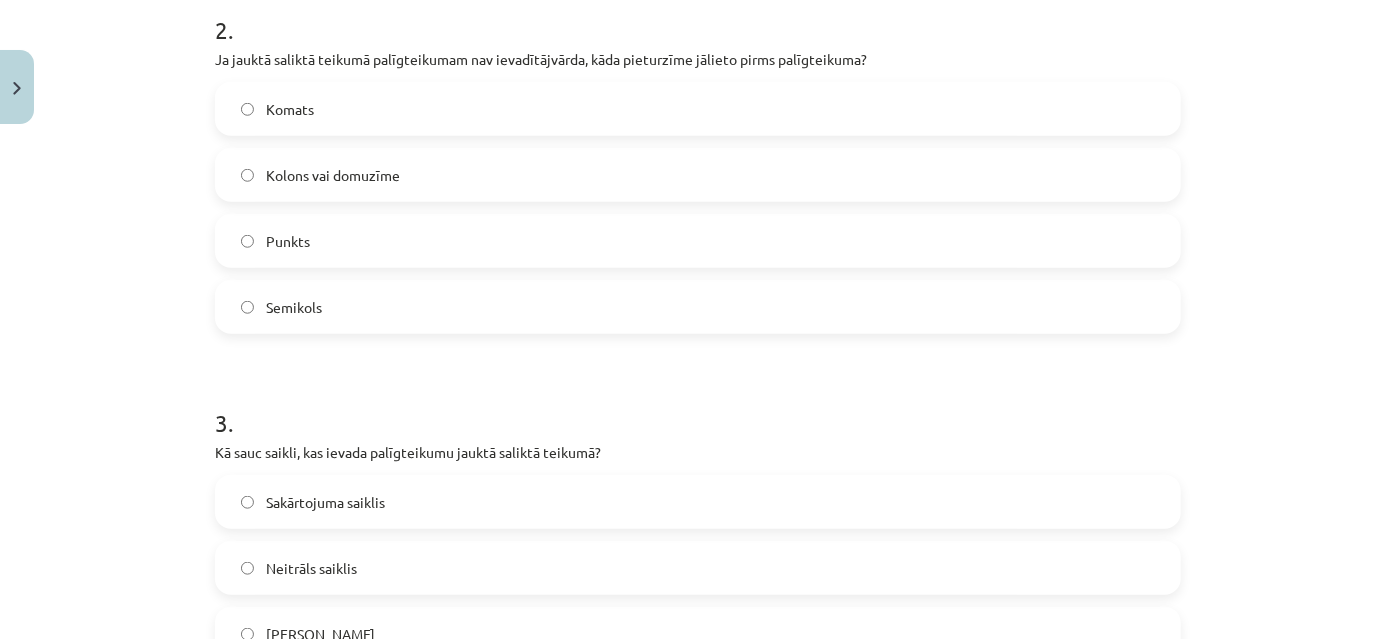 scroll, scrollTop: 959, scrollLeft: 0, axis: vertical 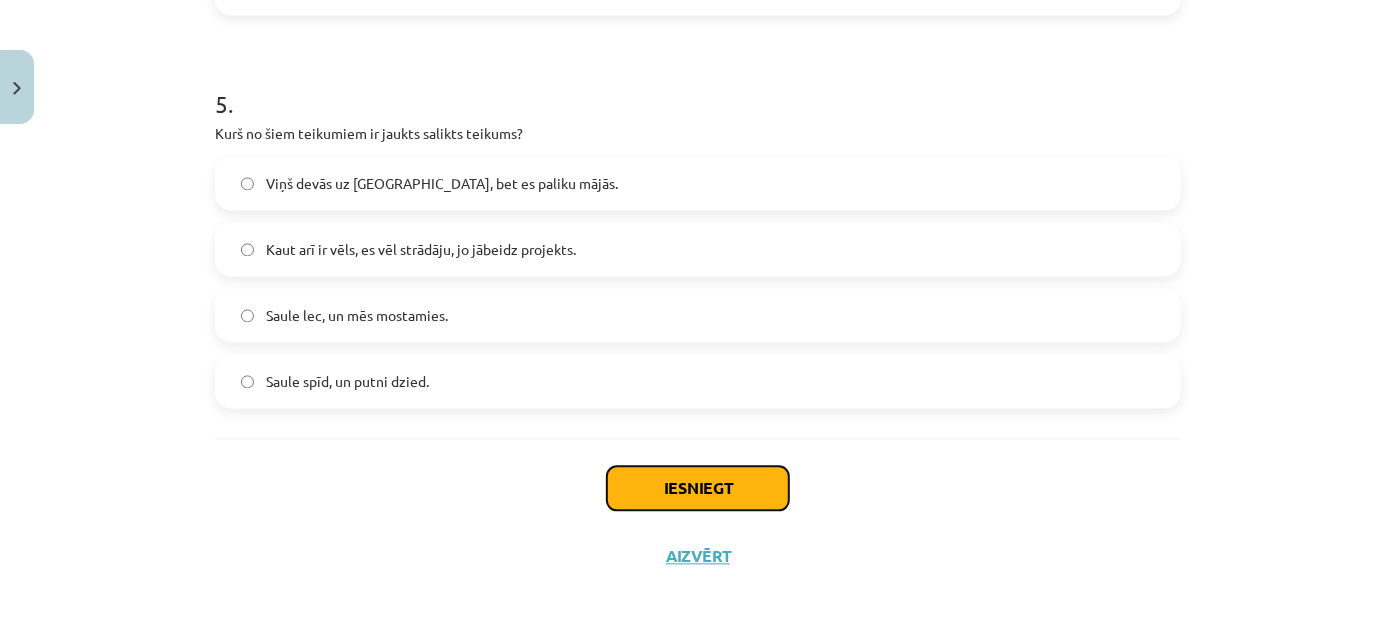click on "Iesniegt" 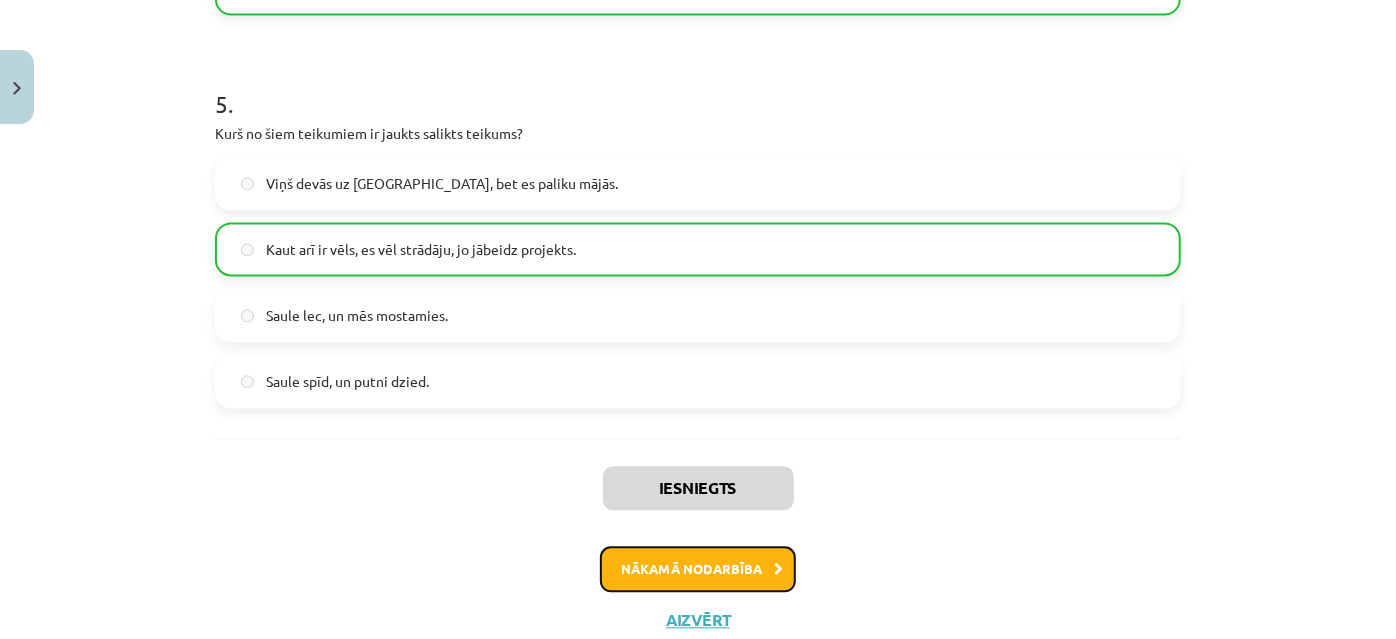 click on "Nākamā nodarbība" 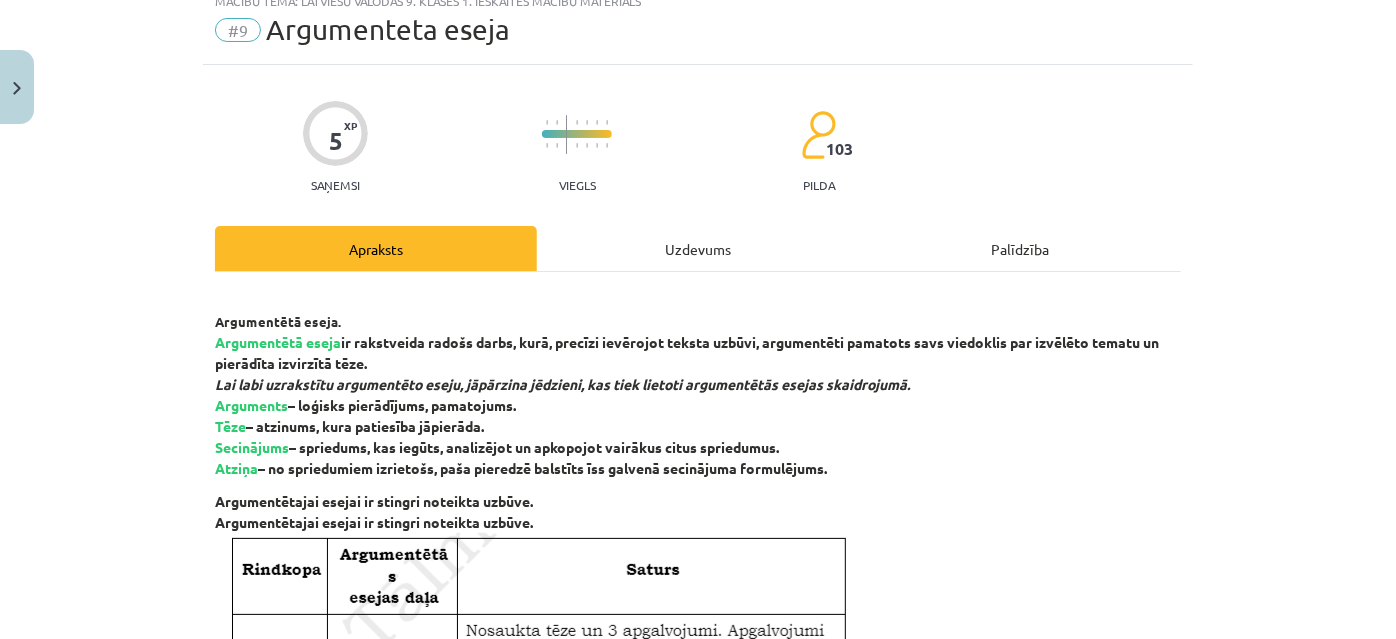 scroll, scrollTop: 50, scrollLeft: 0, axis: vertical 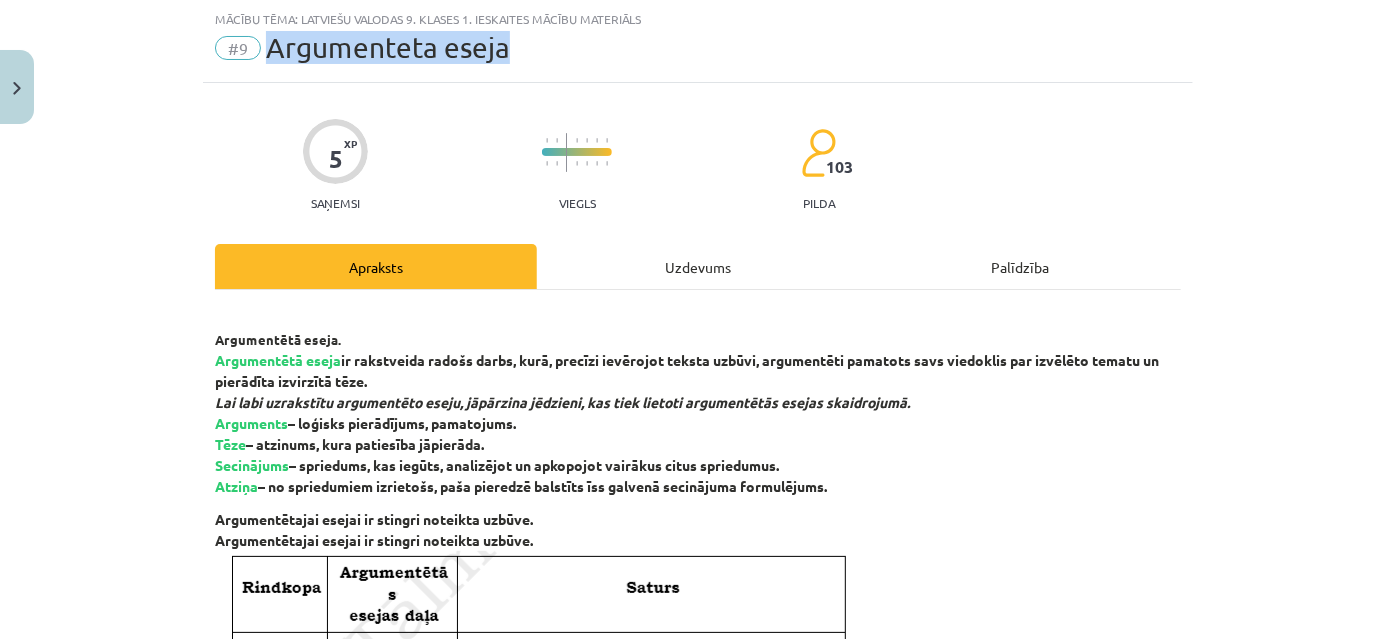 drag, startPoint x: 264, startPoint y: 47, endPoint x: 543, endPoint y: 50, distance: 279.01614 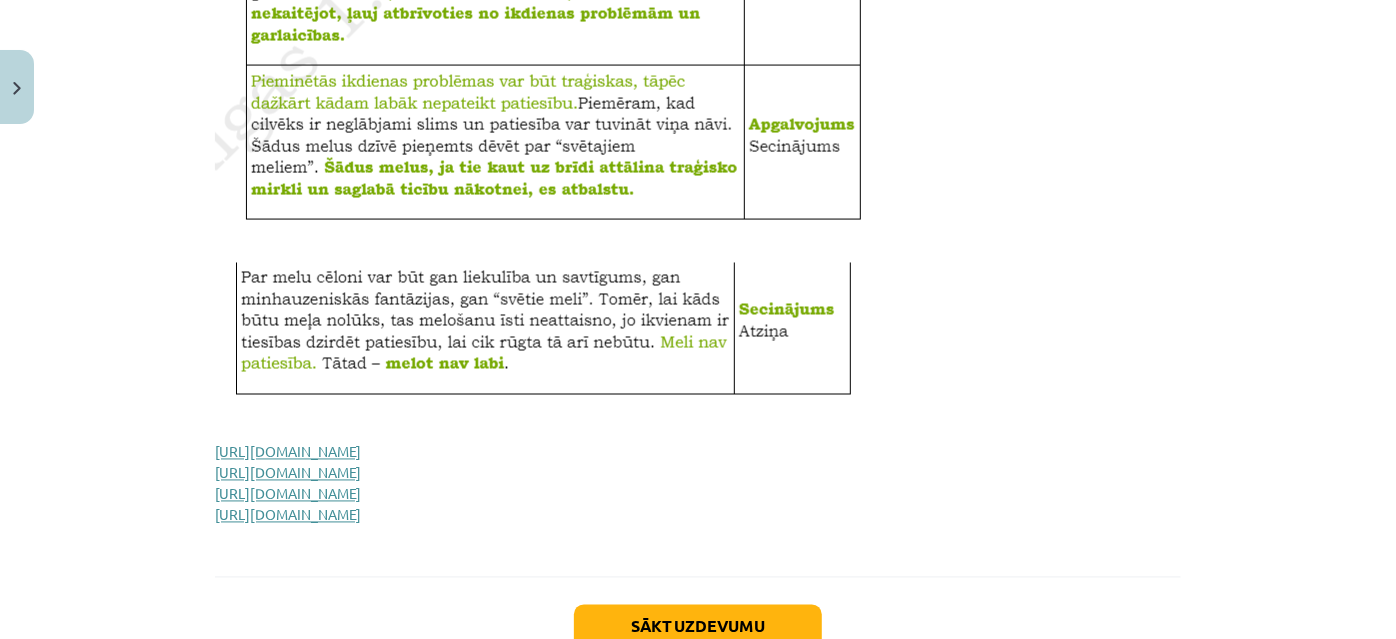 scroll, scrollTop: 1832, scrollLeft: 0, axis: vertical 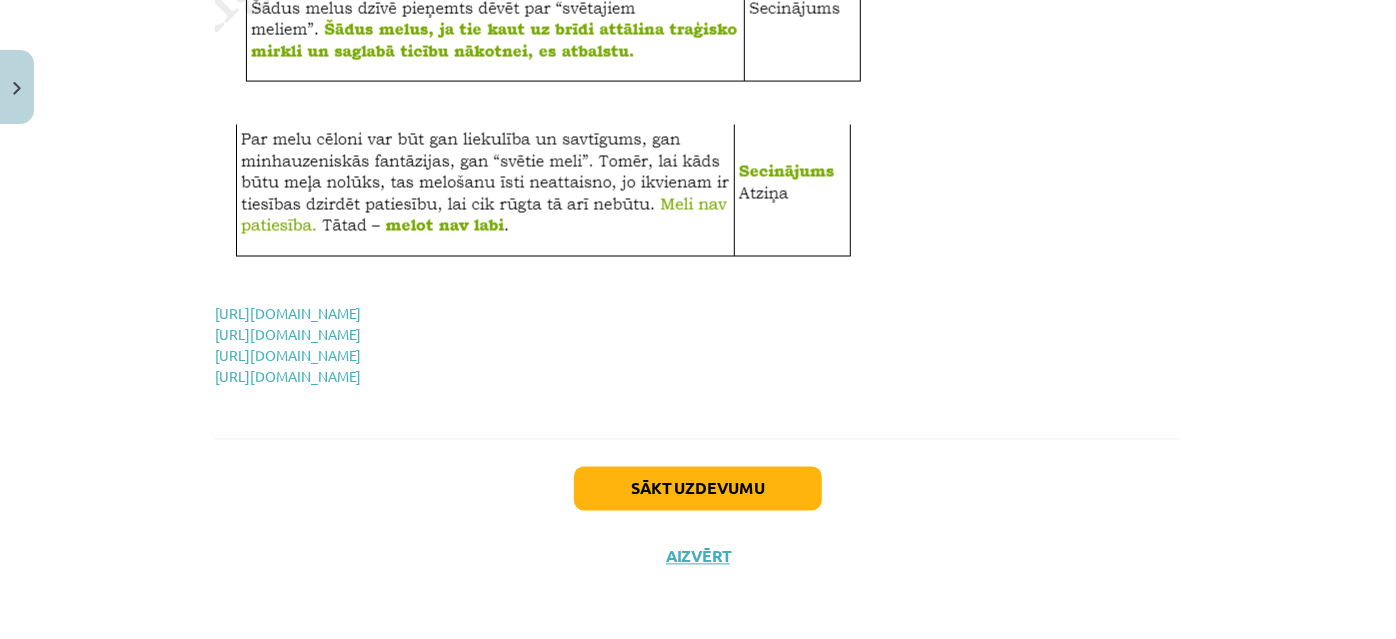 drag, startPoint x: 196, startPoint y: 302, endPoint x: 615, endPoint y: 374, distance: 425.14114 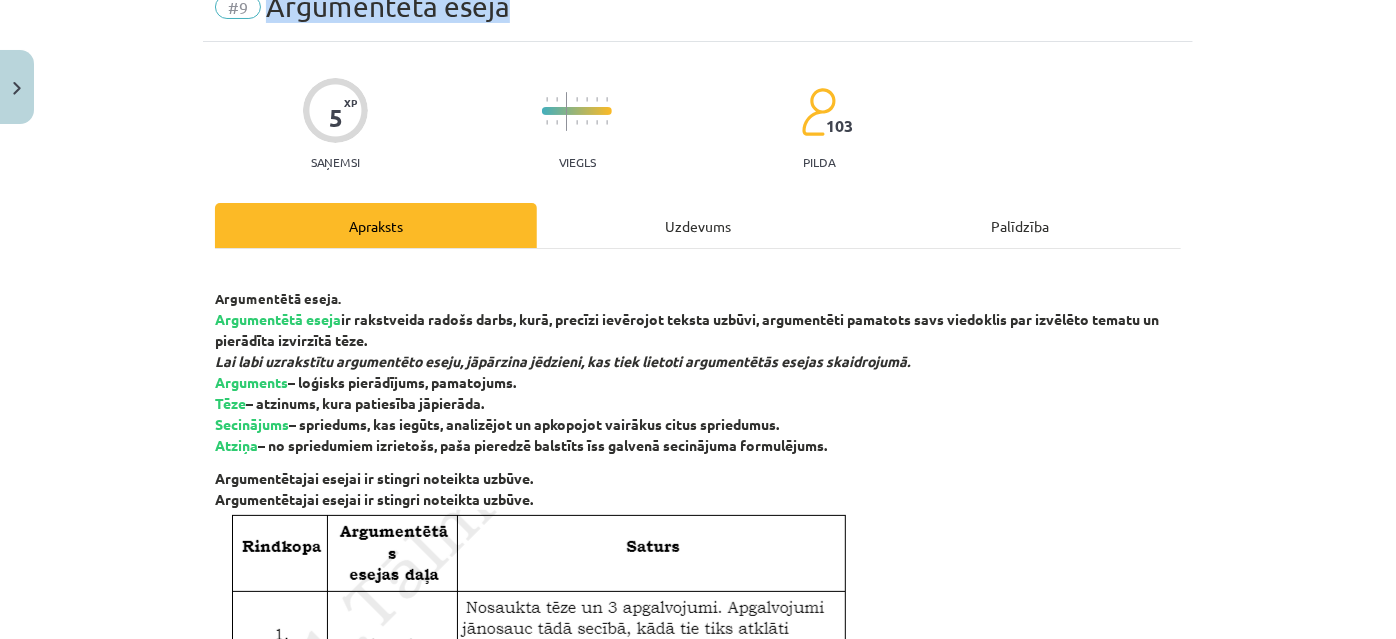 scroll, scrollTop: 0, scrollLeft: 0, axis: both 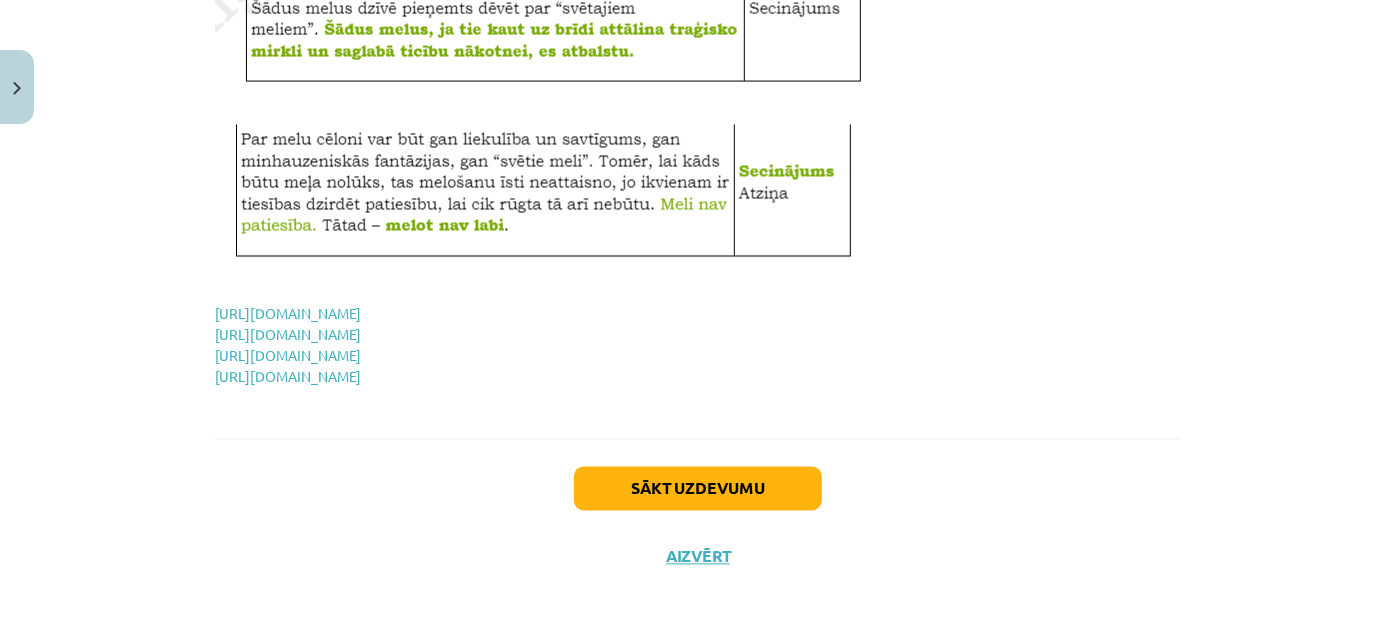 click on "Argumentētā eseja.
Argumentētā eseja  ir rakstveida radošs darbs, kurā, precīzi ievērojot teksta uzbūvi, argumentēti pamatots savs viedoklis par izvēlēto tematu un pierādīta izvirzītā tēze.
Lai labi uzrakstītu argumentēto eseju, jāpārzina jēdzieni, kas tiek lietoti argumentētās esejas skaidrojumā.
Arguments  – loģisks pierādījums, pamatojums.
Tēze  – atzinums, kura patiesība jāpierāda.
Secinājums  – spriedums, kas iegūts, analizējot un apkopojot vairākus citus spriedumus.
Atziņa  – no spriedumiem izrietošs, paša pieredzē balstīts īss galvenā secinājuma formulējums.
Argumentētajai esejai ir stingri noteikta uzbūve.
Argumentētajai esejai ir stingri noteikta uzbūve.
https://www.tavaklase.lv/video/kas-ir-mediji-ko-no-tiem-sagaidit-surdo-2/
https://www.tavaklase.lv/video/vienlidzigi-teikuma-locekli-salikta-sakartota-un-salikta-pakartota-teikuma/
https://www.tavaklase.lv/video/arguments-fakts-vai-viedoklis/" 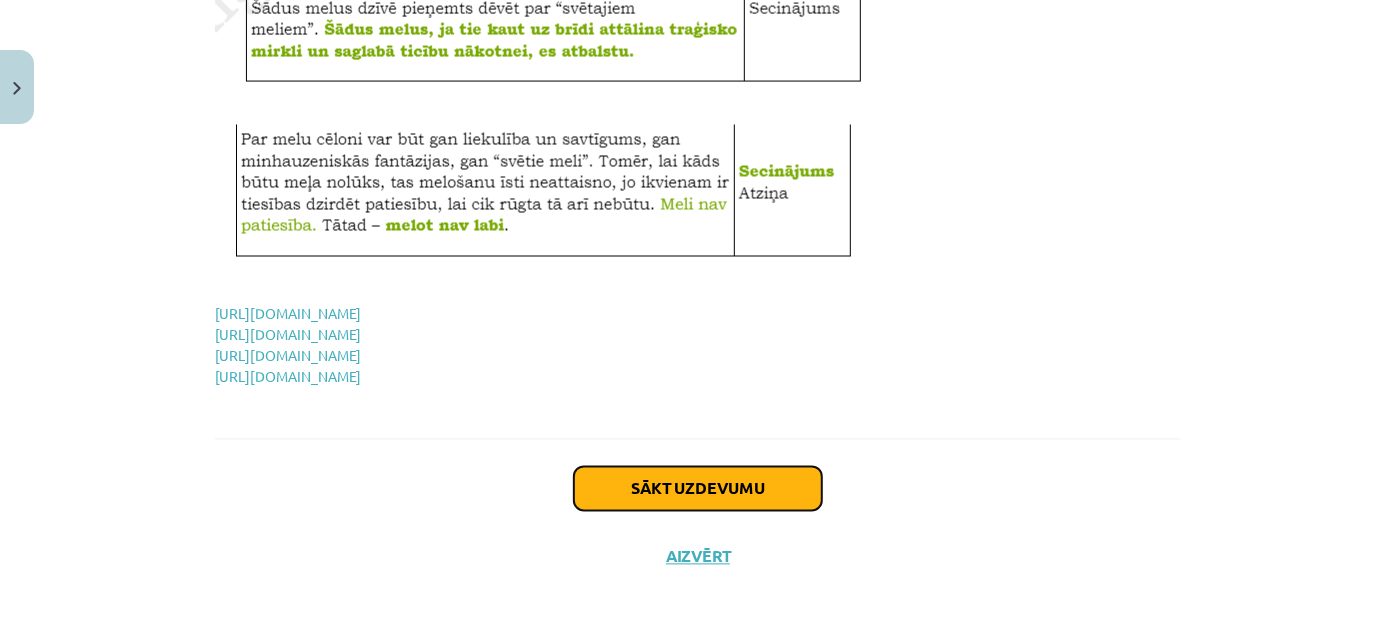 click on "Sākt uzdevumu" 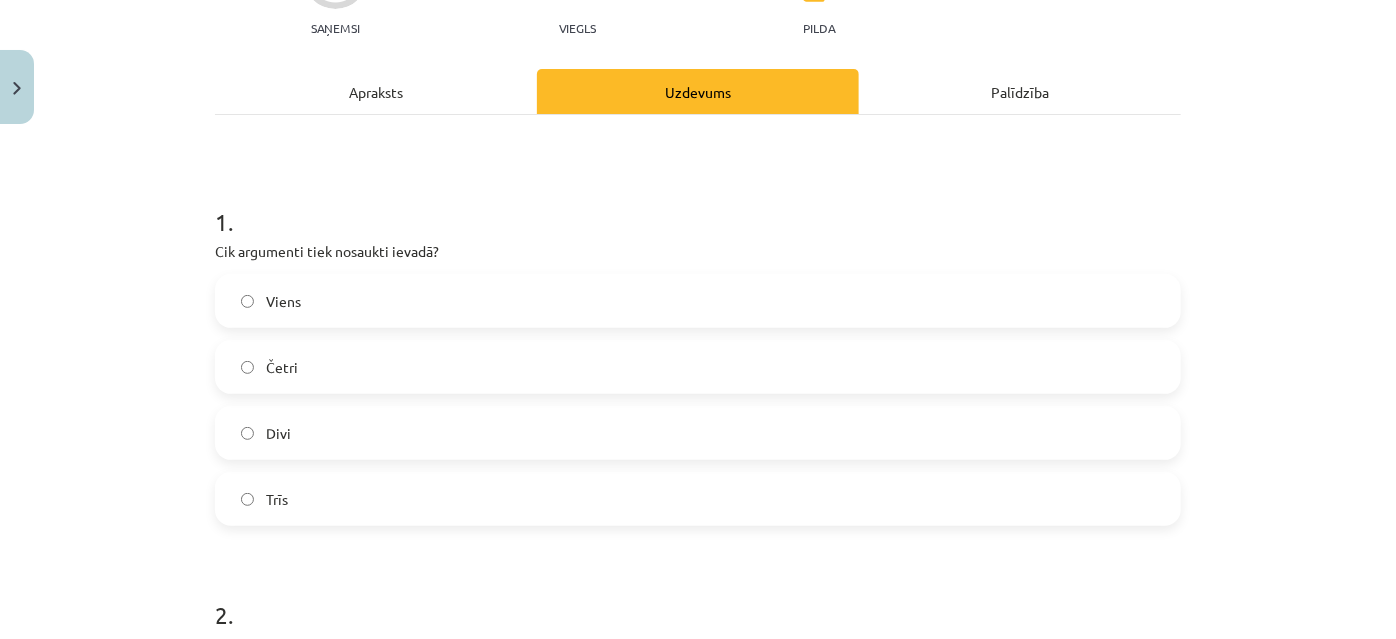 scroll, scrollTop: 232, scrollLeft: 0, axis: vertical 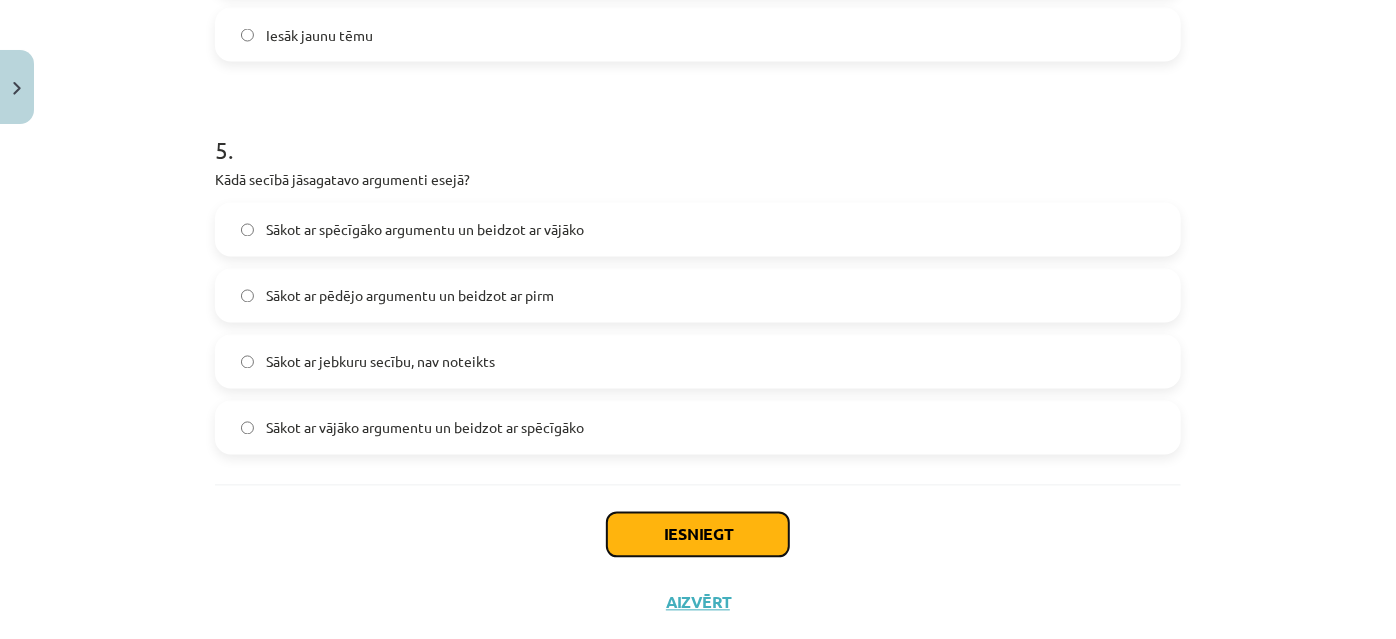 click on "Iesniegt" 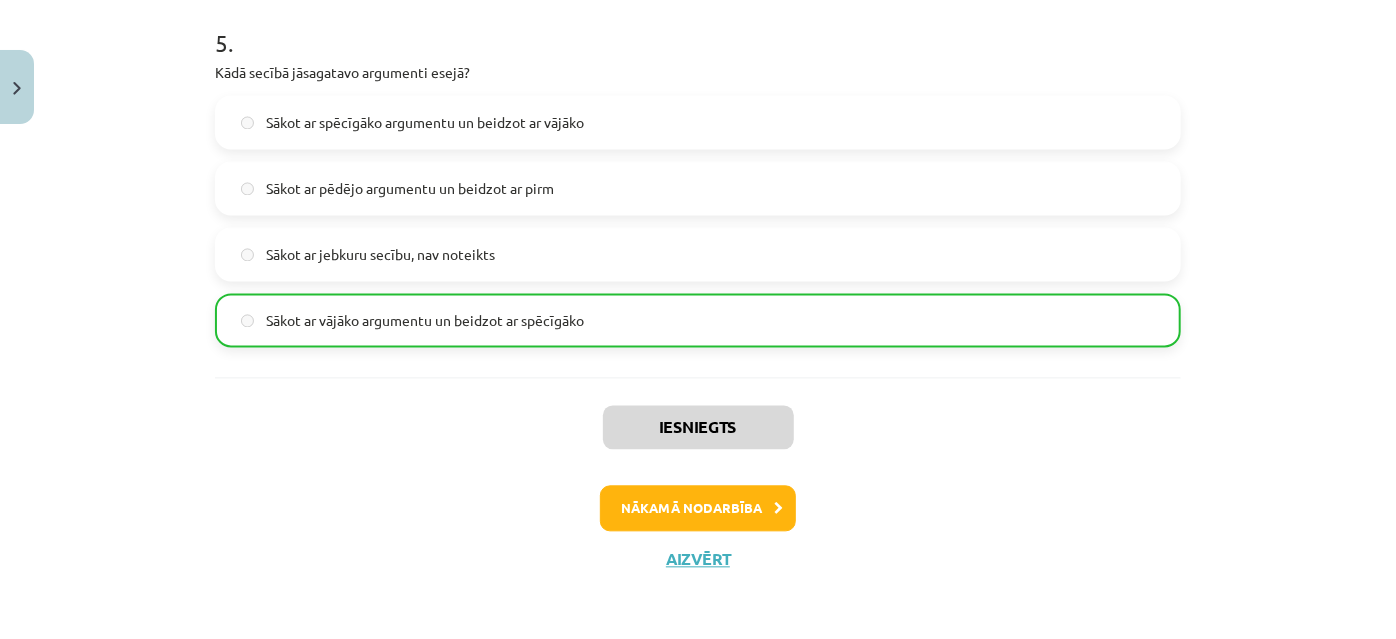 scroll, scrollTop: 1978, scrollLeft: 0, axis: vertical 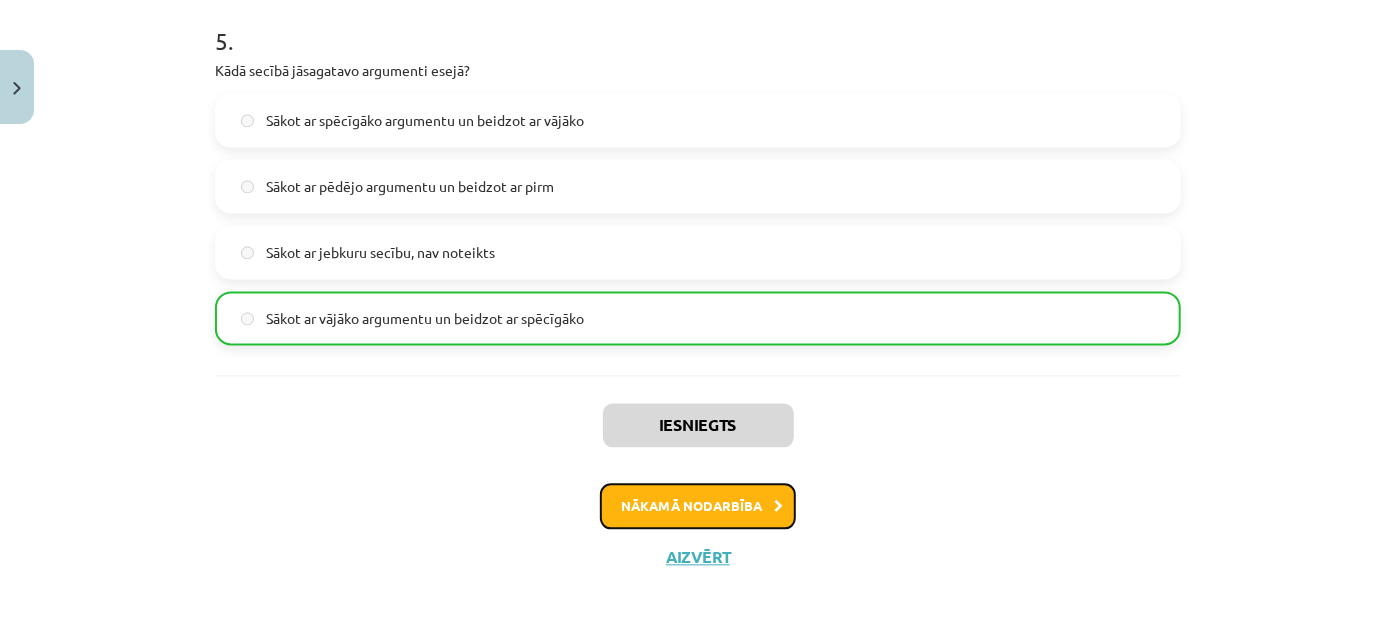 click on "Nākamā nodarbība" 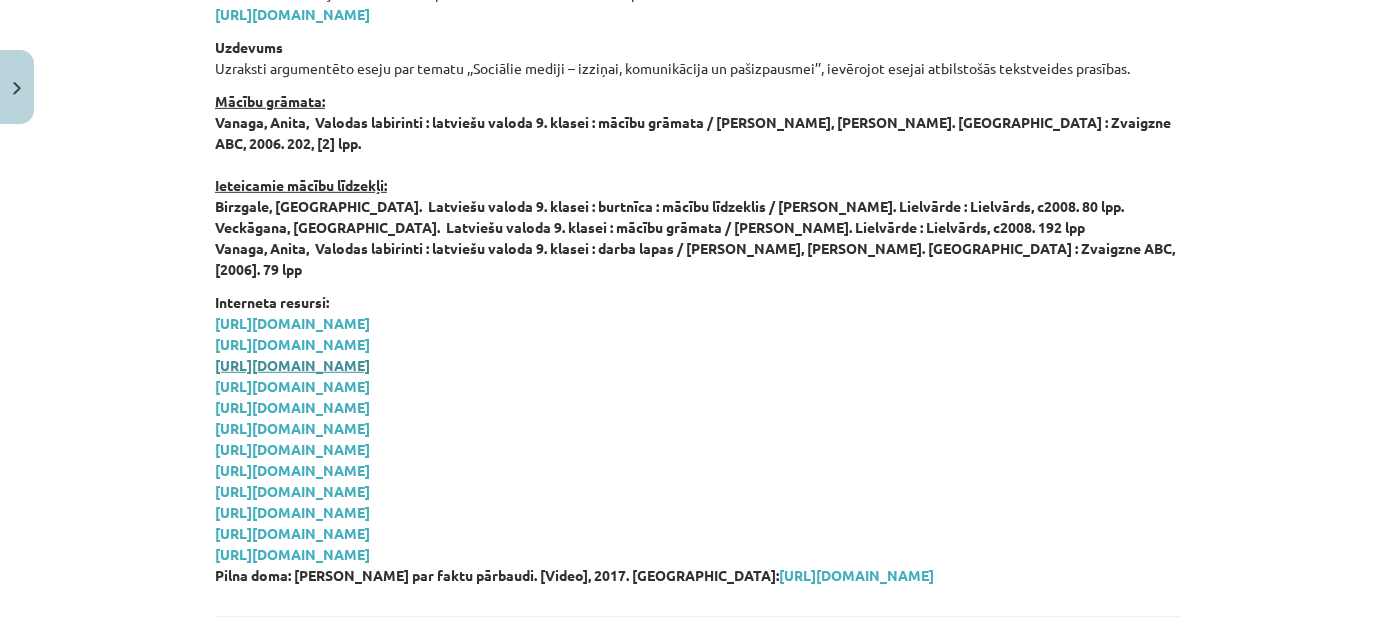 scroll, scrollTop: 627, scrollLeft: 0, axis: vertical 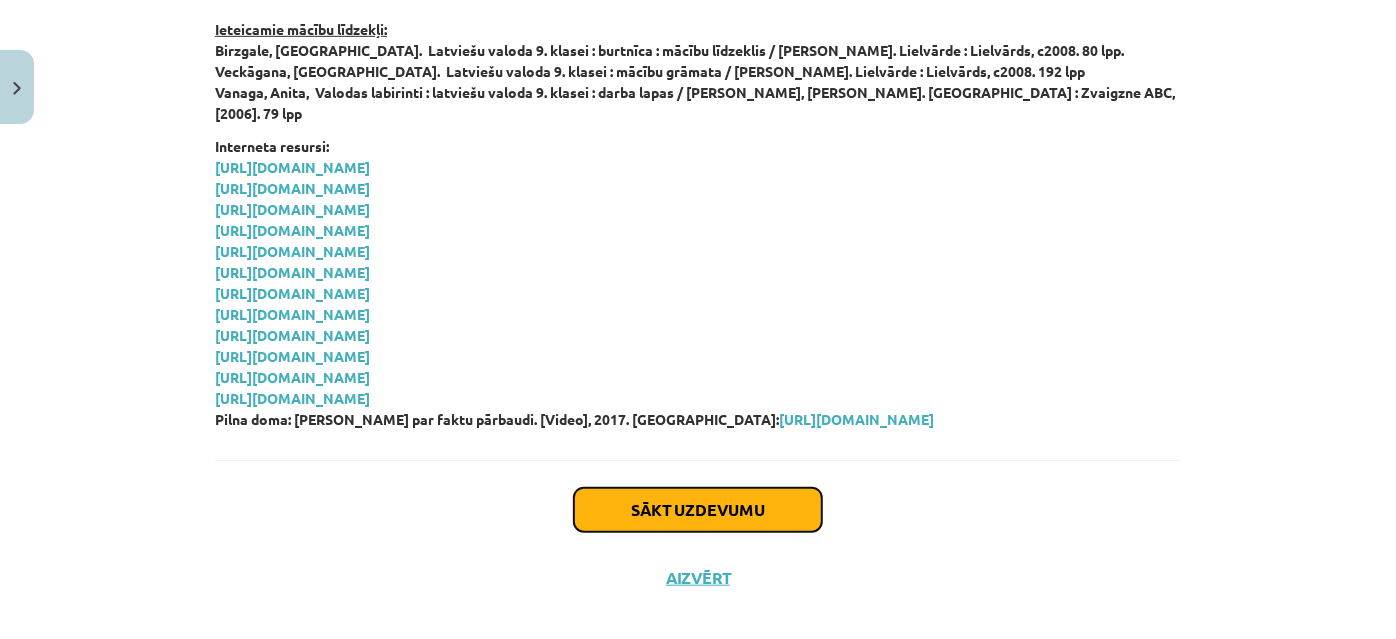click on "Sākt uzdevumu" 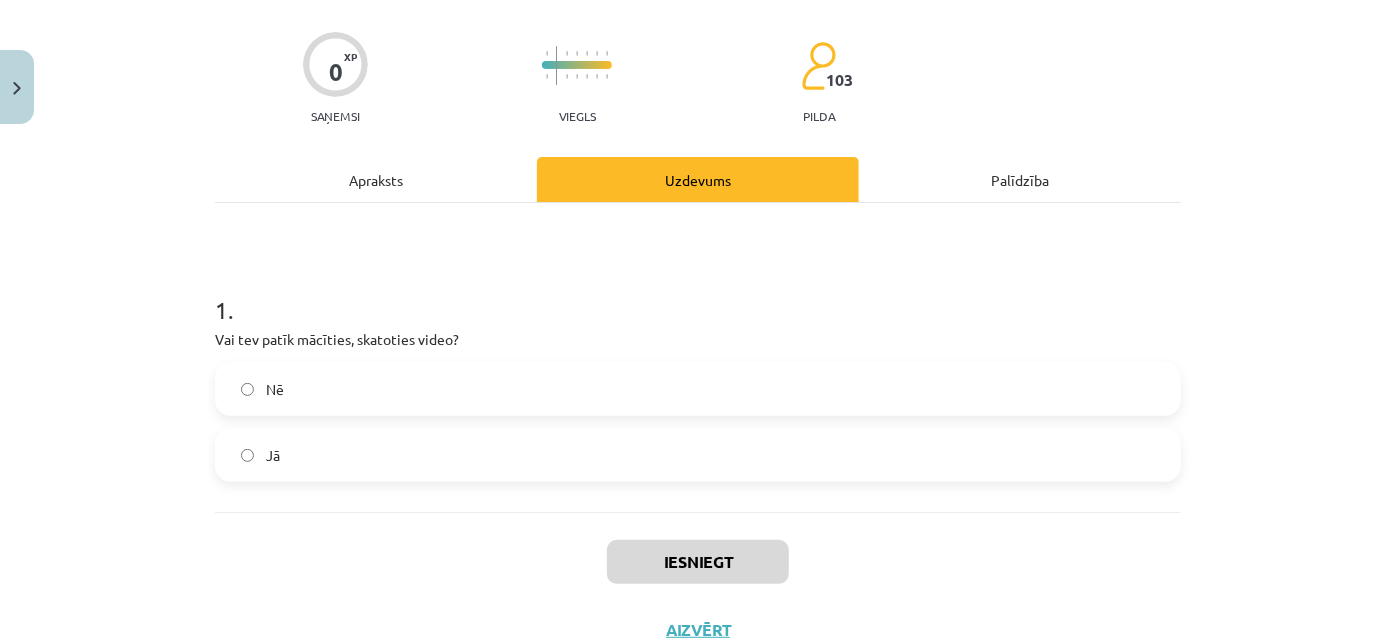 scroll, scrollTop: 210, scrollLeft: 0, axis: vertical 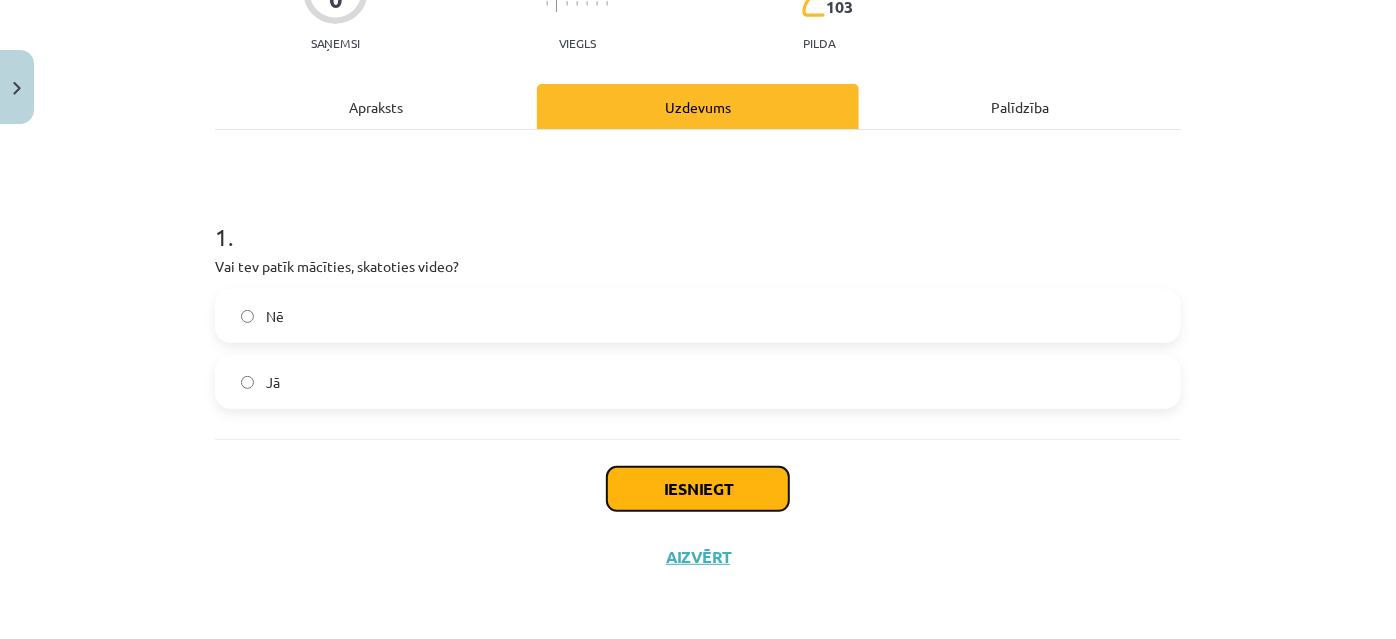 click on "Iesniegt" 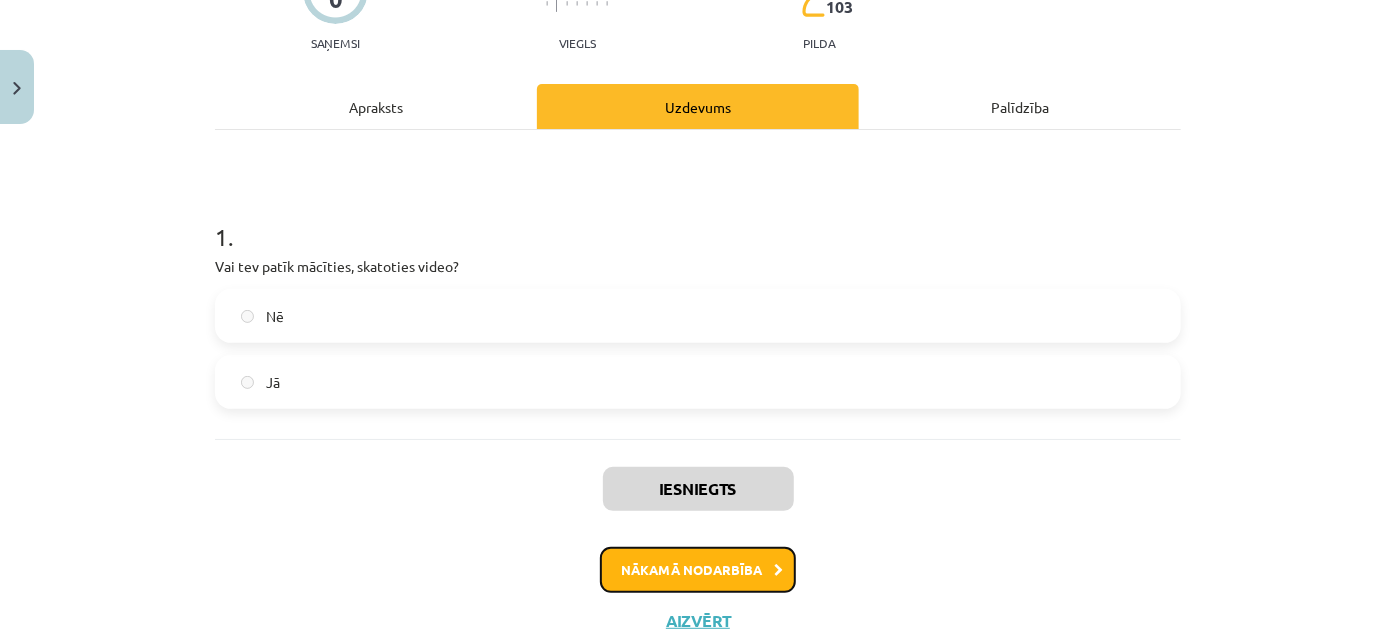 click on "Nākamā nodarbība" 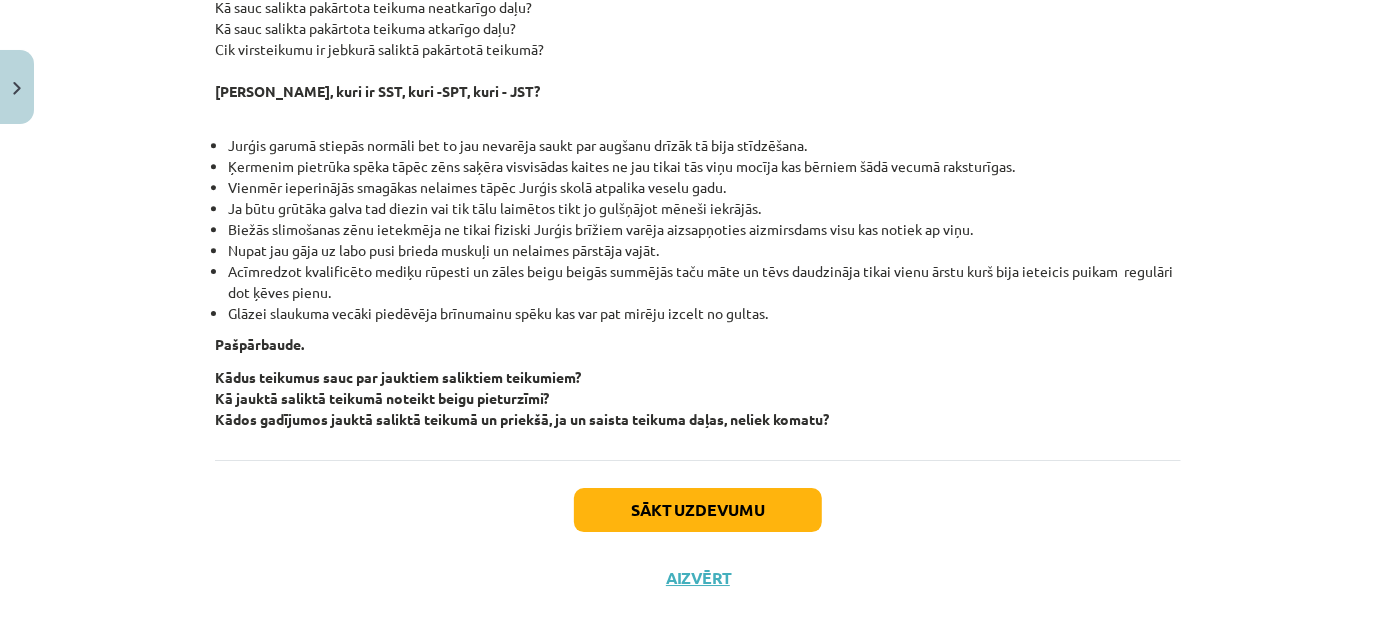 scroll, scrollTop: 3098, scrollLeft: 0, axis: vertical 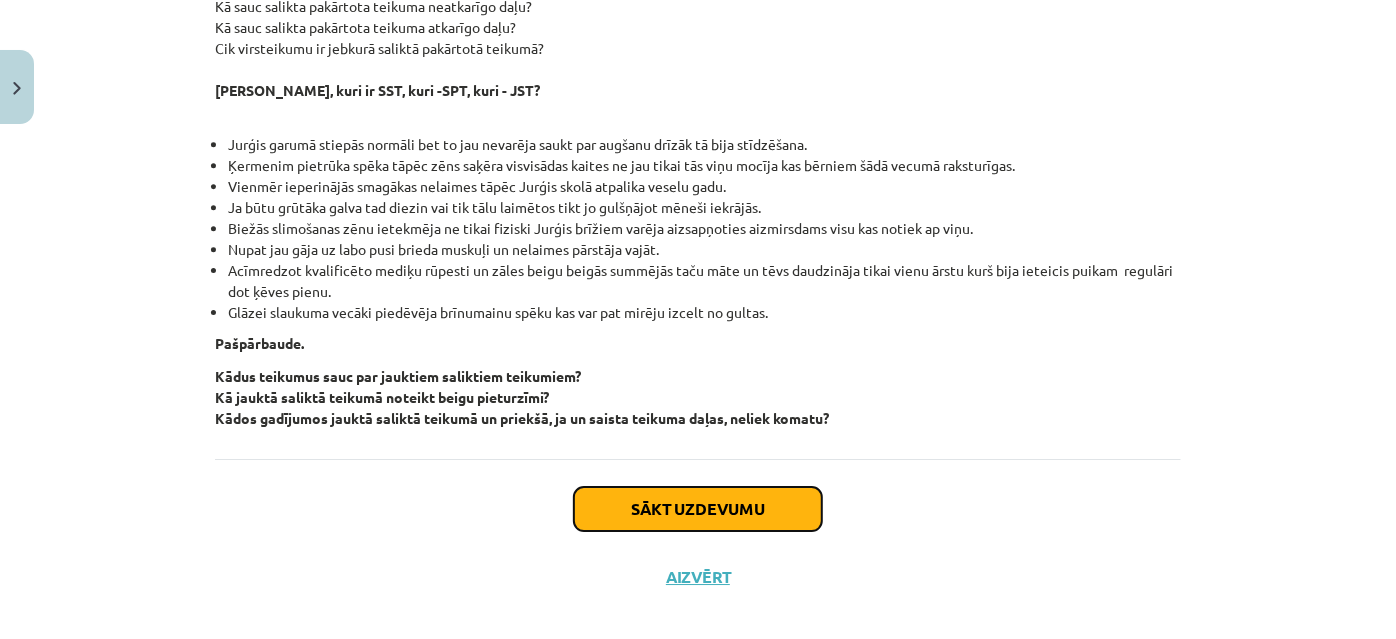 click on "Sākt uzdevumu" 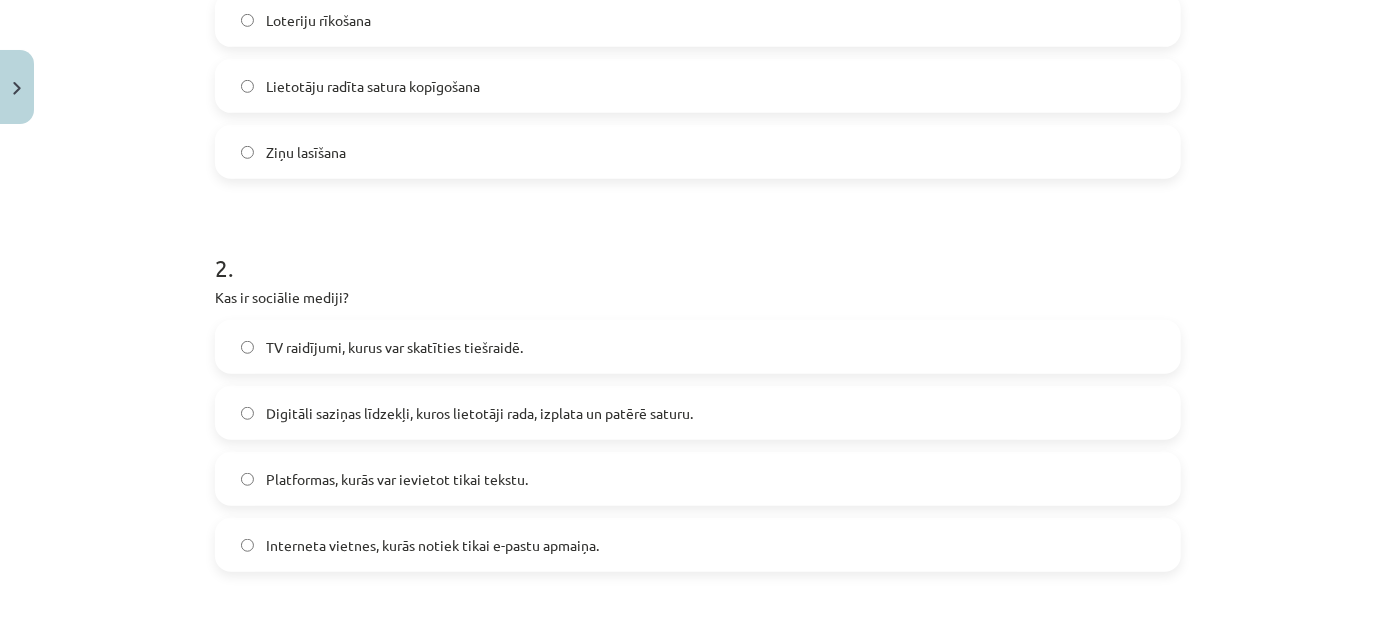 scroll, scrollTop: 868, scrollLeft: 0, axis: vertical 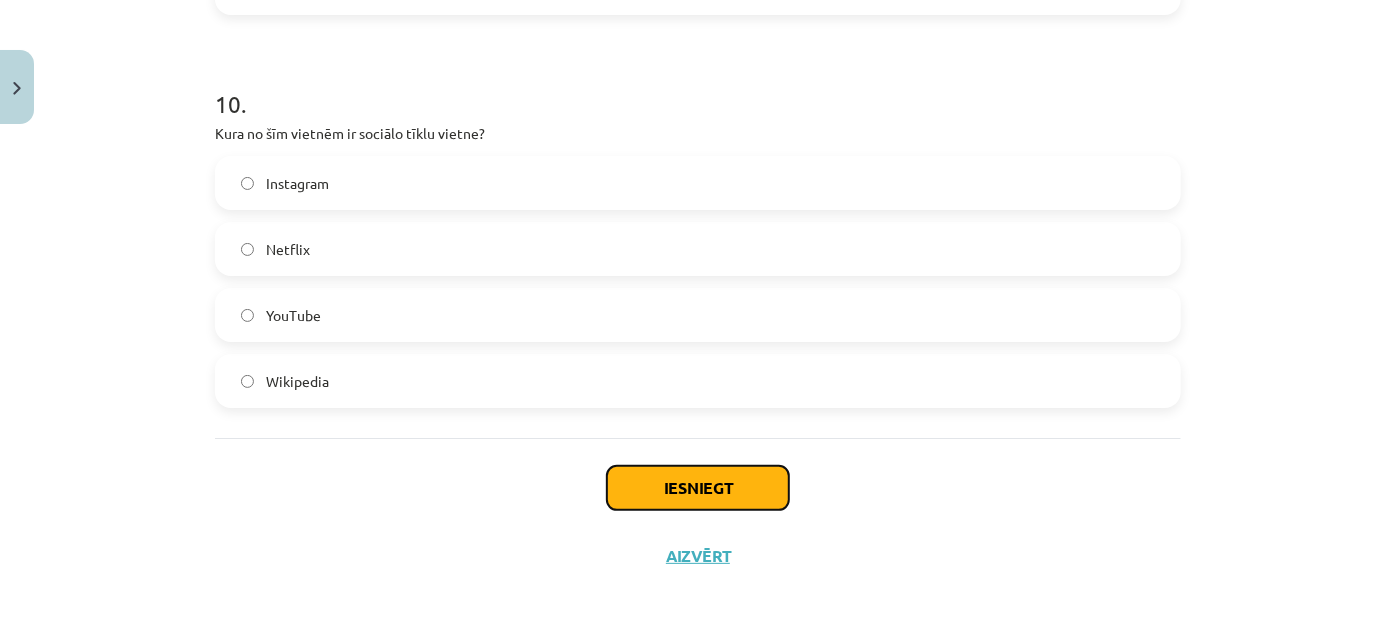 click on "Iesniegt" 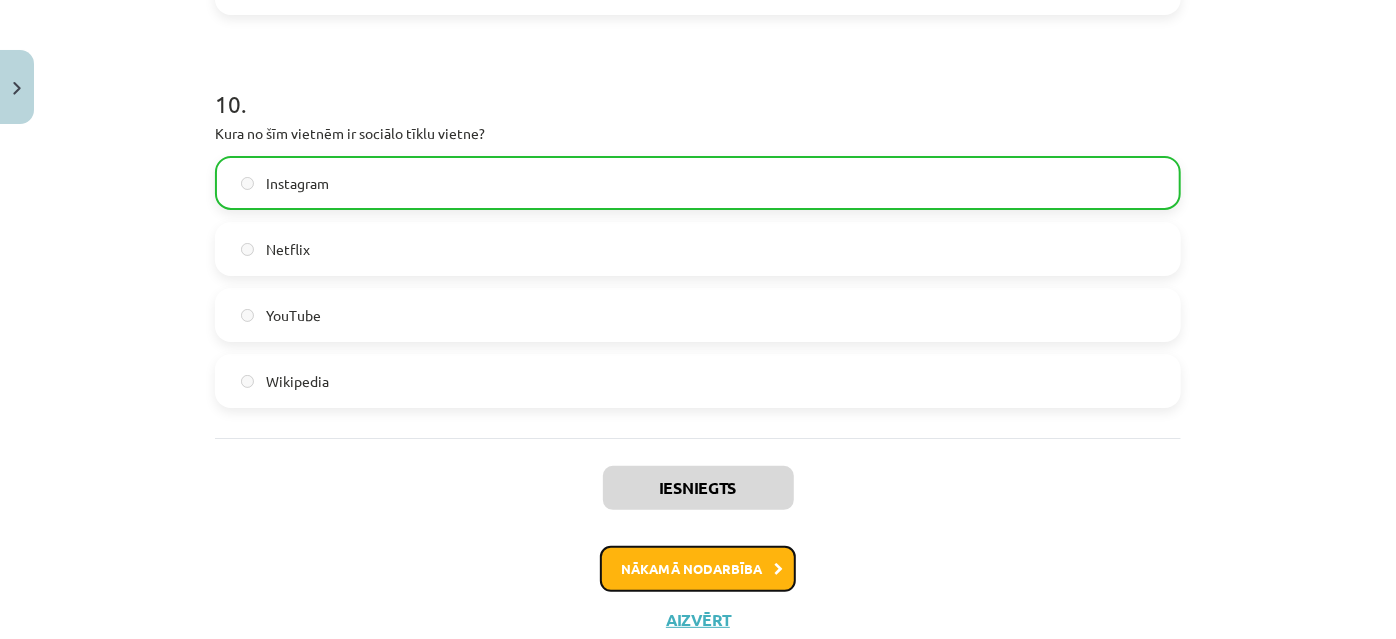 click on "Nākamā nodarbība" 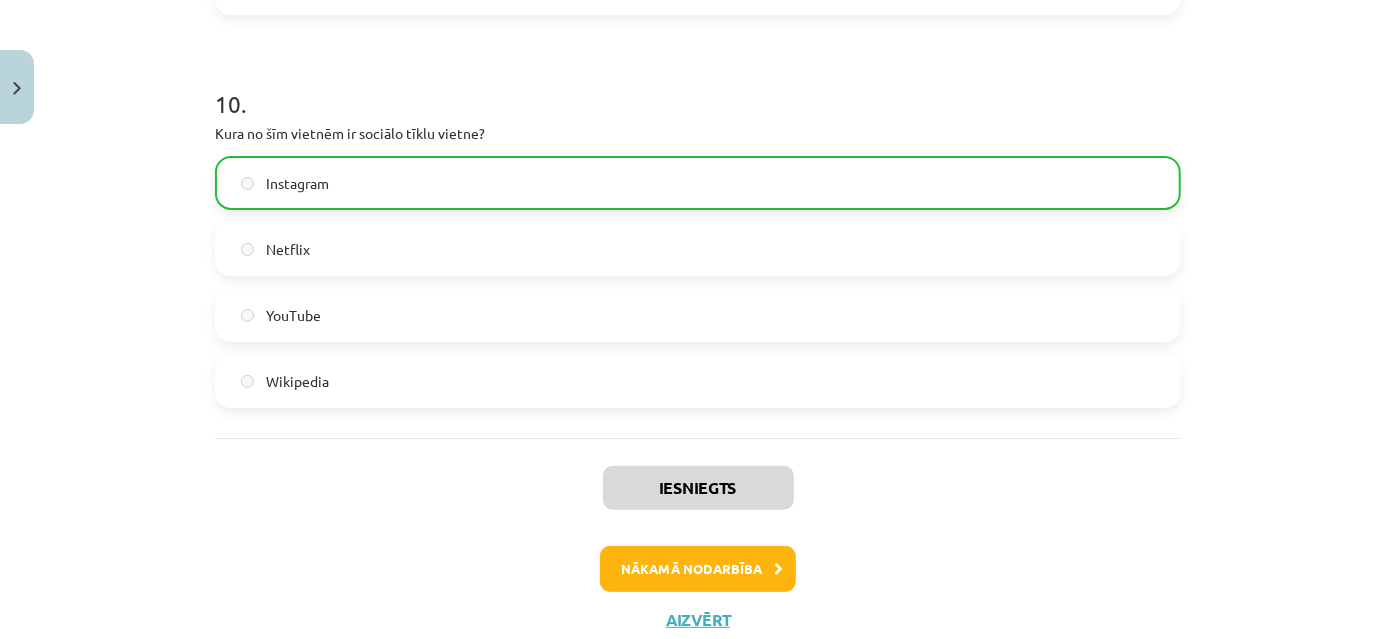 scroll, scrollTop: 0, scrollLeft: 0, axis: both 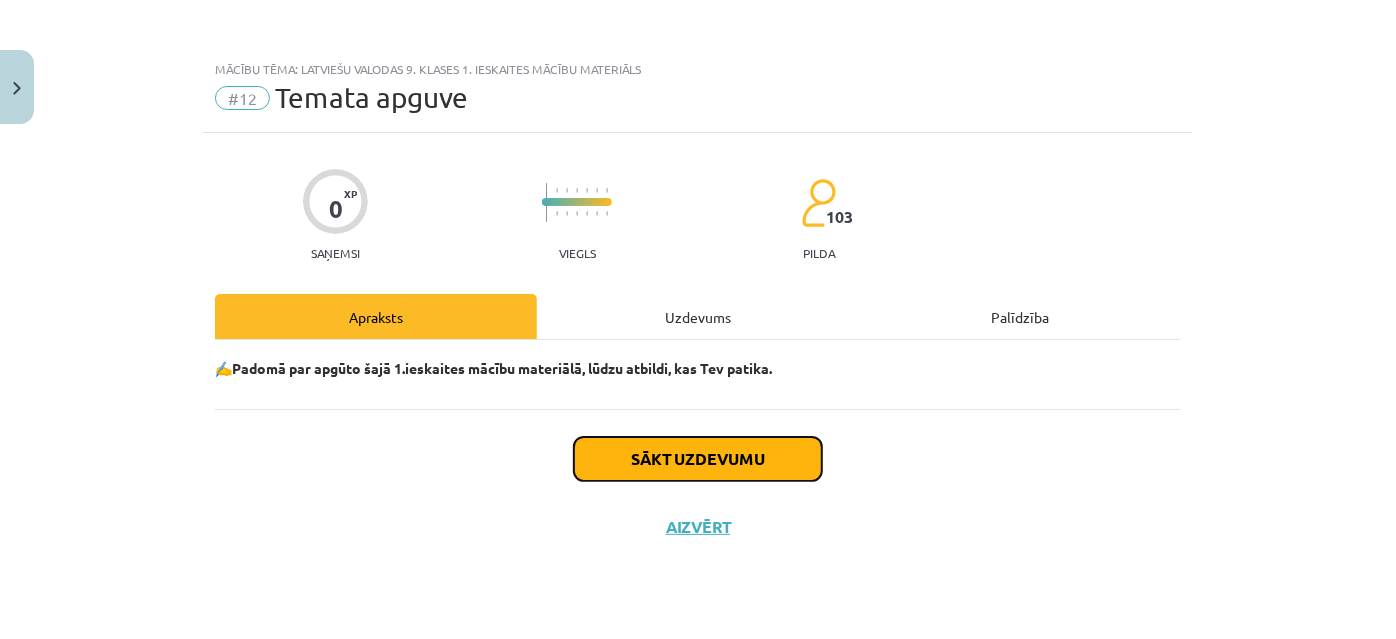 click on "Sākt uzdevumu" 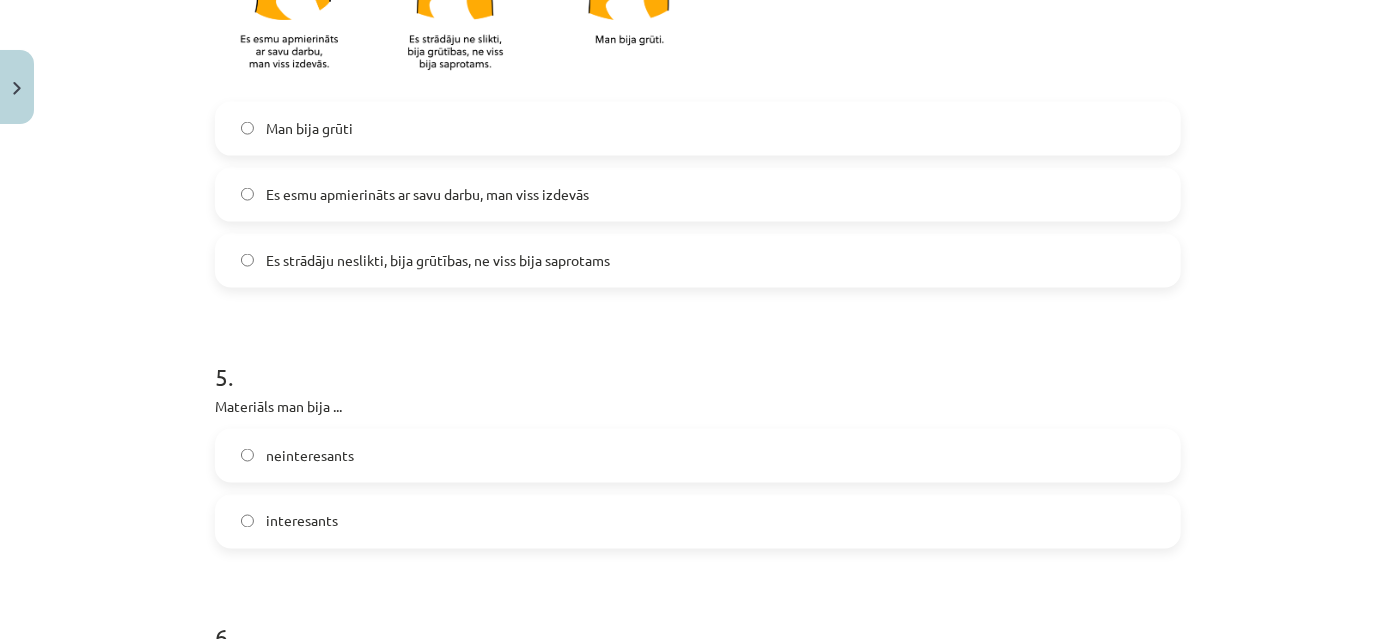 scroll, scrollTop: 1855, scrollLeft: 0, axis: vertical 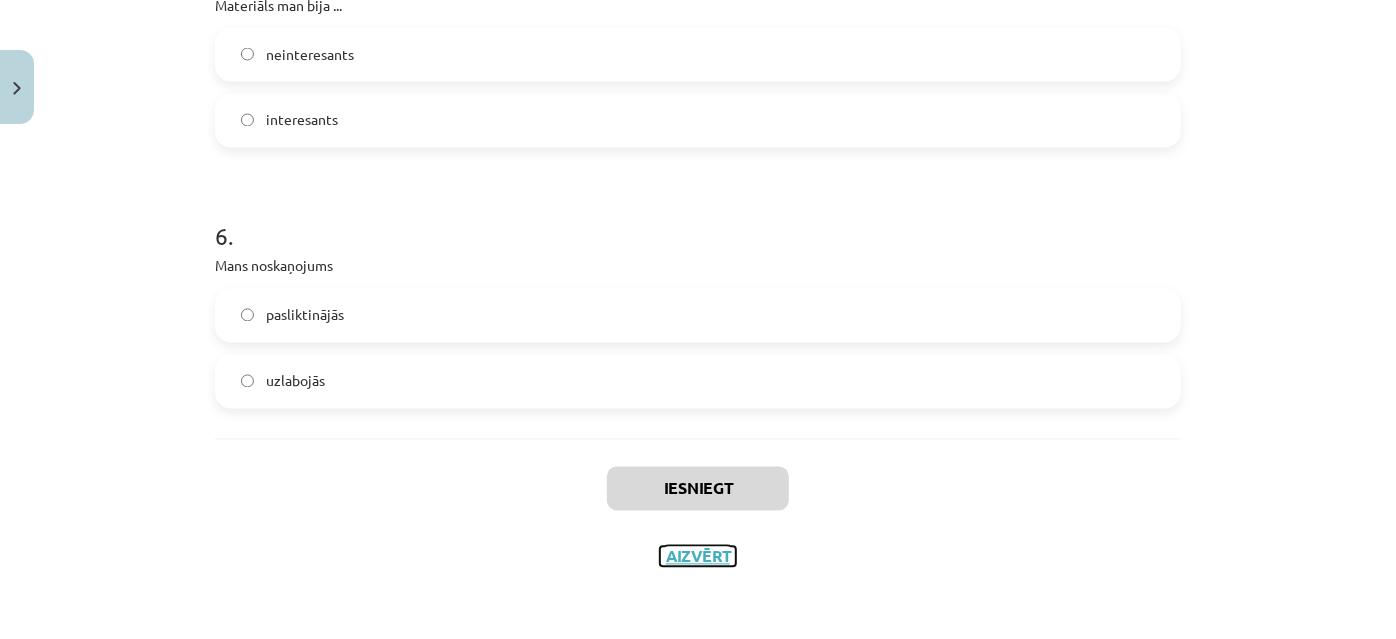 click on "Aizvērt" 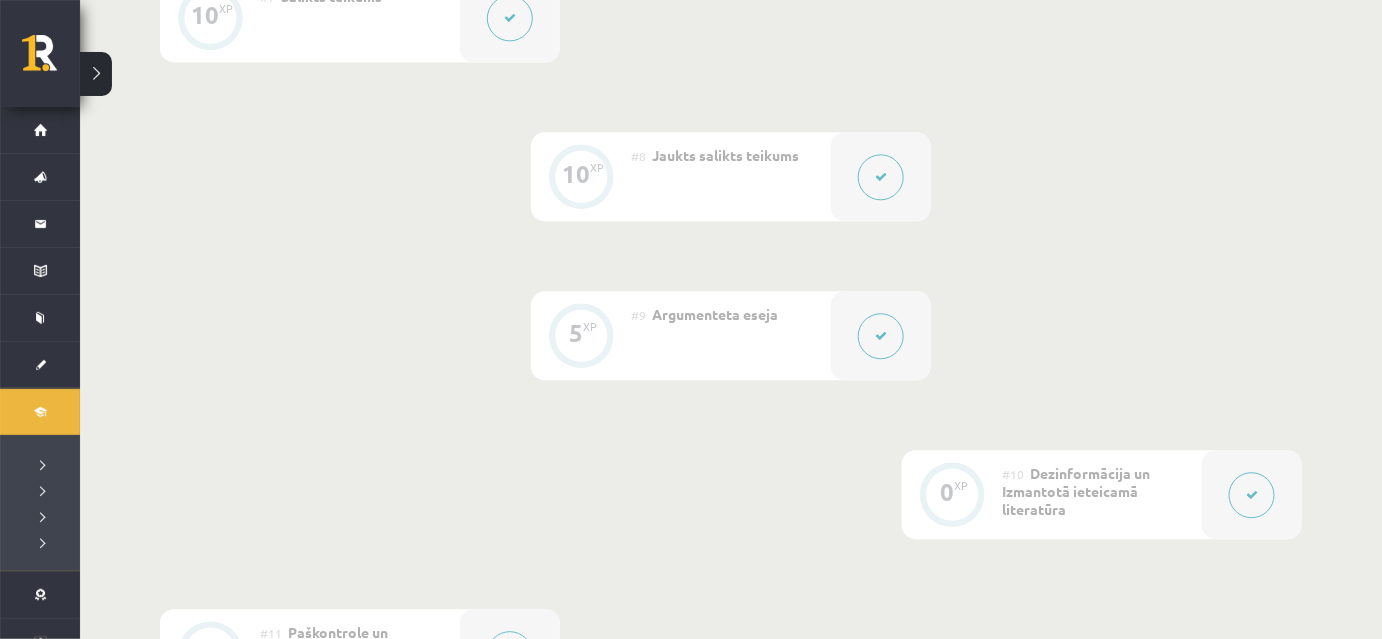 scroll, scrollTop: 1178, scrollLeft: 0, axis: vertical 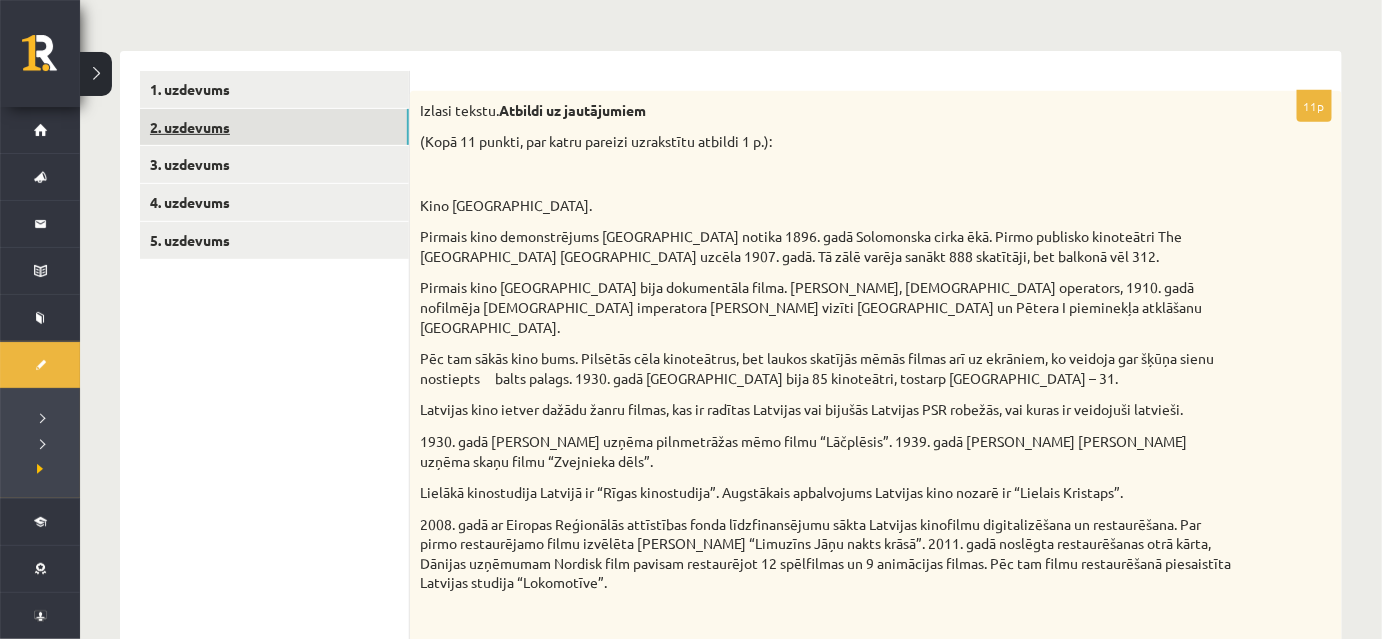 click on "2. uzdevums" at bounding box center (274, 127) 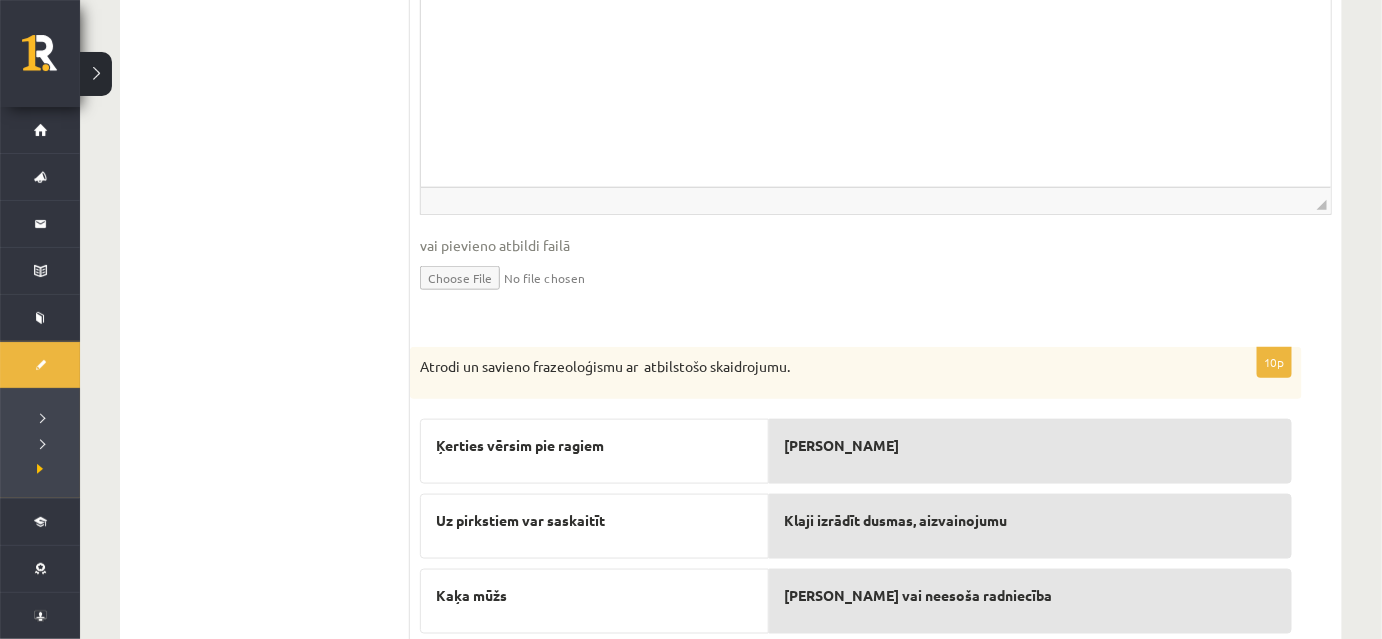 scroll, scrollTop: 314, scrollLeft: 0, axis: vertical 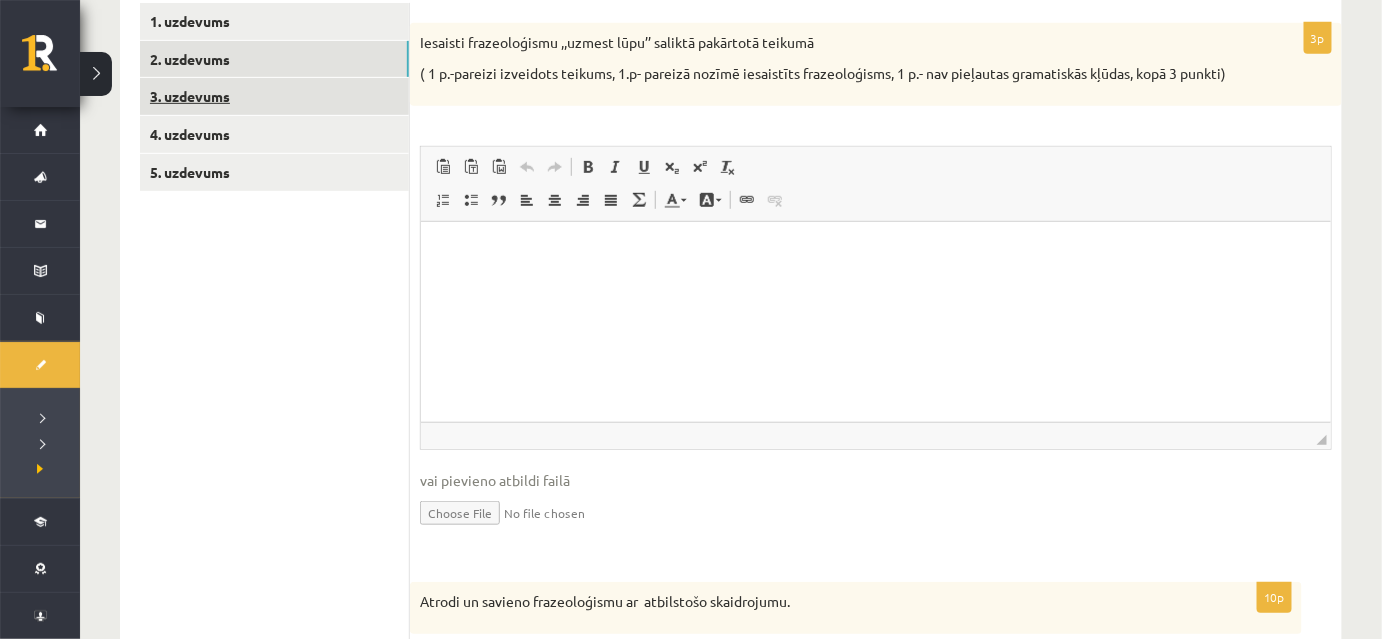 click on "3. uzdevums" at bounding box center (274, 96) 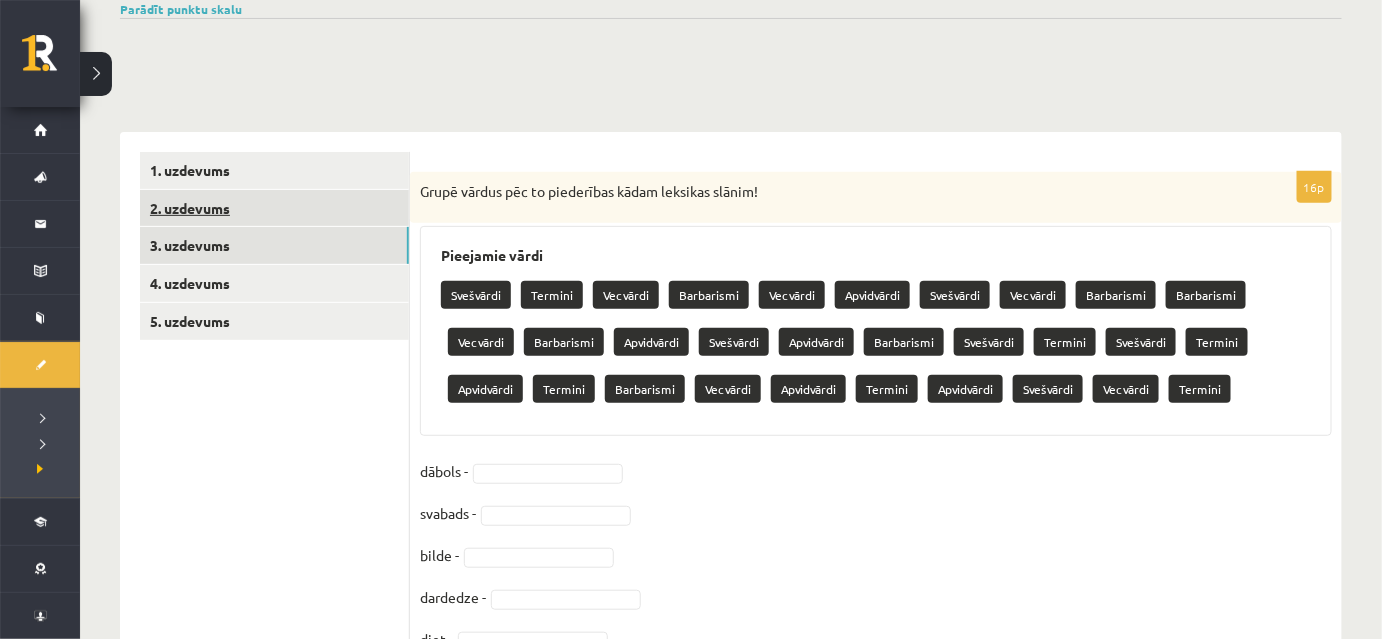 scroll, scrollTop: 132, scrollLeft: 0, axis: vertical 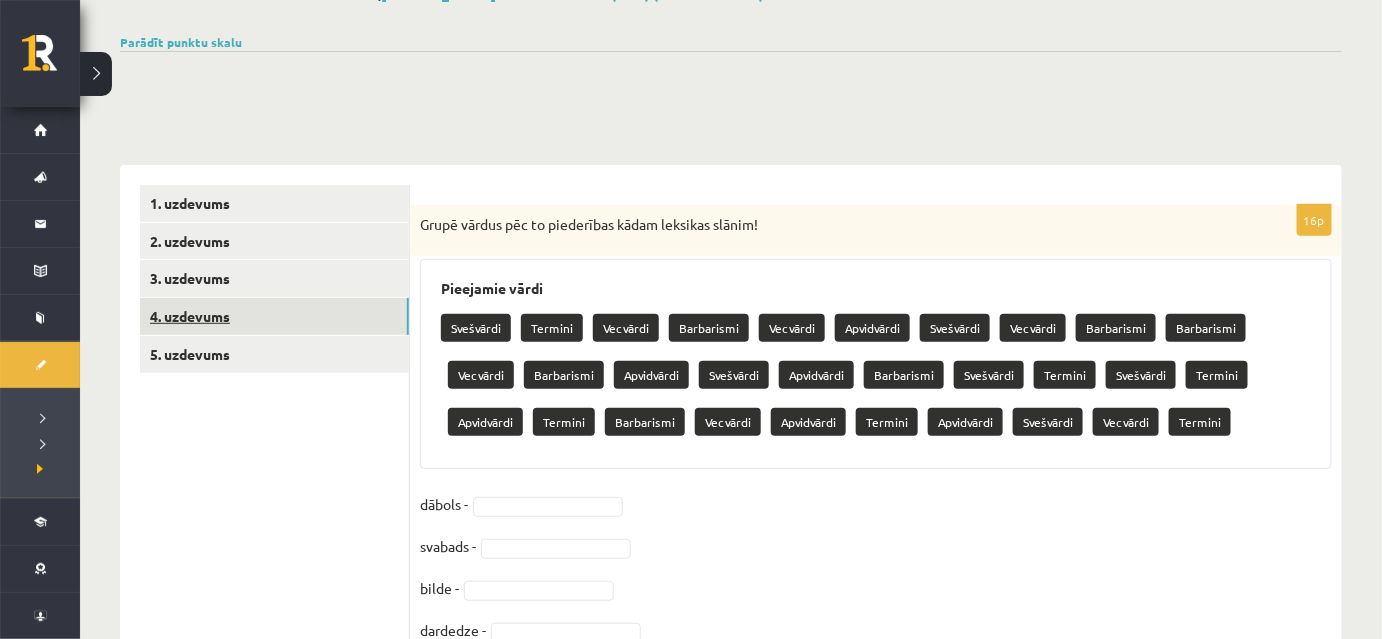 click on "4. uzdevums" at bounding box center [274, 316] 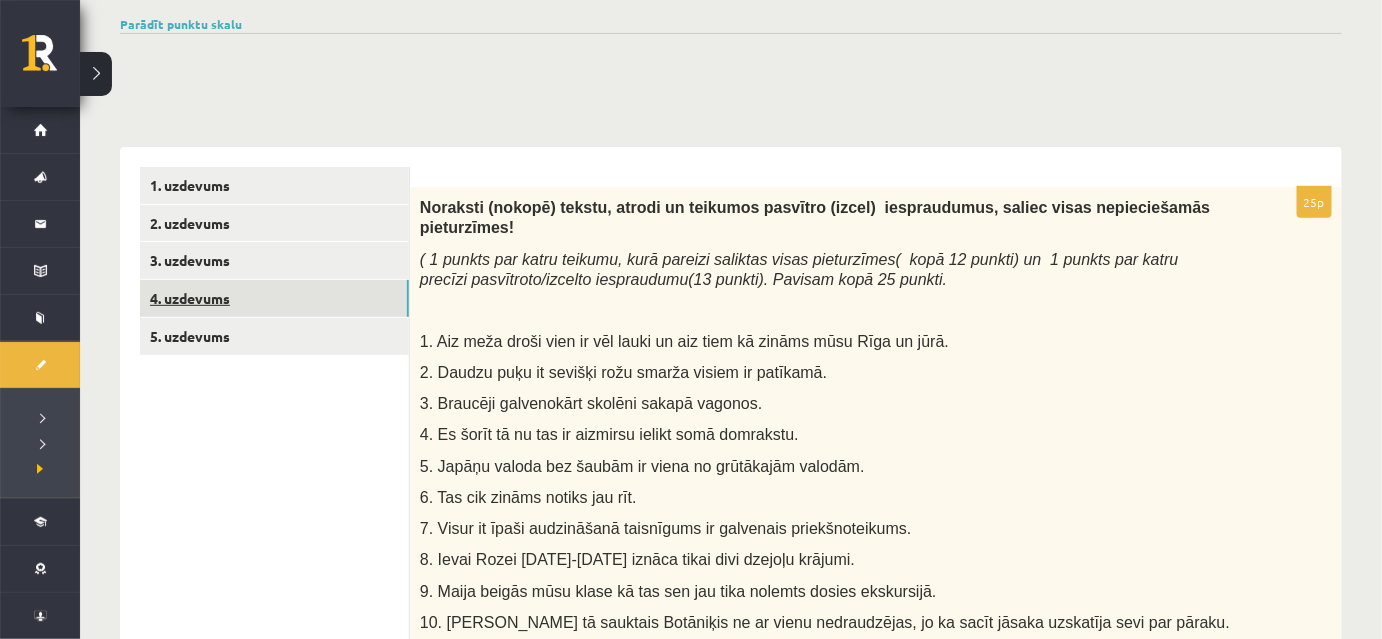 scroll, scrollTop: 132, scrollLeft: 0, axis: vertical 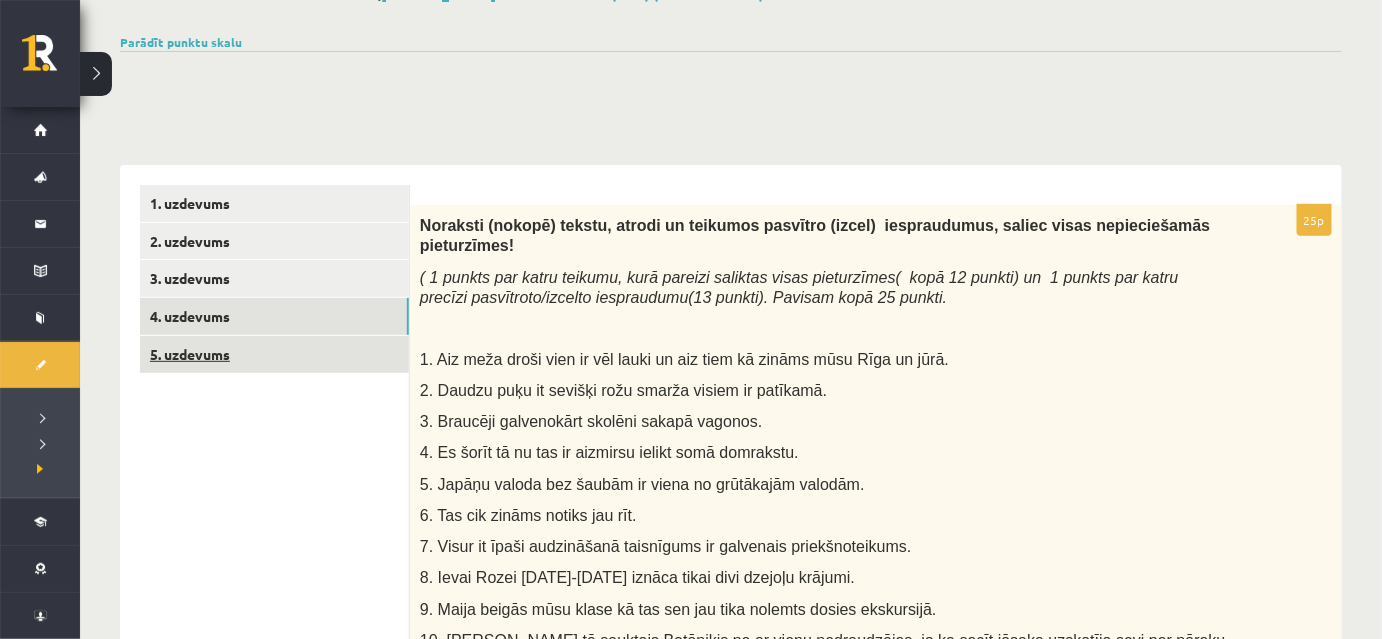 click on "5. uzdevums" at bounding box center [274, 354] 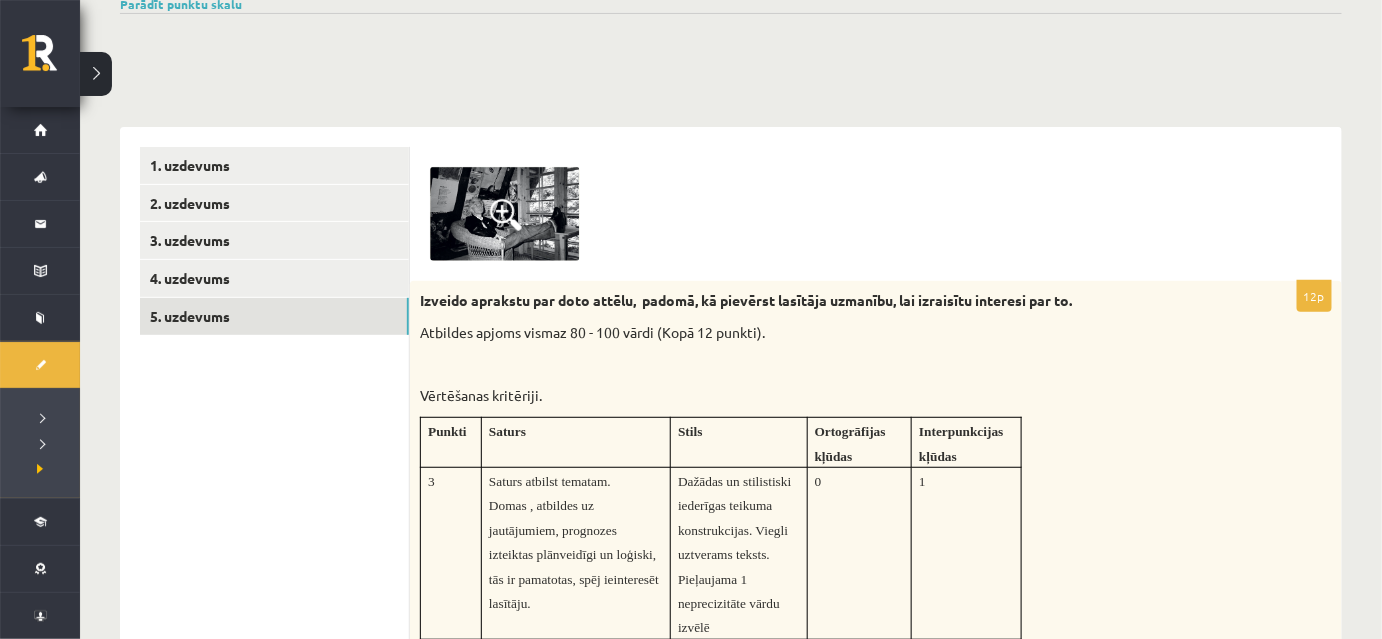 scroll, scrollTop: 160, scrollLeft: 0, axis: vertical 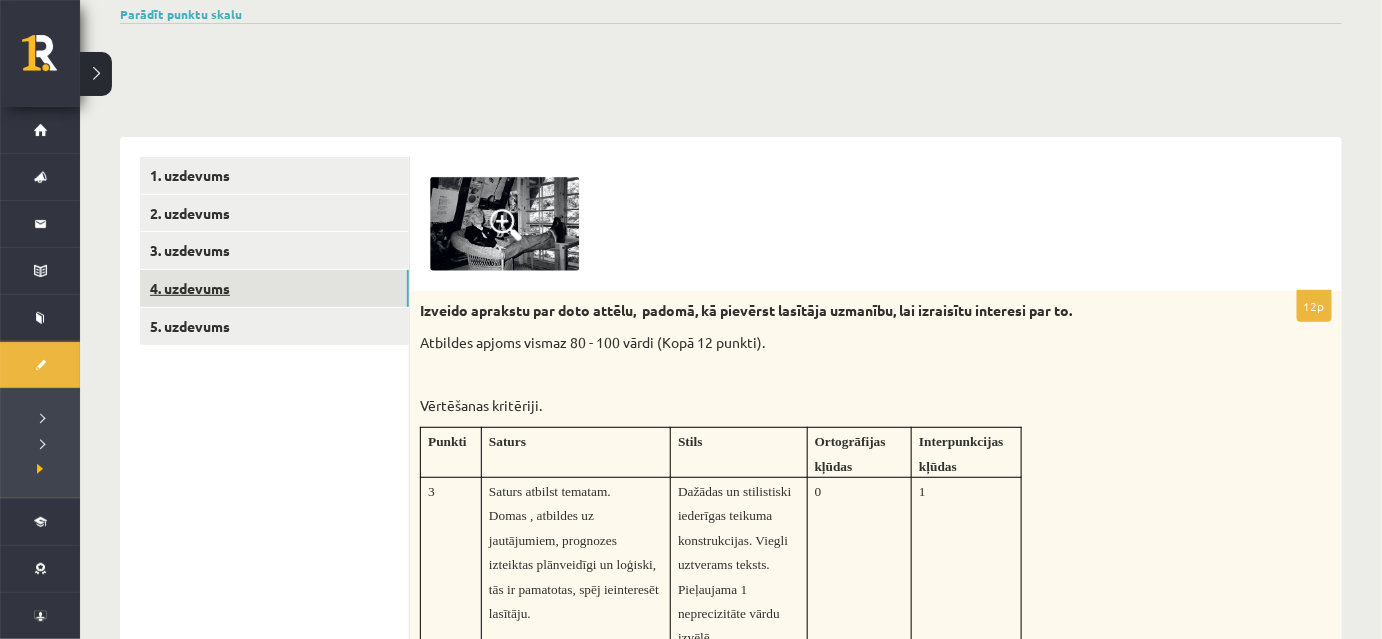 click on "4. uzdevums" at bounding box center (274, 288) 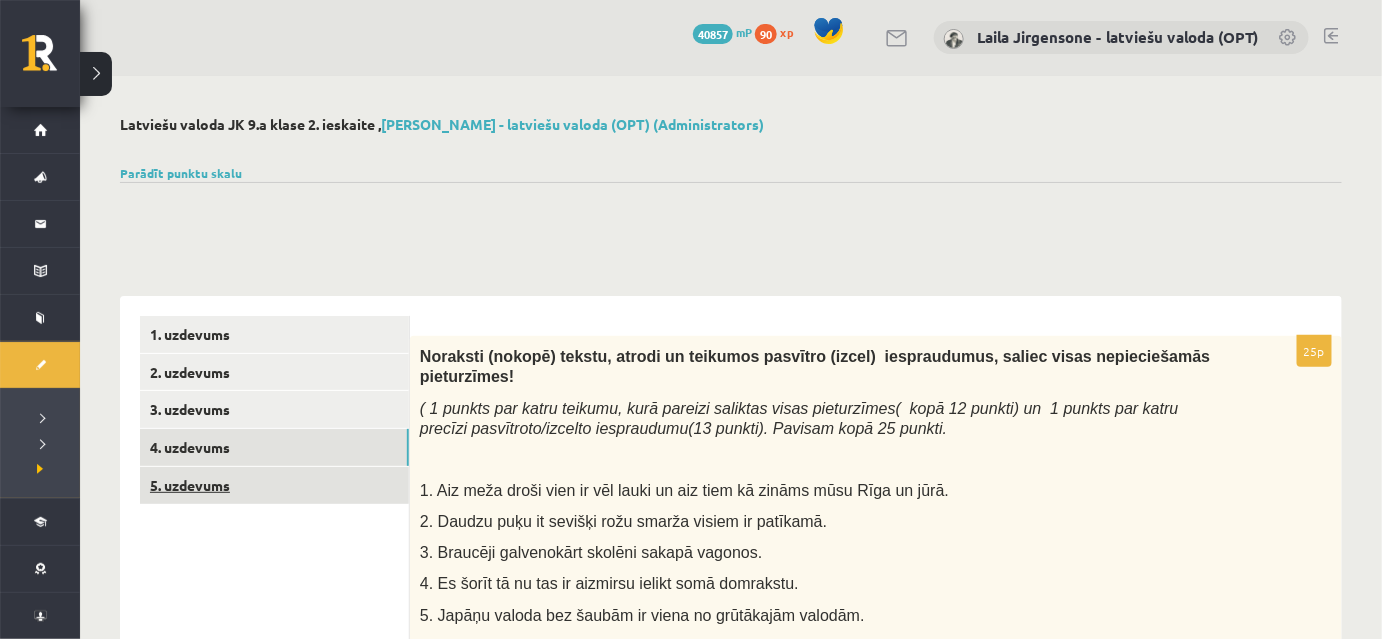 scroll, scrollTop: 0, scrollLeft: 0, axis: both 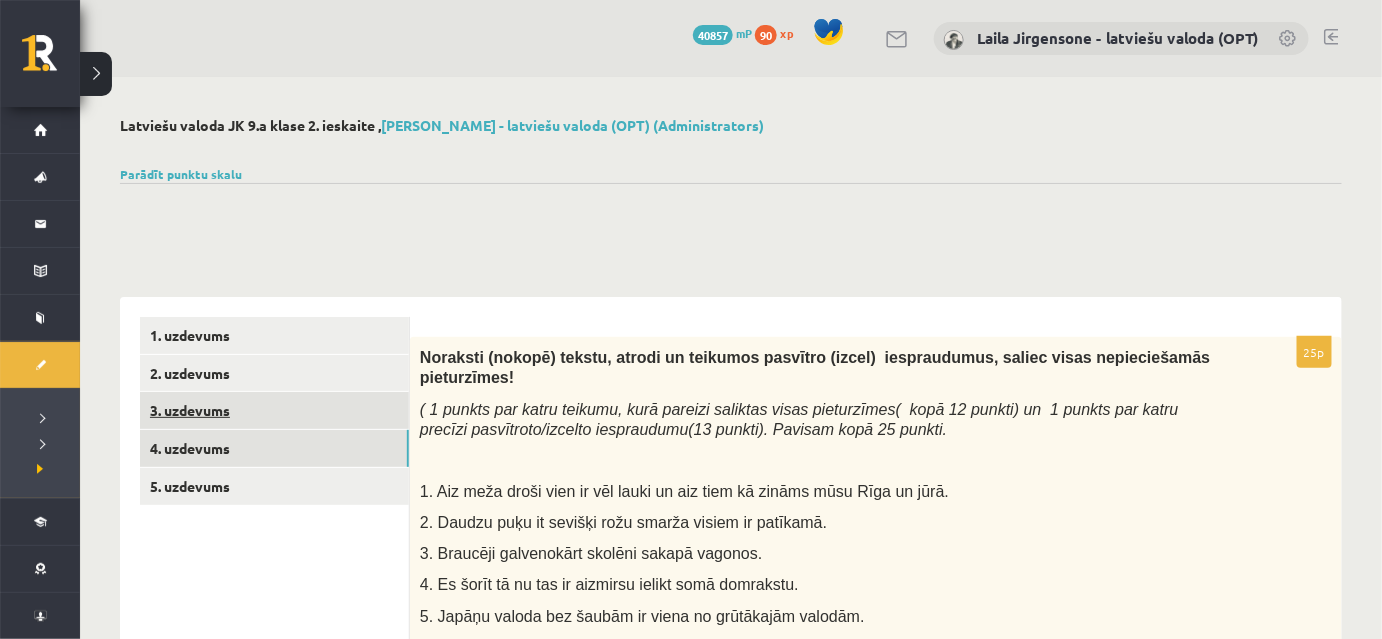 click on "3. uzdevums" at bounding box center [274, 410] 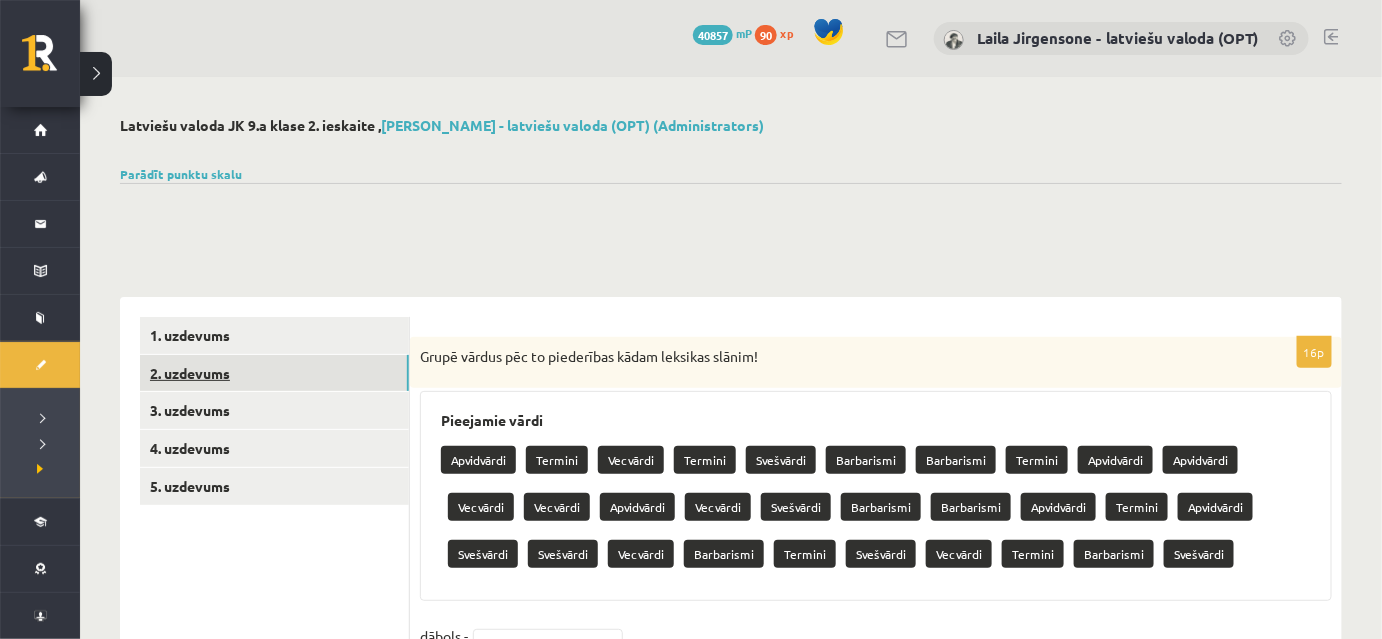 click on "2. uzdevums" at bounding box center (274, 373) 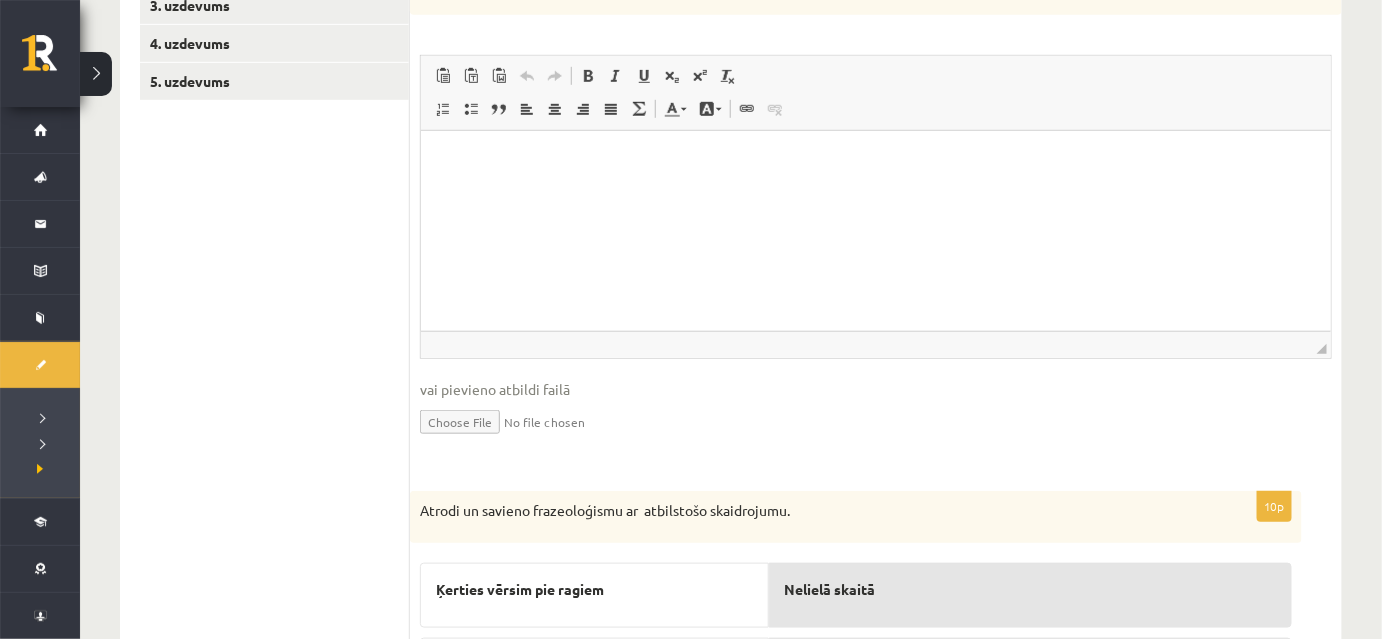 scroll, scrollTop: 0, scrollLeft: 0, axis: both 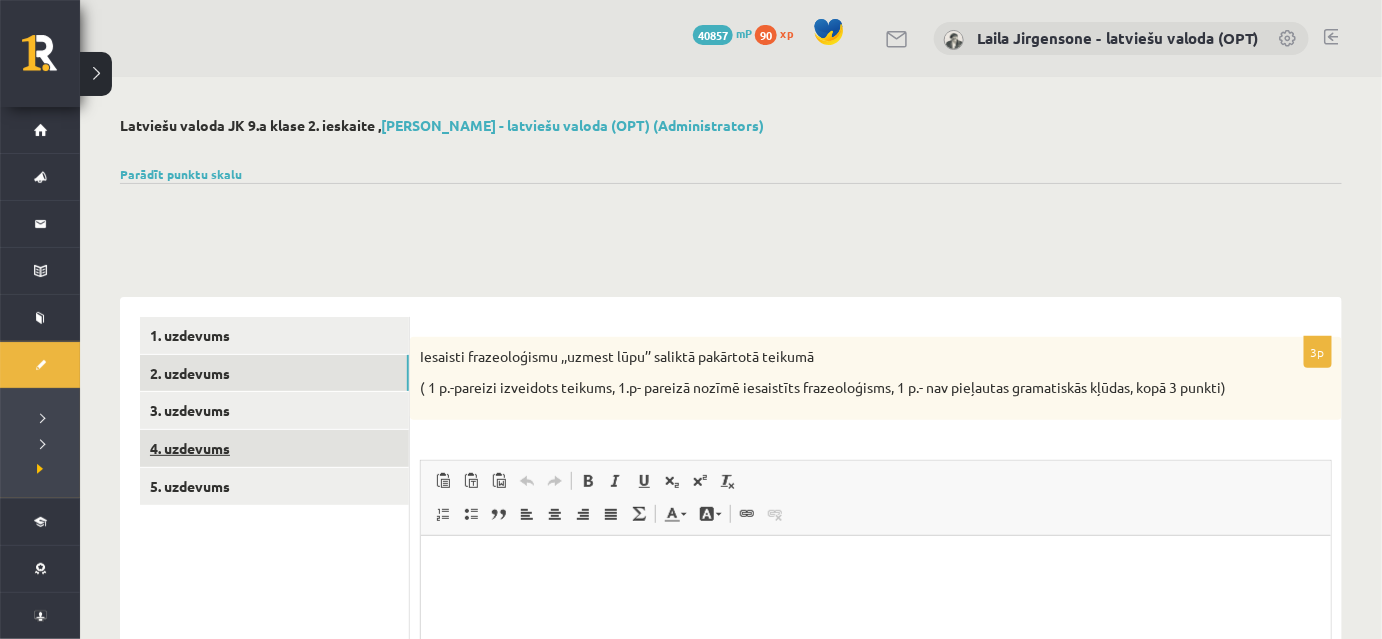 click on "4. uzdevums" at bounding box center (274, 448) 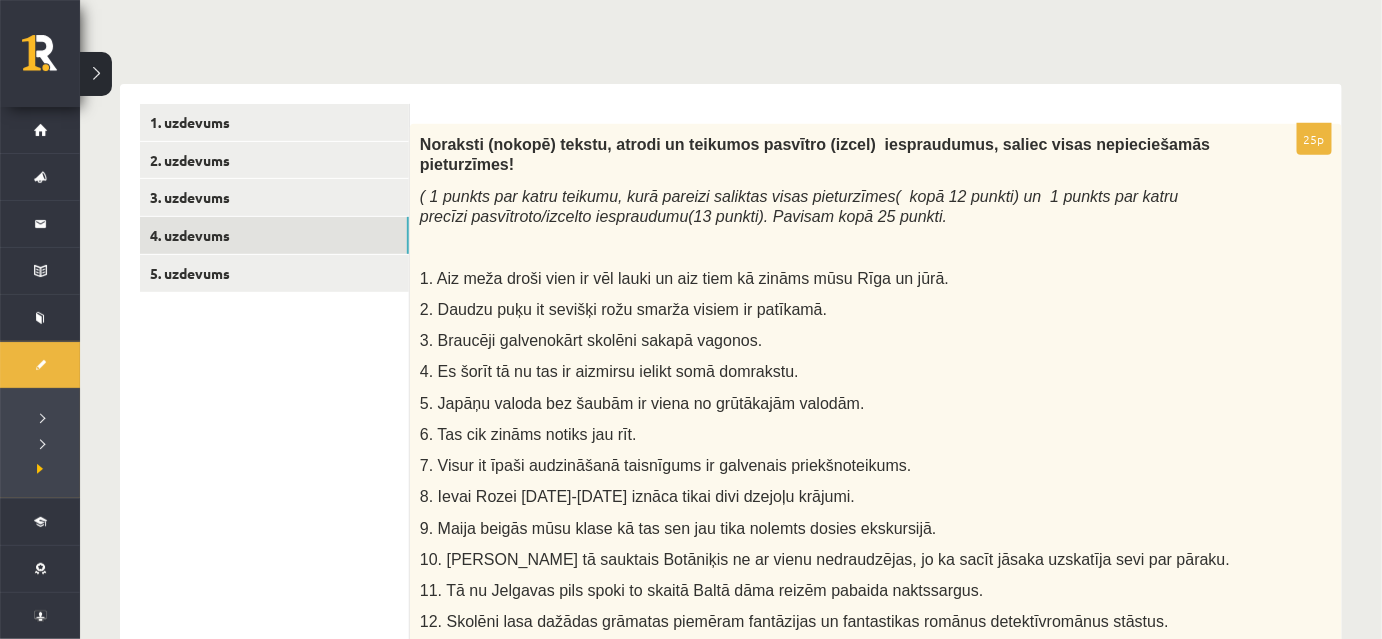 scroll, scrollTop: 181, scrollLeft: 0, axis: vertical 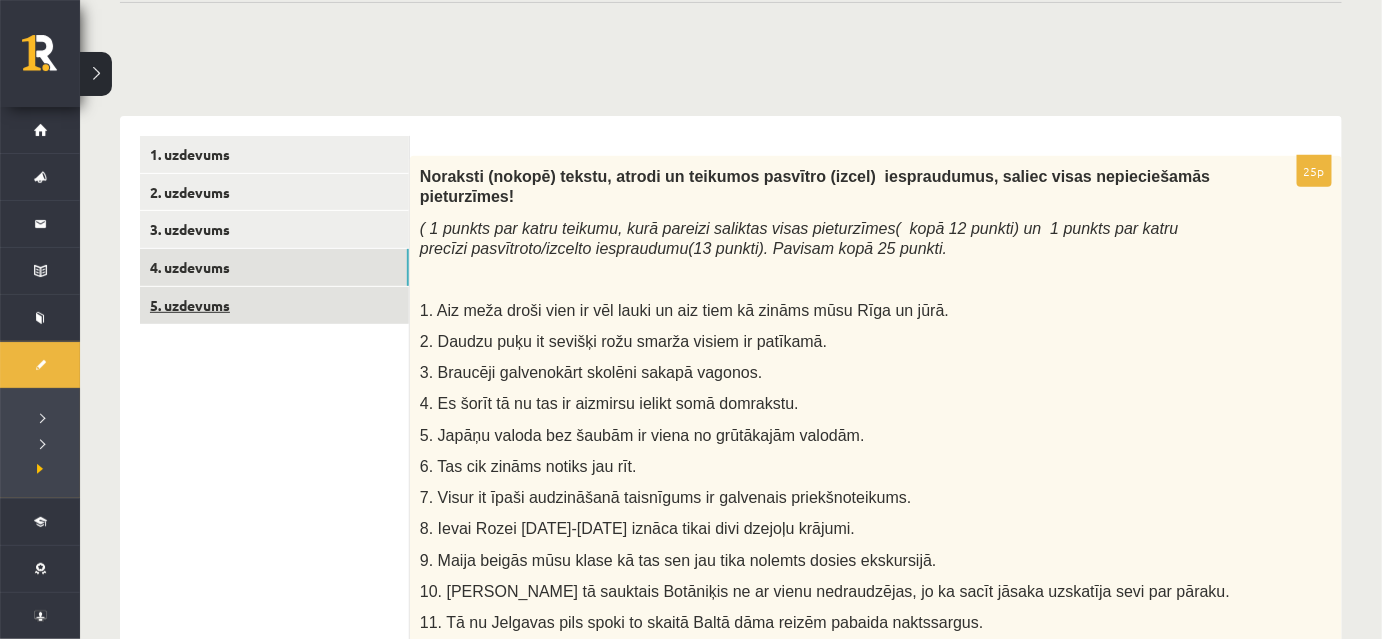 click on "5. uzdevums" at bounding box center (274, 305) 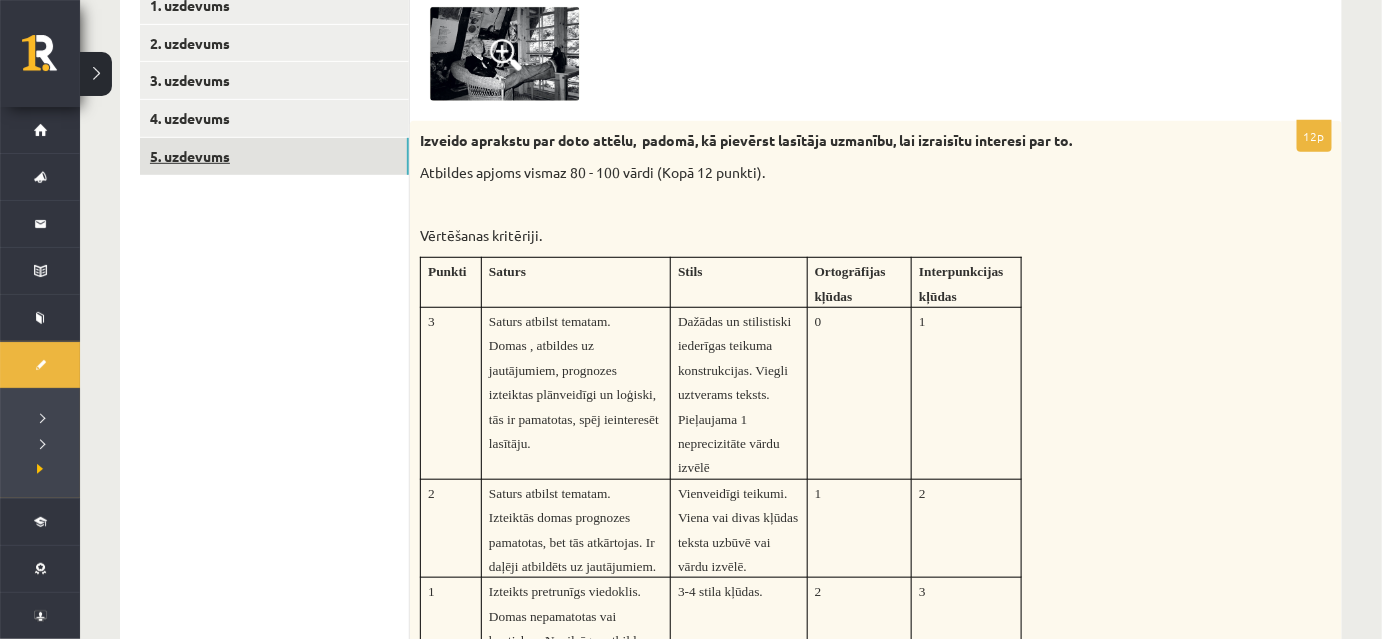 scroll, scrollTop: 181, scrollLeft: 0, axis: vertical 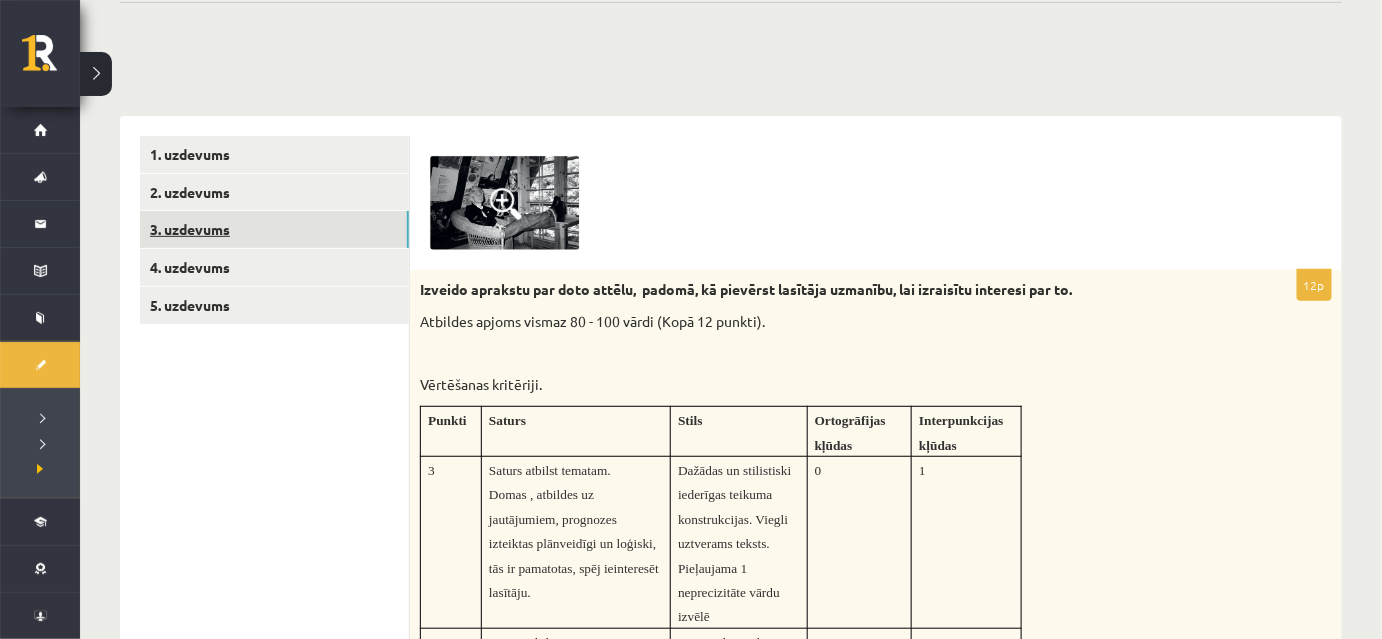 click on "3. uzdevums" at bounding box center [274, 229] 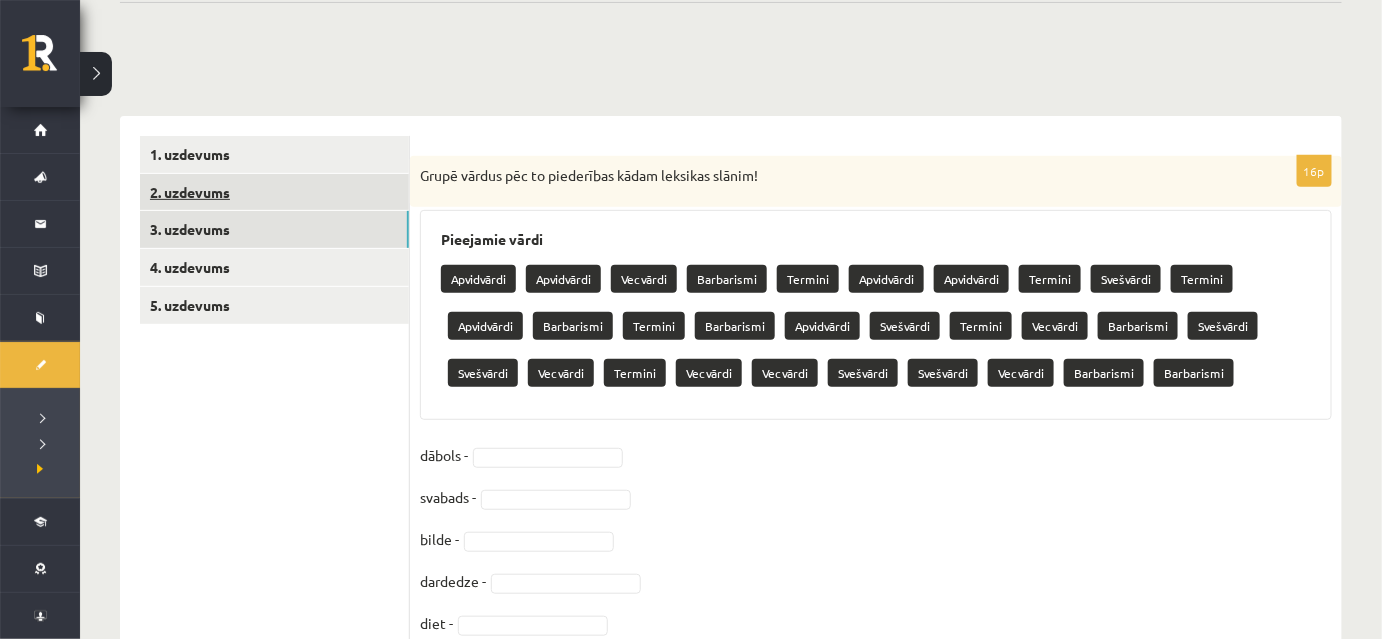 click on "2. uzdevums" at bounding box center [274, 192] 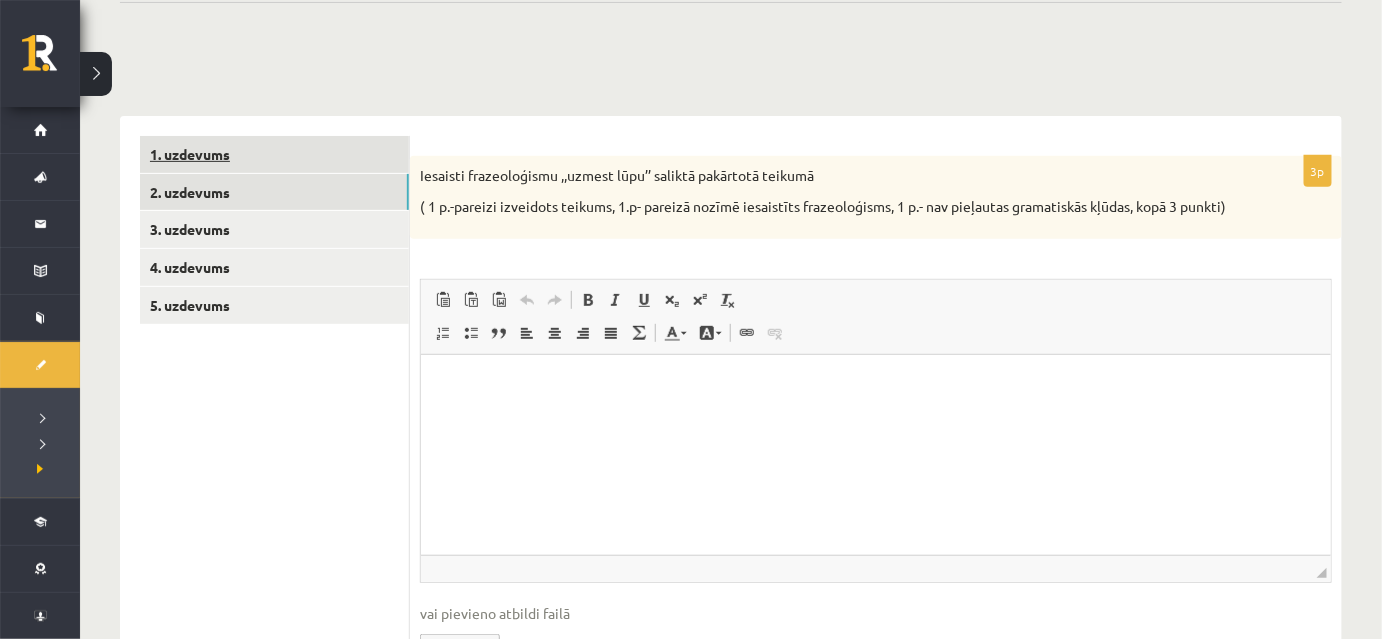 scroll, scrollTop: 0, scrollLeft: 0, axis: both 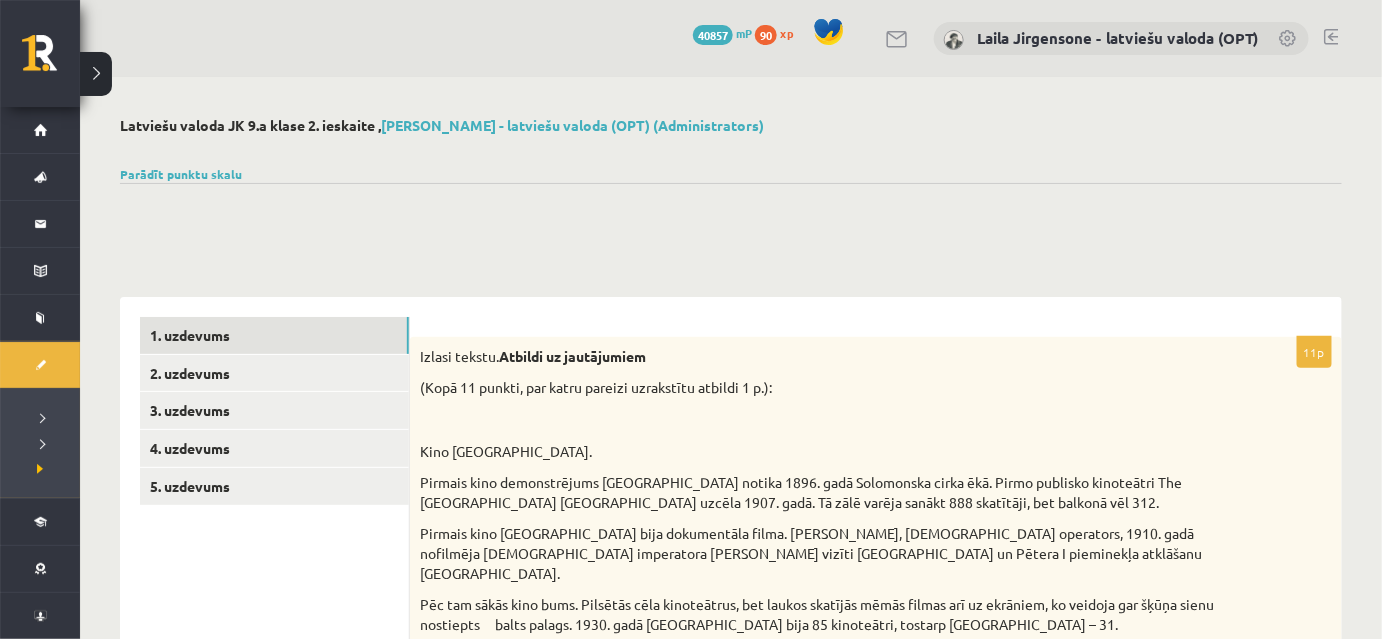 click at bounding box center (1331, 37) 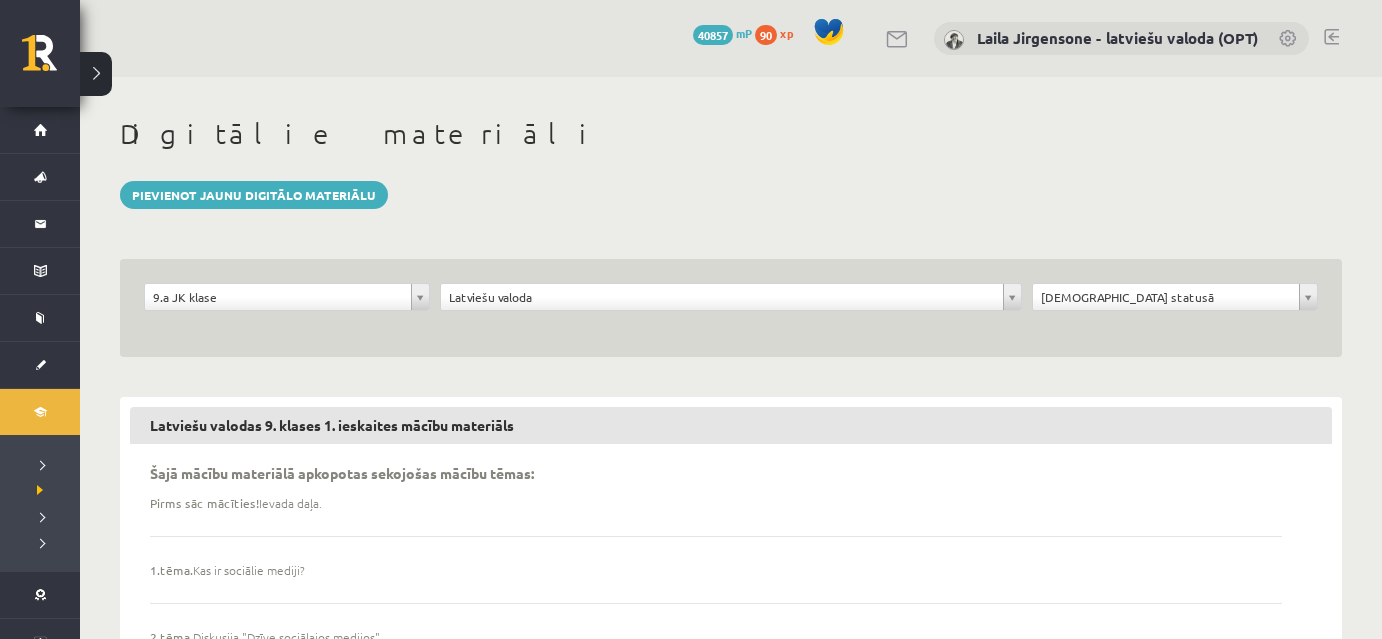 scroll, scrollTop: 65, scrollLeft: 0, axis: vertical 